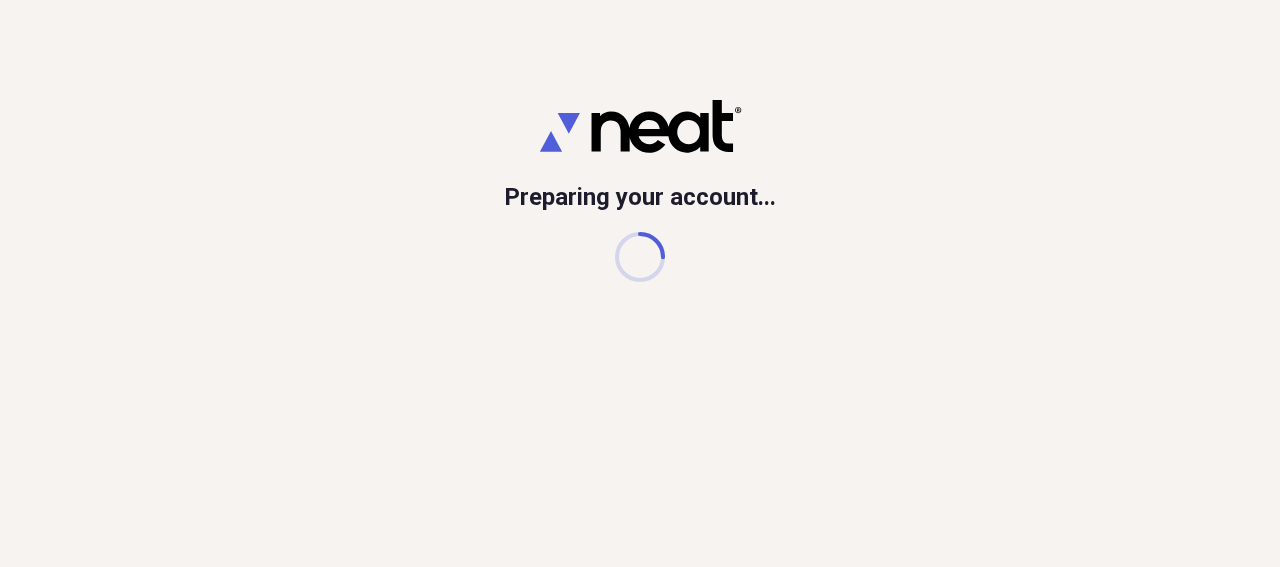 scroll, scrollTop: 0, scrollLeft: 0, axis: both 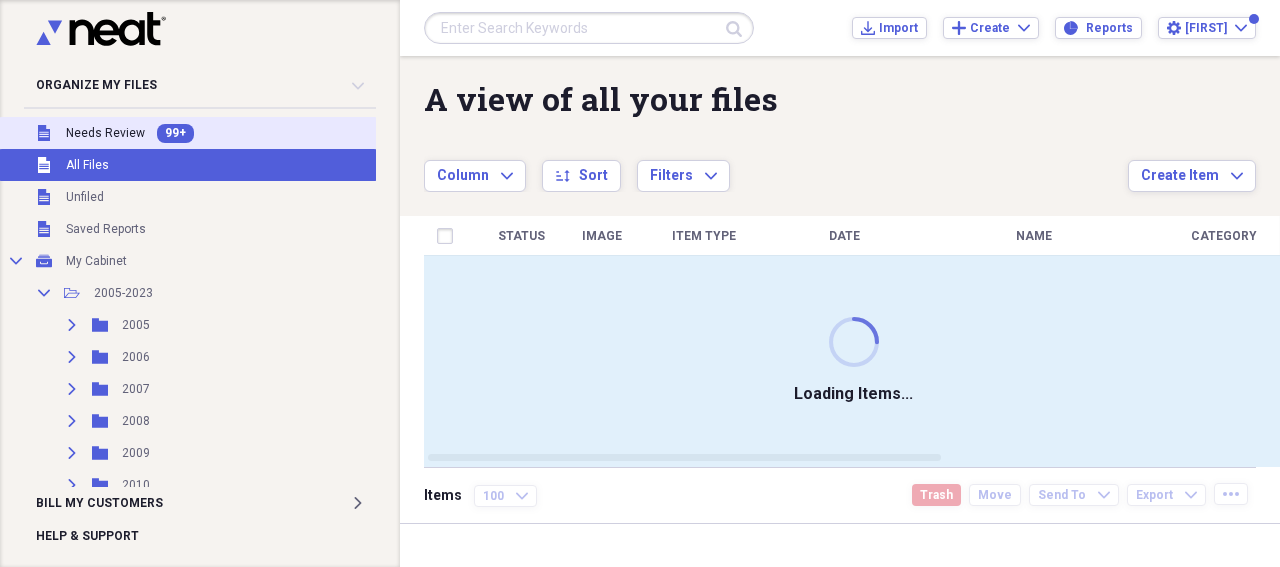 click on "Needs Review" at bounding box center [105, 133] 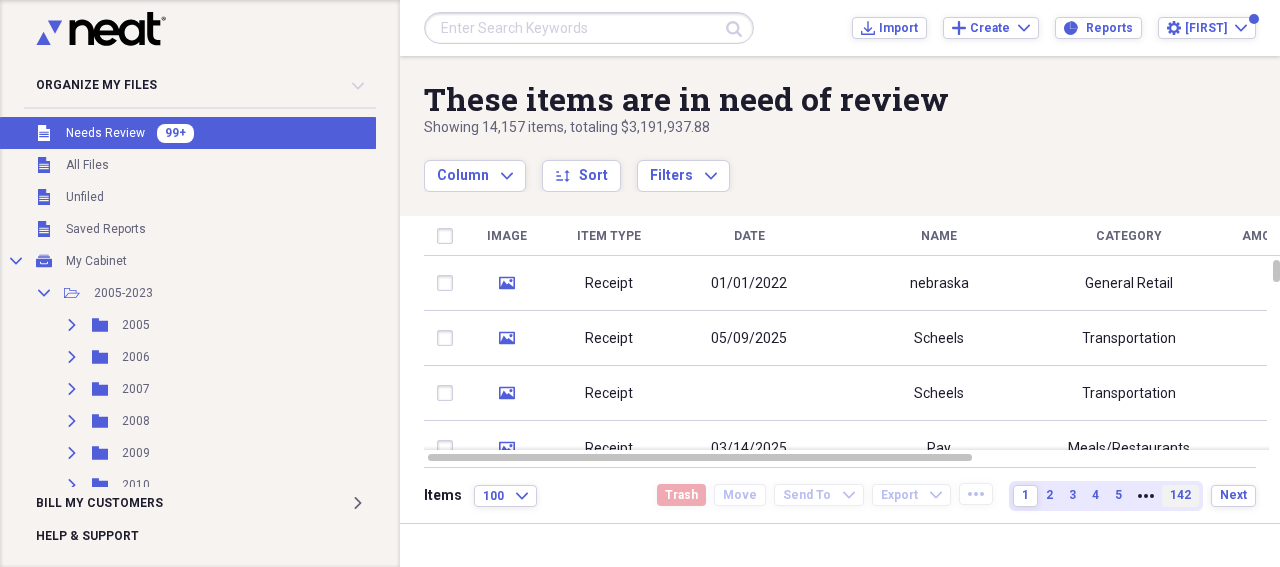 click on "142" at bounding box center (1180, 495) 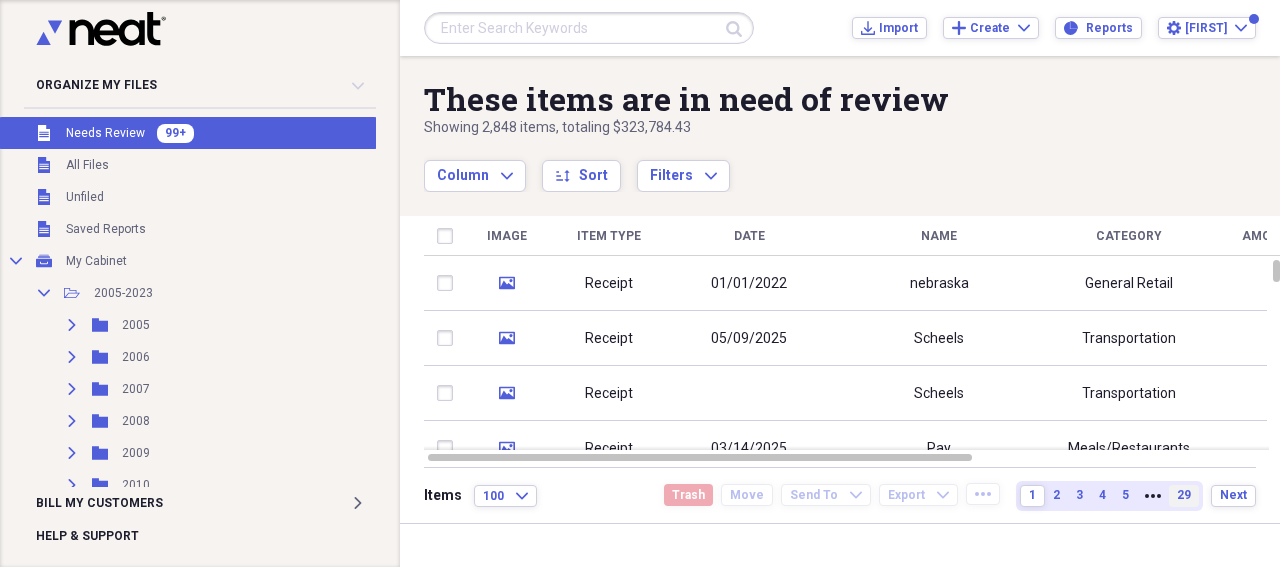 click on "29" at bounding box center [1184, 495] 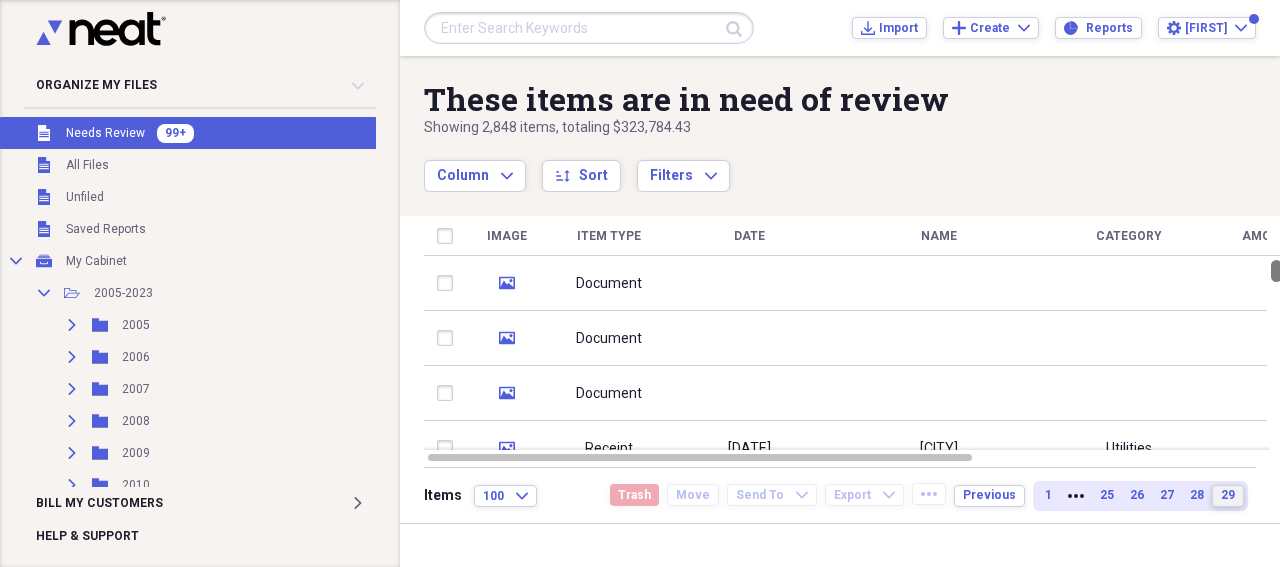 drag, startPoint x: 1270, startPoint y: 277, endPoint x: 1269, endPoint y: 323, distance: 46.010868 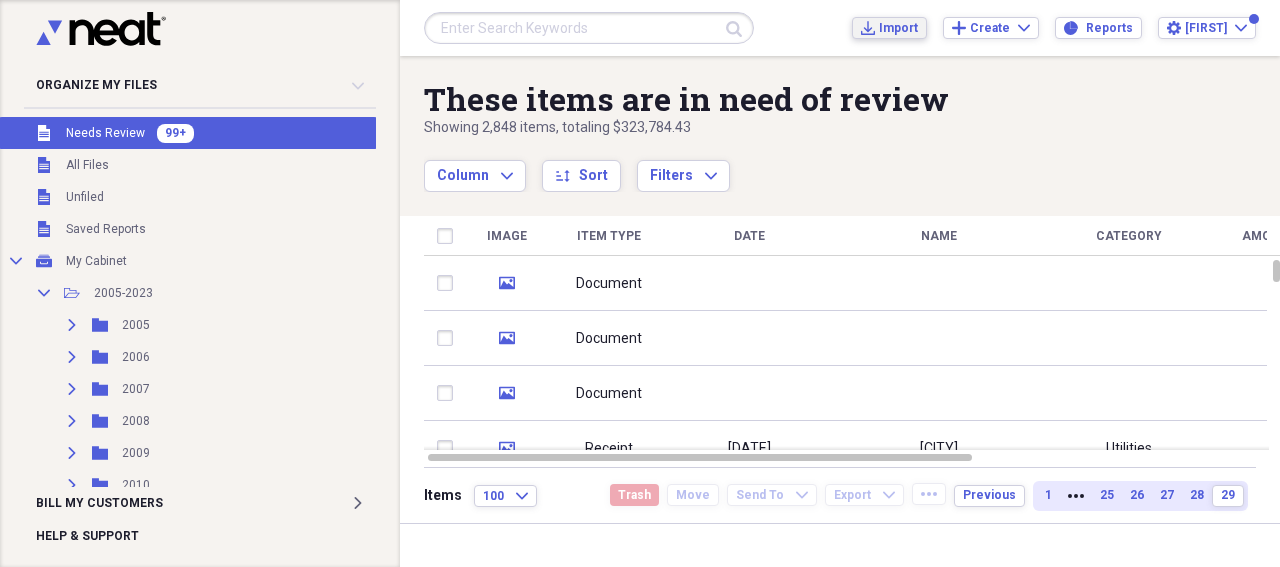click on "Import" 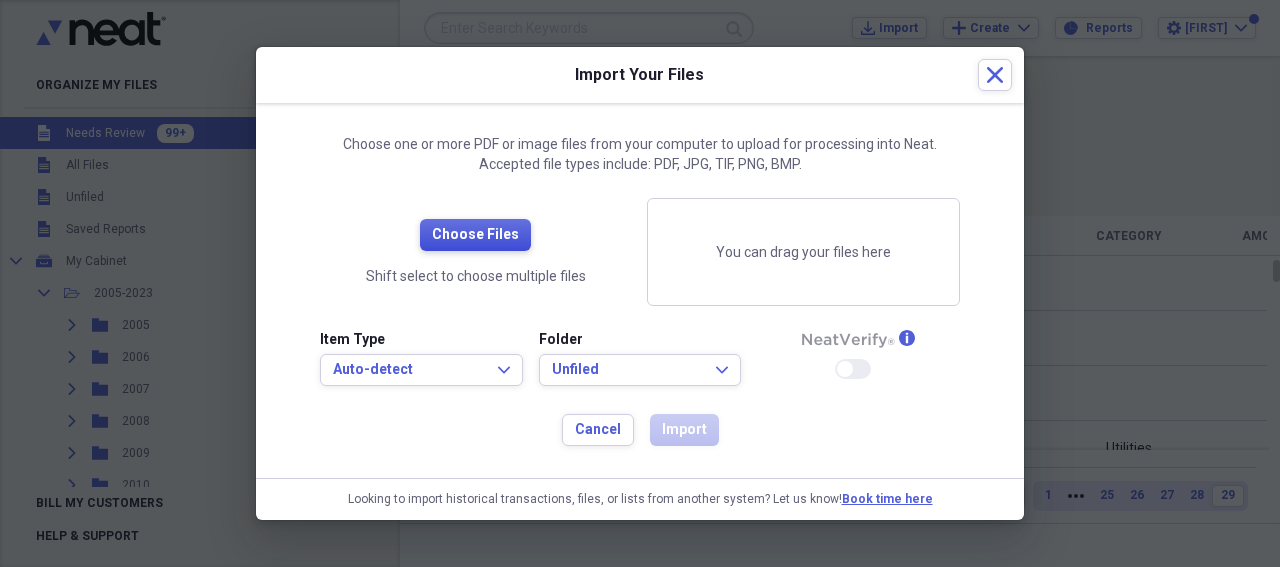 click on "Choose Files" at bounding box center [475, 235] 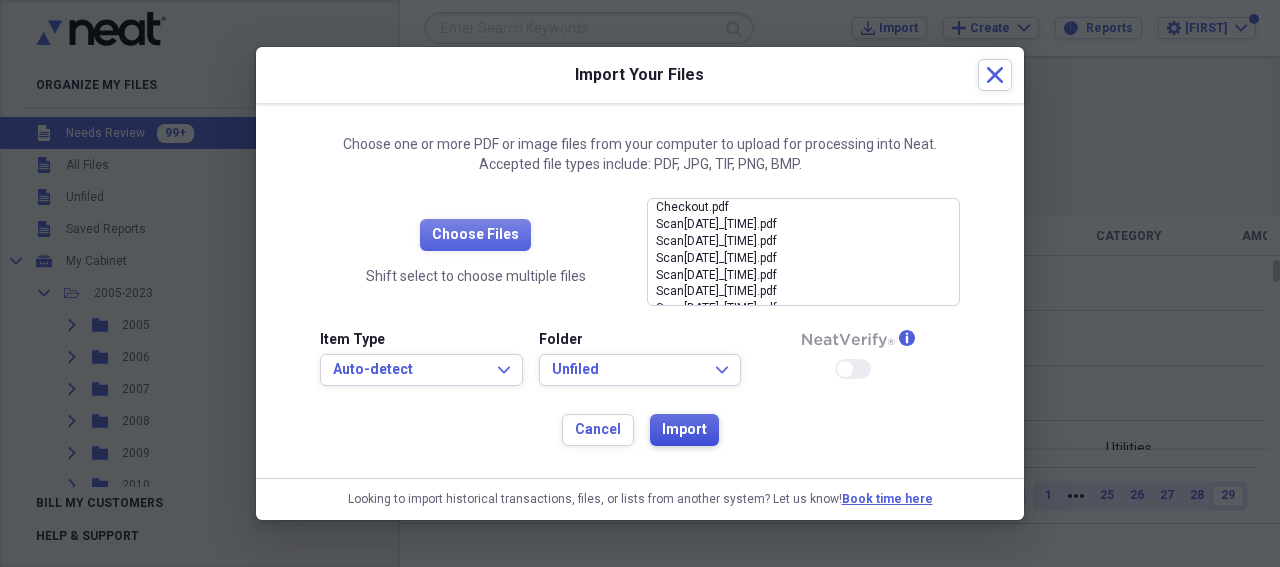 click on "Import" at bounding box center (684, 430) 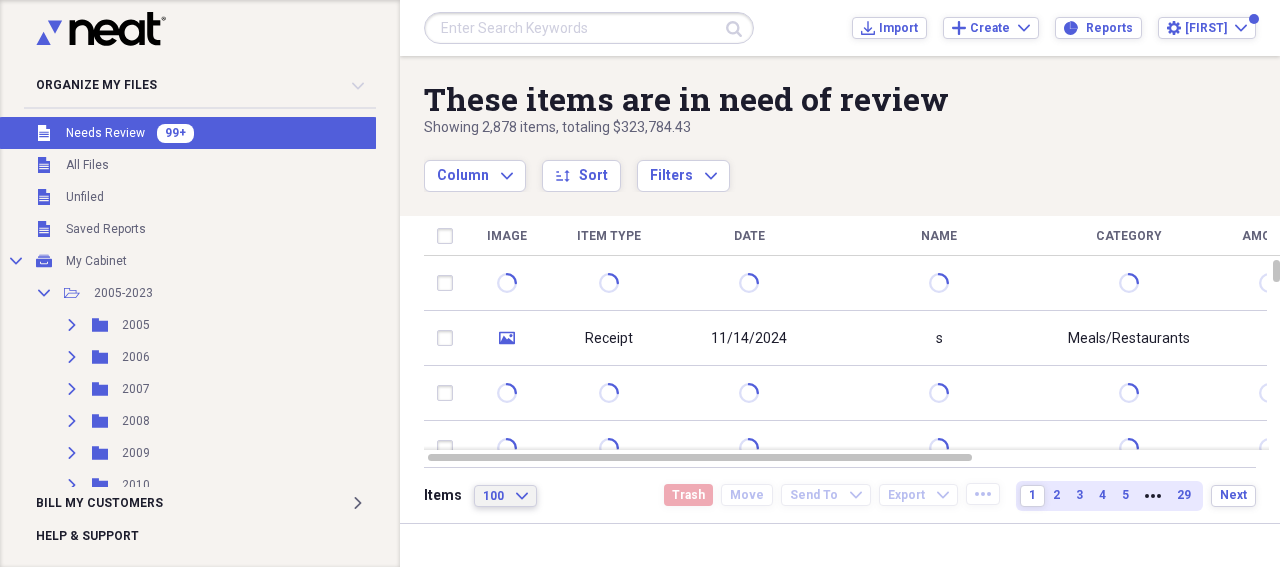 click on "Expand" 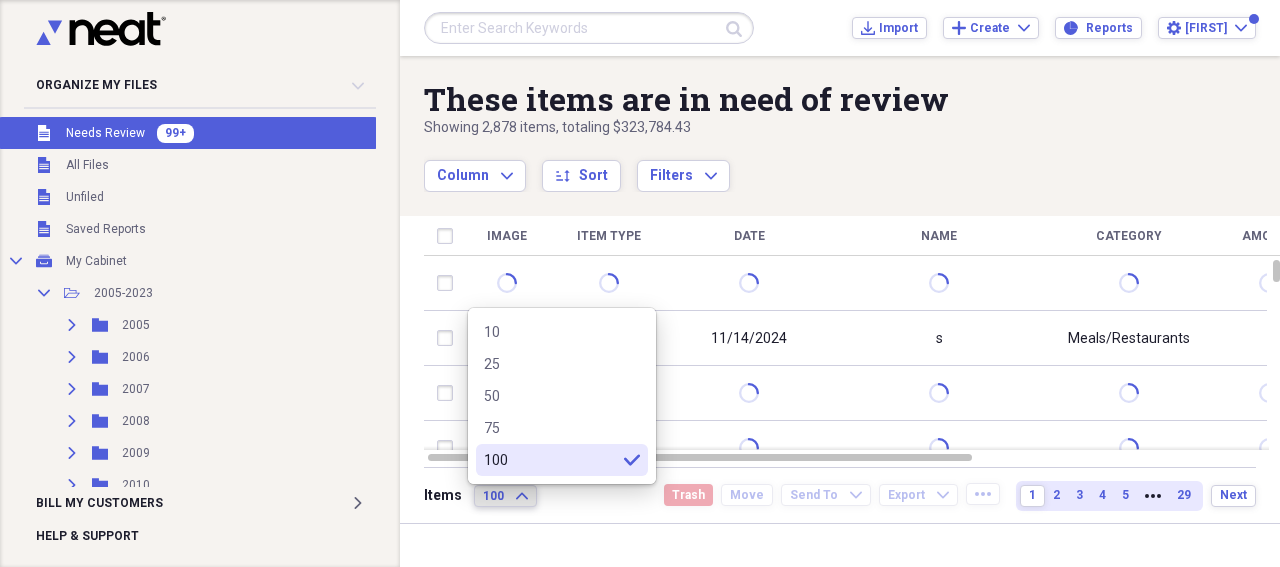 click on "100 Expand" at bounding box center [505, 496] 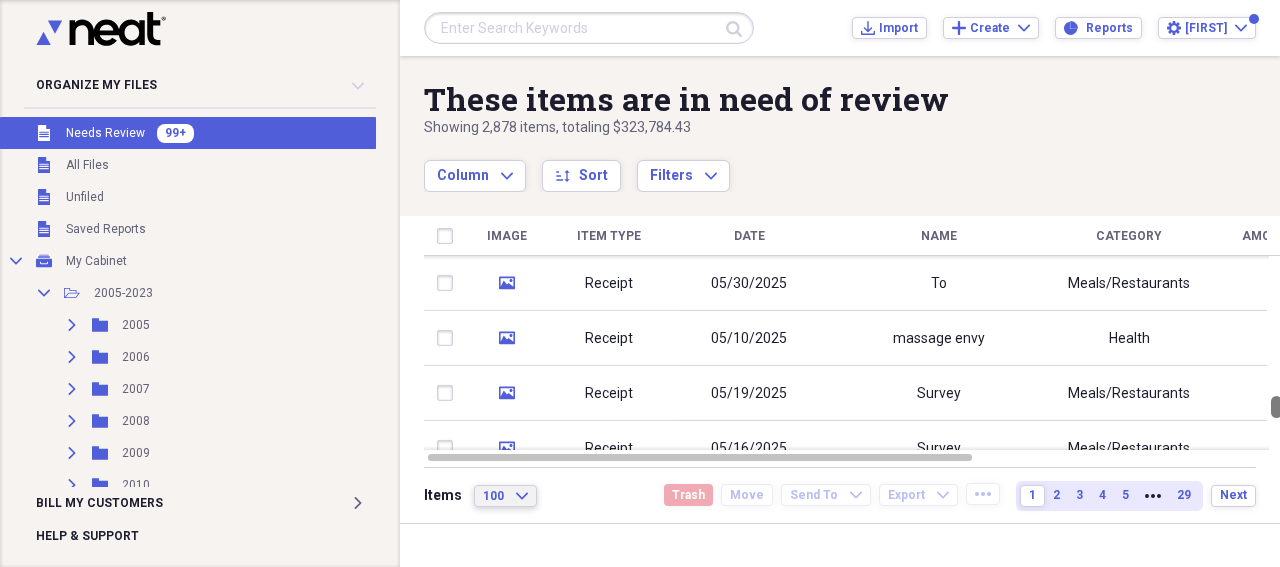 drag, startPoint x: 1274, startPoint y: 267, endPoint x: 1292, endPoint y: 443, distance: 176.91806 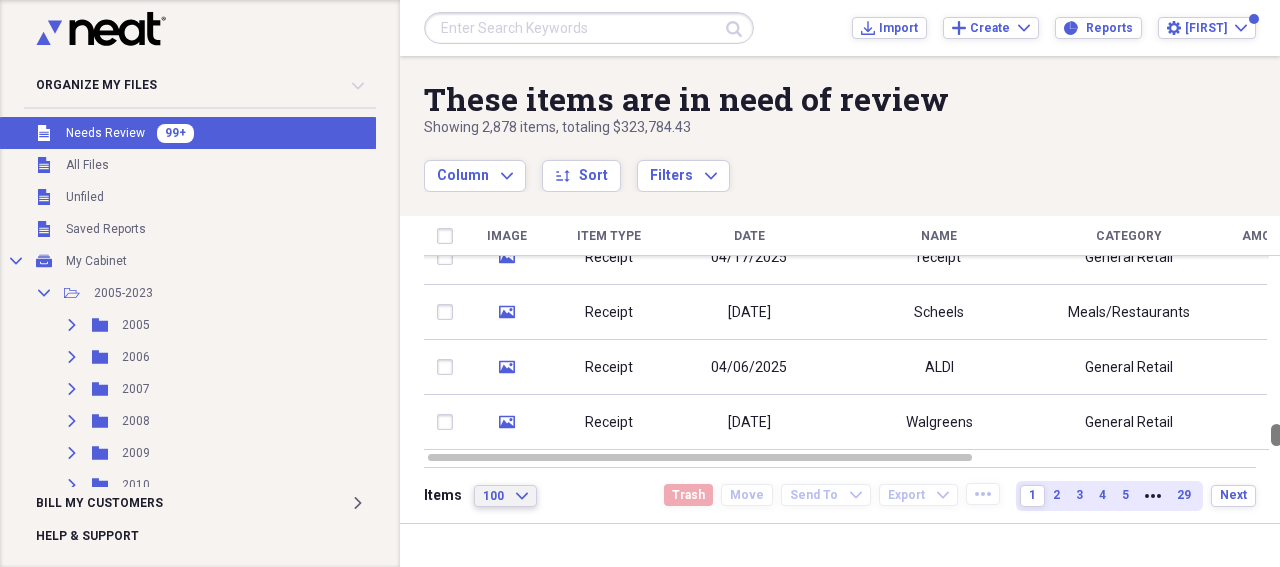 drag, startPoint x: 1272, startPoint y: 403, endPoint x: 1273, endPoint y: 449, distance: 46.010868 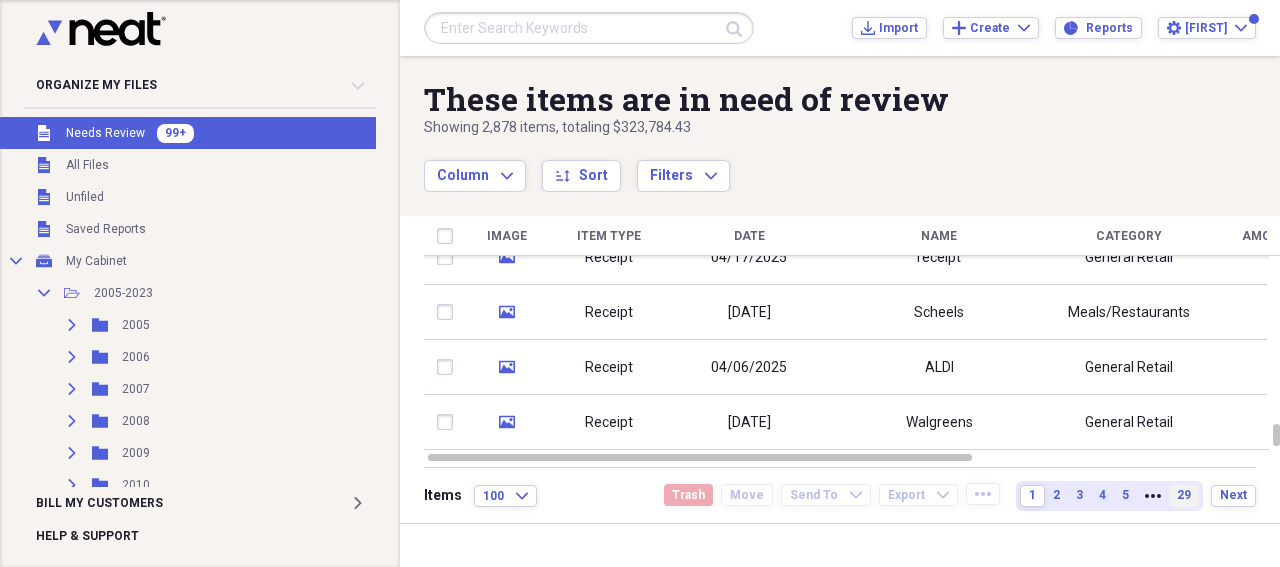 click on "29" at bounding box center [1184, 495] 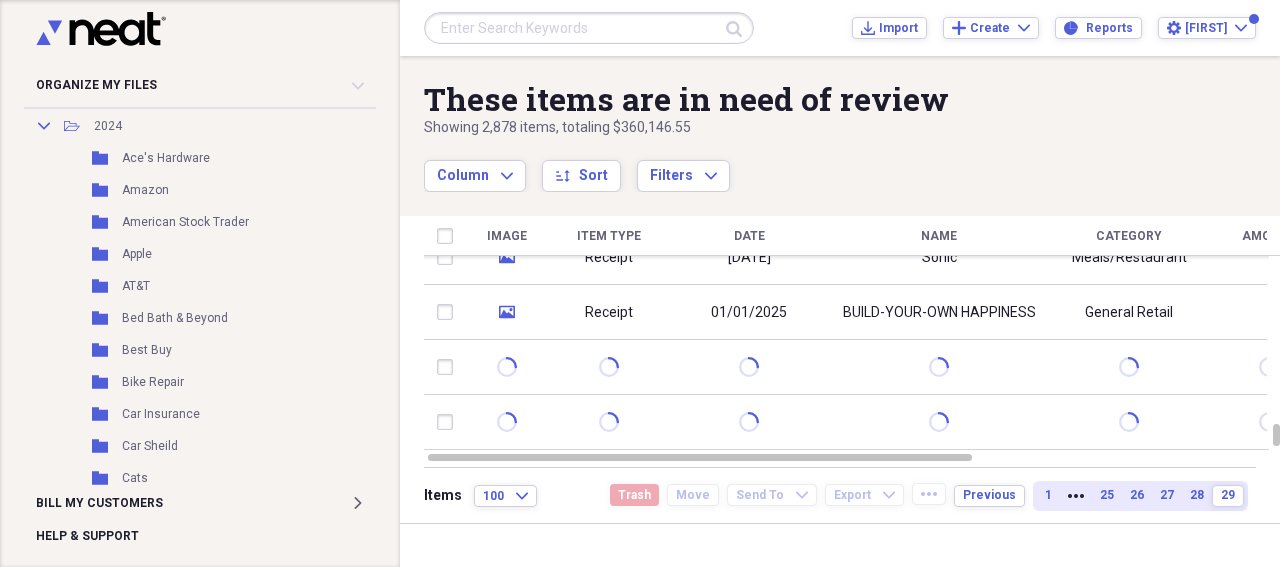 scroll, scrollTop: 644, scrollLeft: 0, axis: vertical 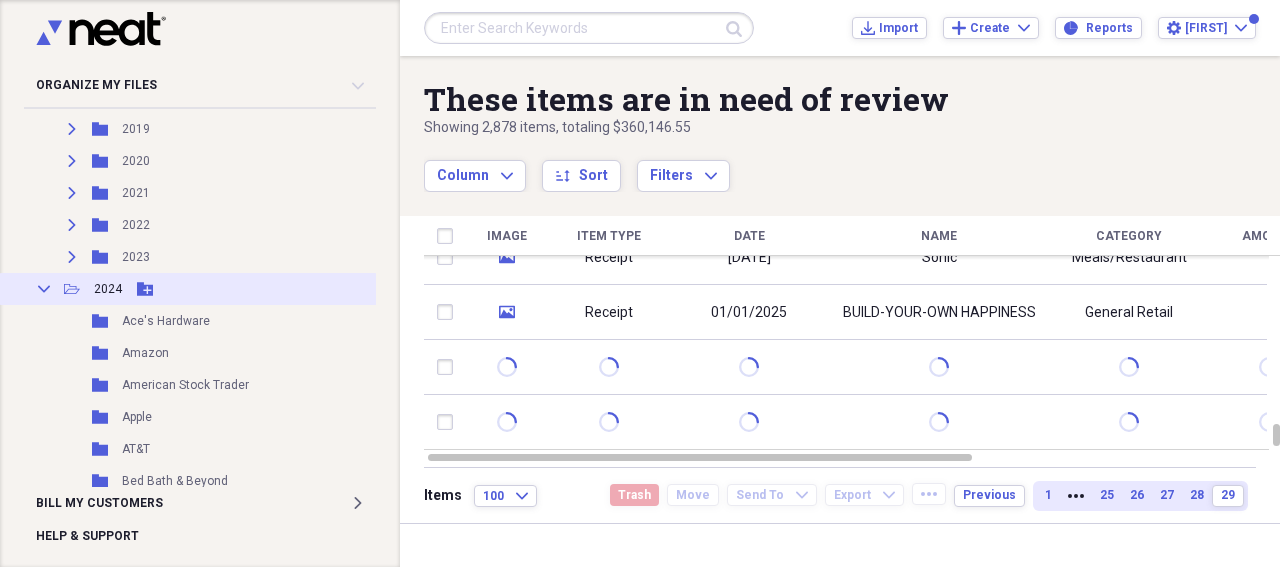 click on "Collapse" 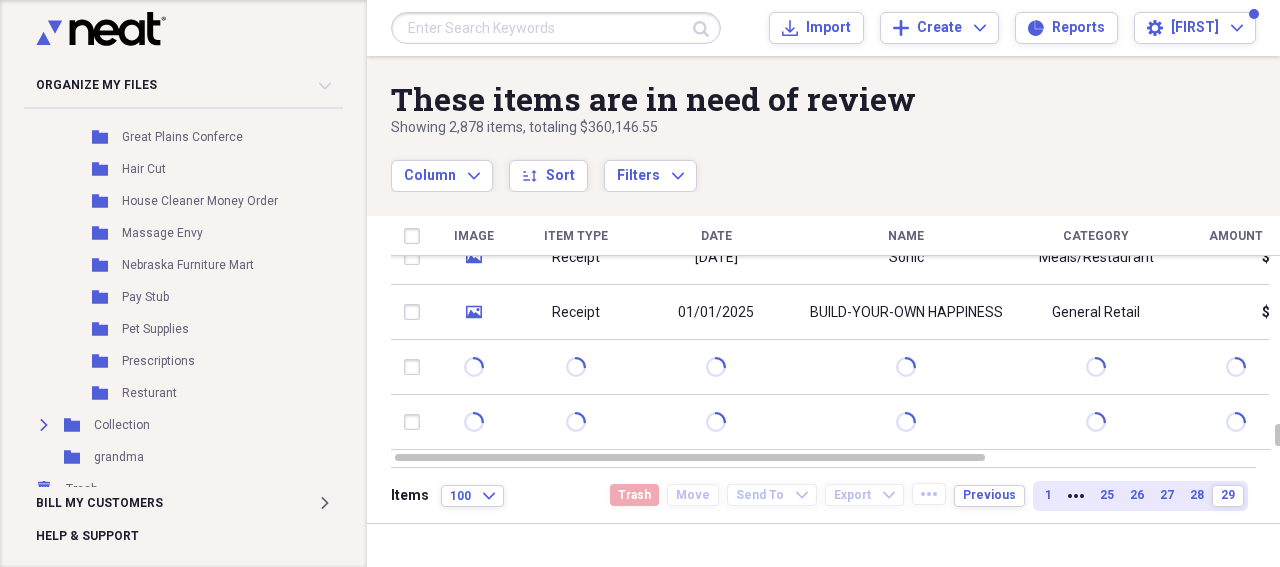 scroll, scrollTop: 1277, scrollLeft: 0, axis: vertical 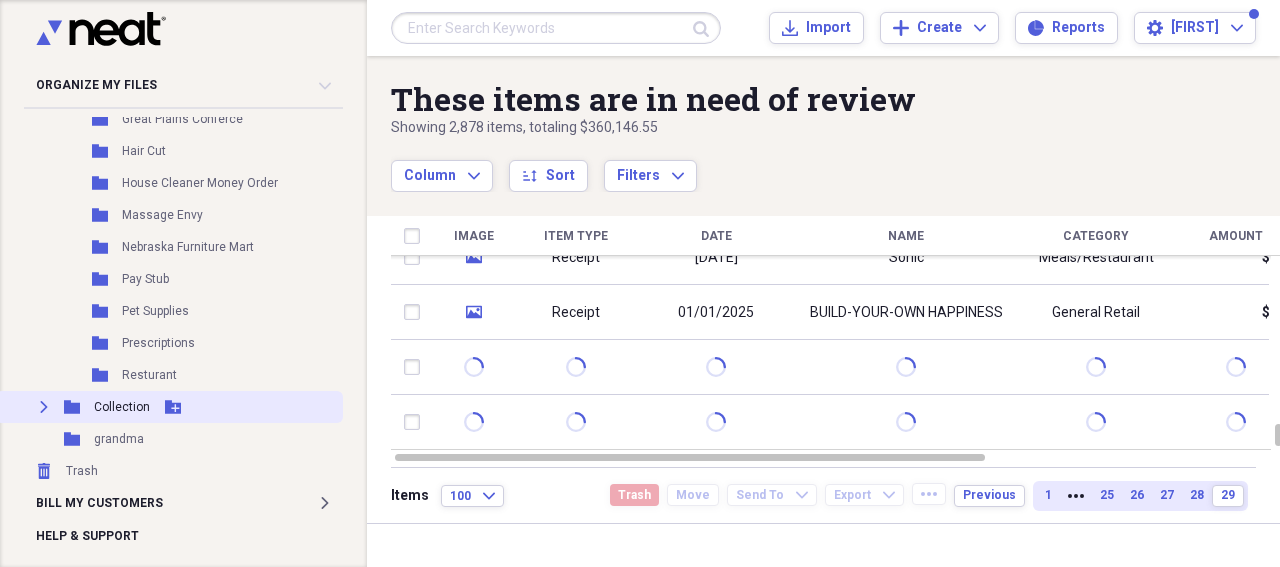 click on "Collection" at bounding box center (122, 407) 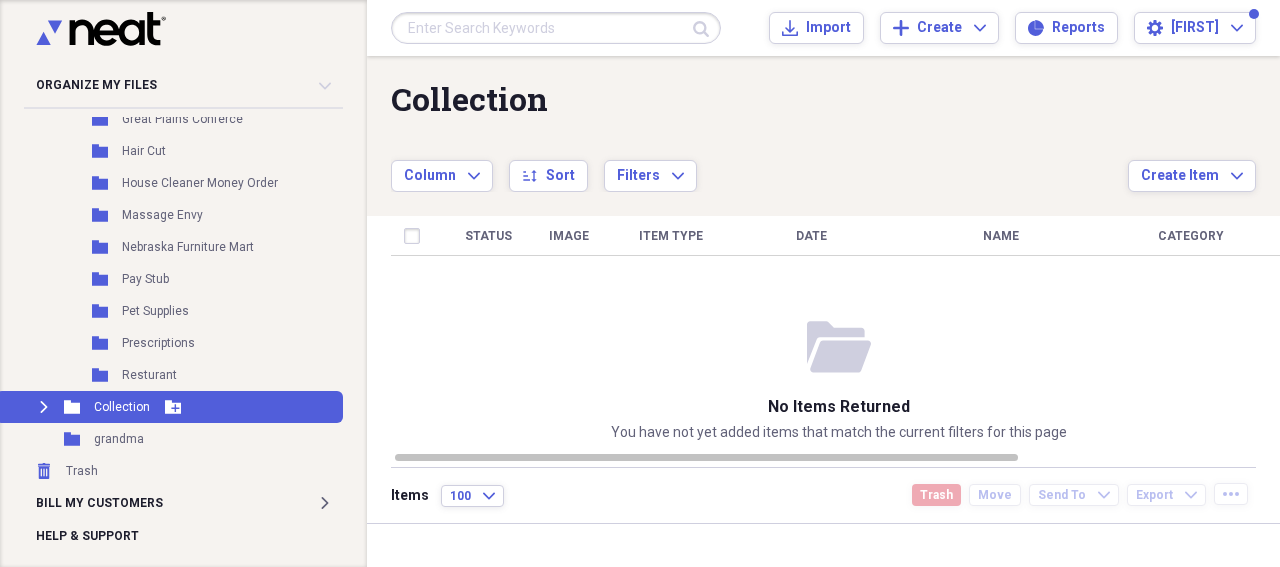 click on "Expand" at bounding box center (44, 407) 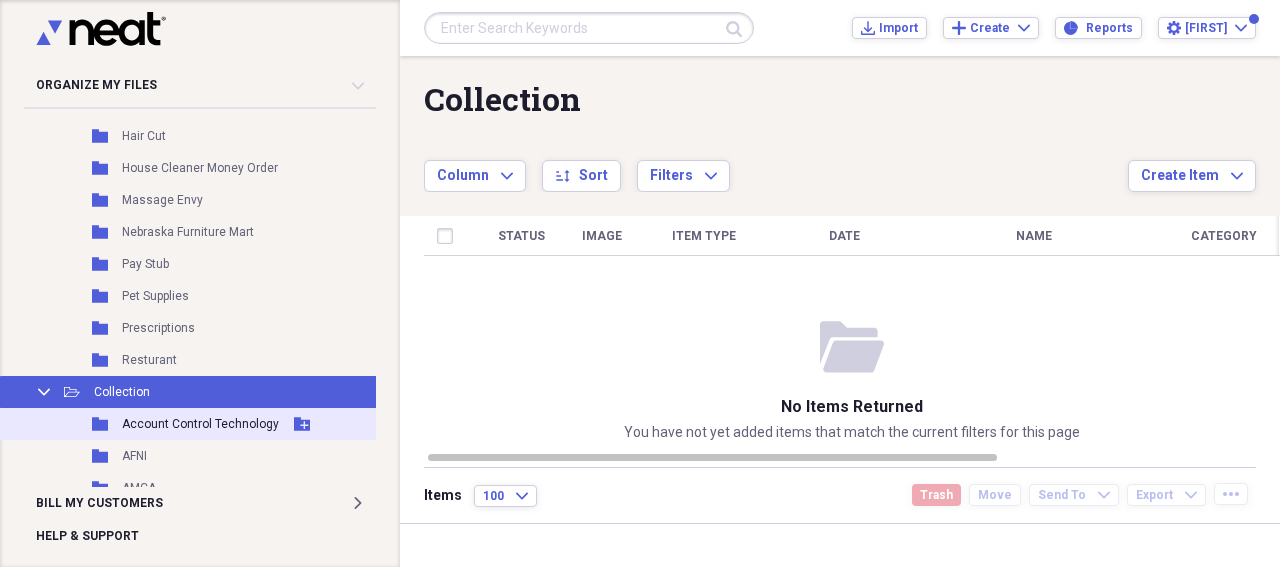 click on "Account Control Technology" at bounding box center [200, 424] 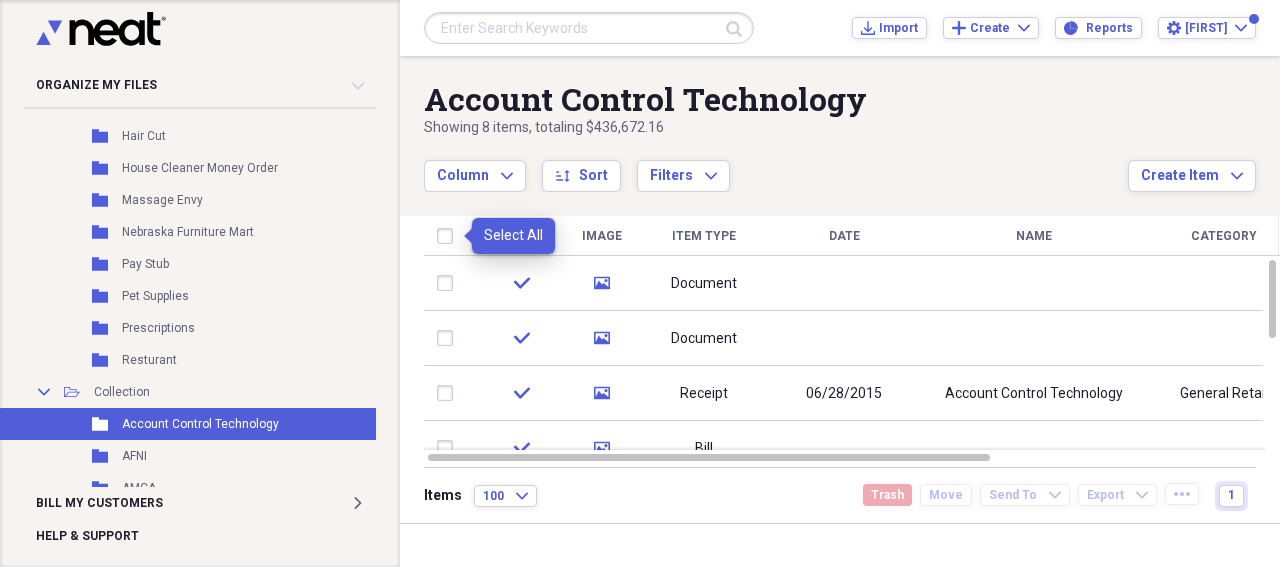 click at bounding box center (449, 236) 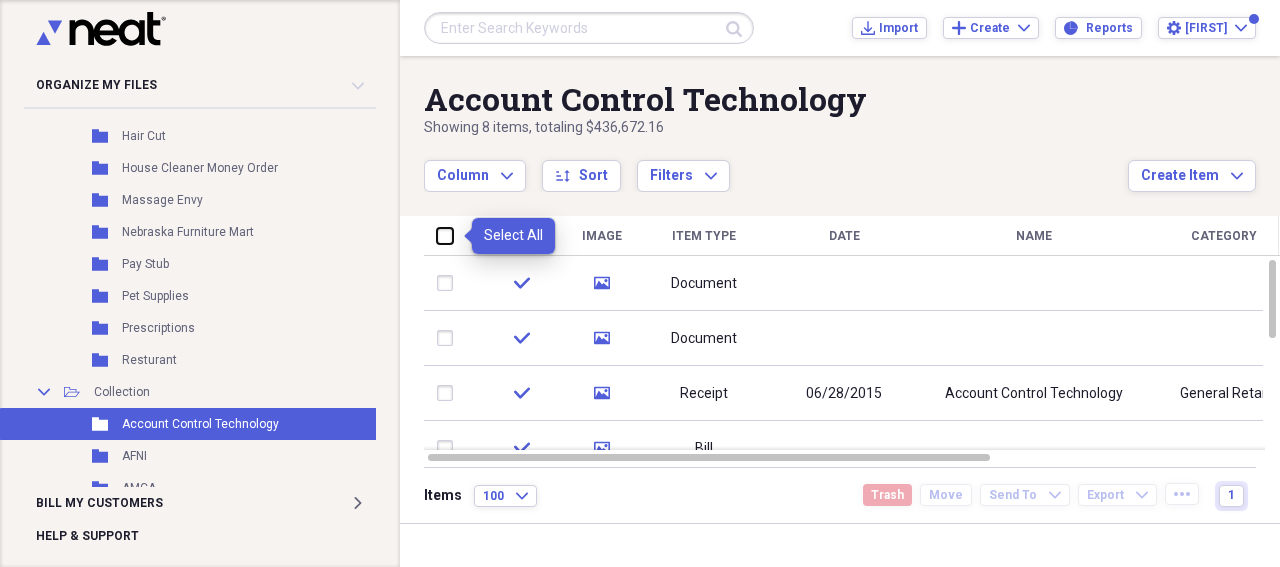 click at bounding box center [437, 235] 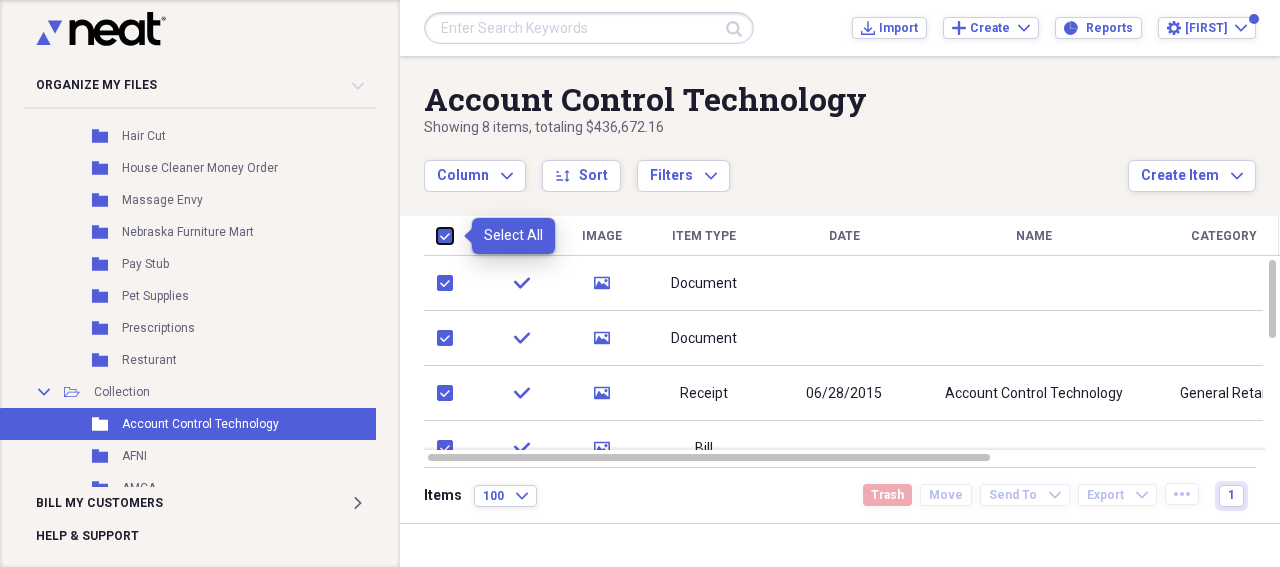 checkbox on "true" 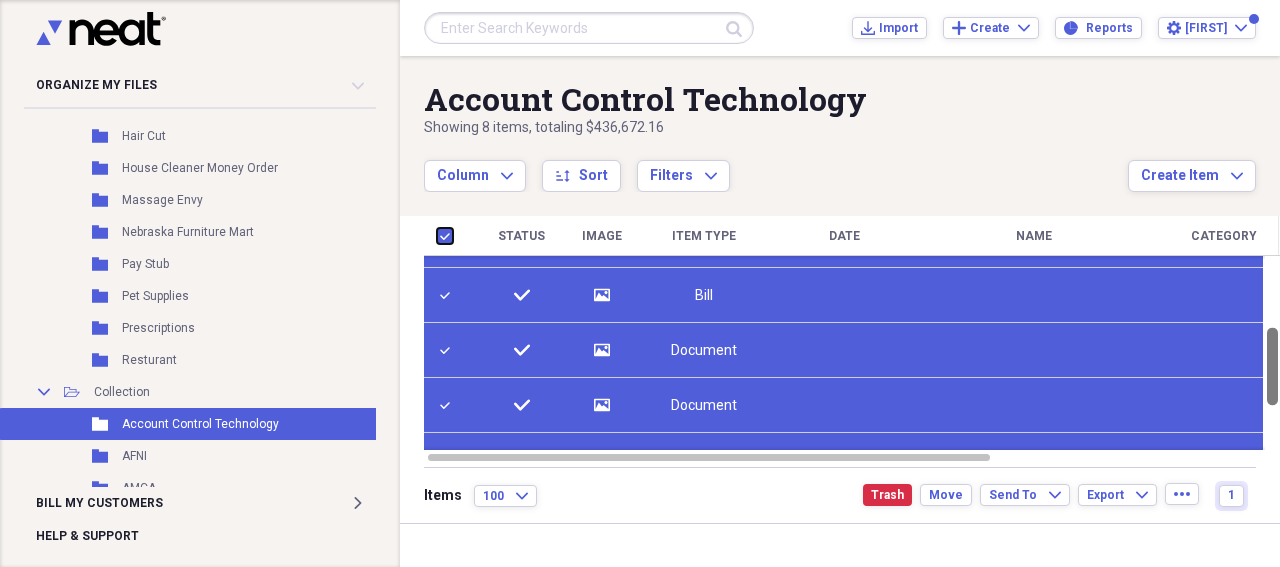 drag, startPoint x: 1270, startPoint y: 310, endPoint x: 1282, endPoint y: 362, distance: 53.366657 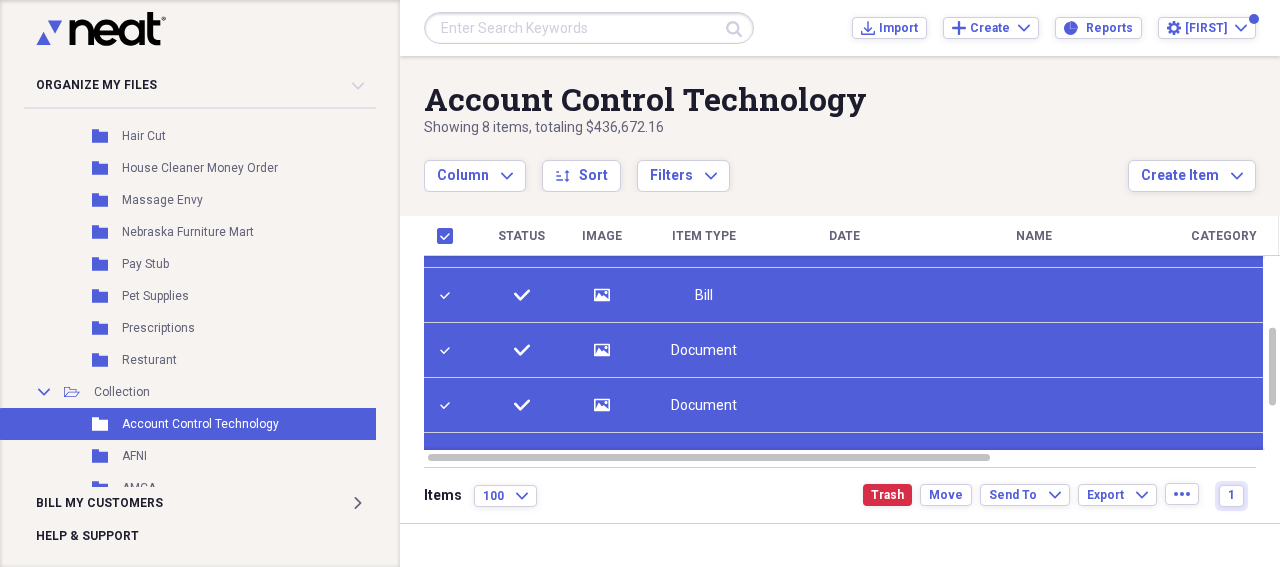 click at bounding box center [449, 236] 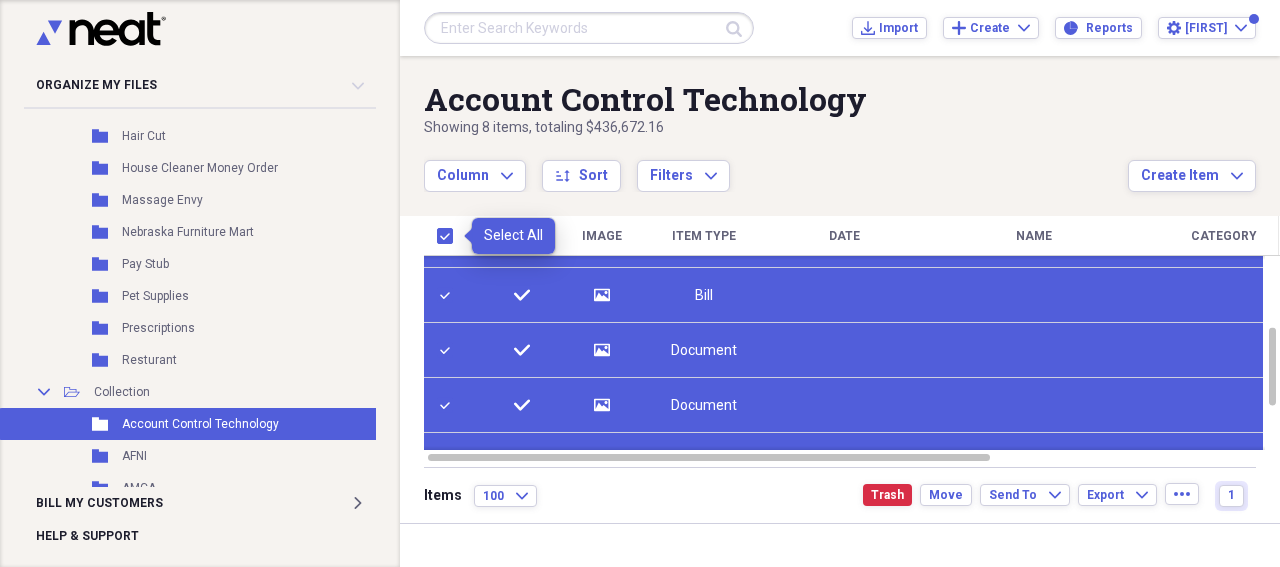 click at bounding box center (449, 236) 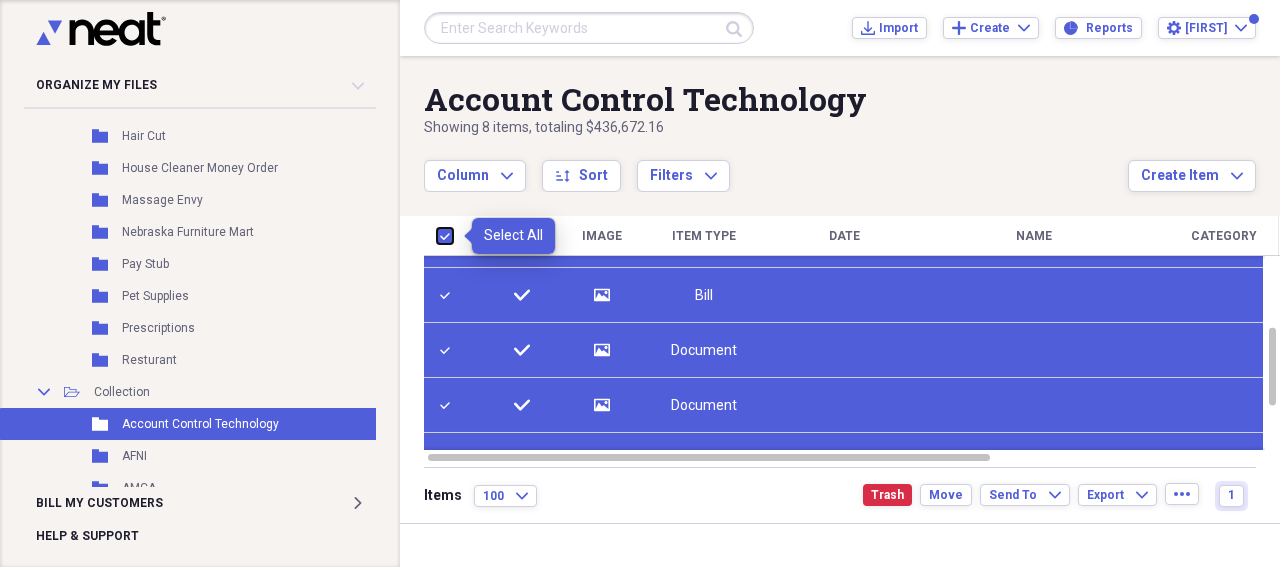 click at bounding box center [437, 235] 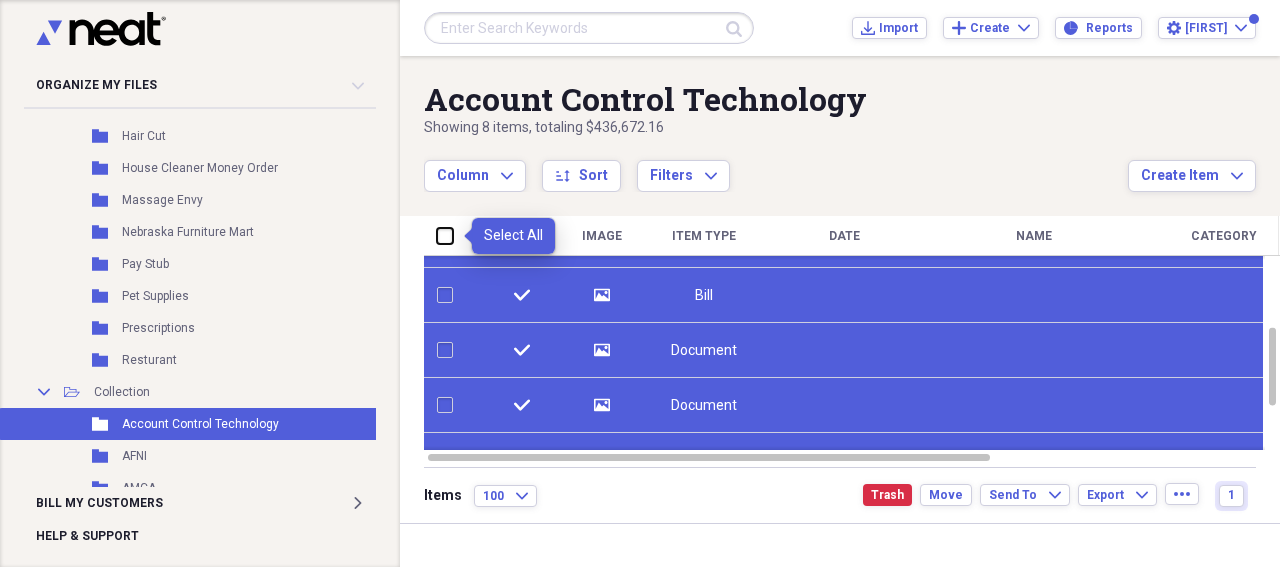 checkbox on "false" 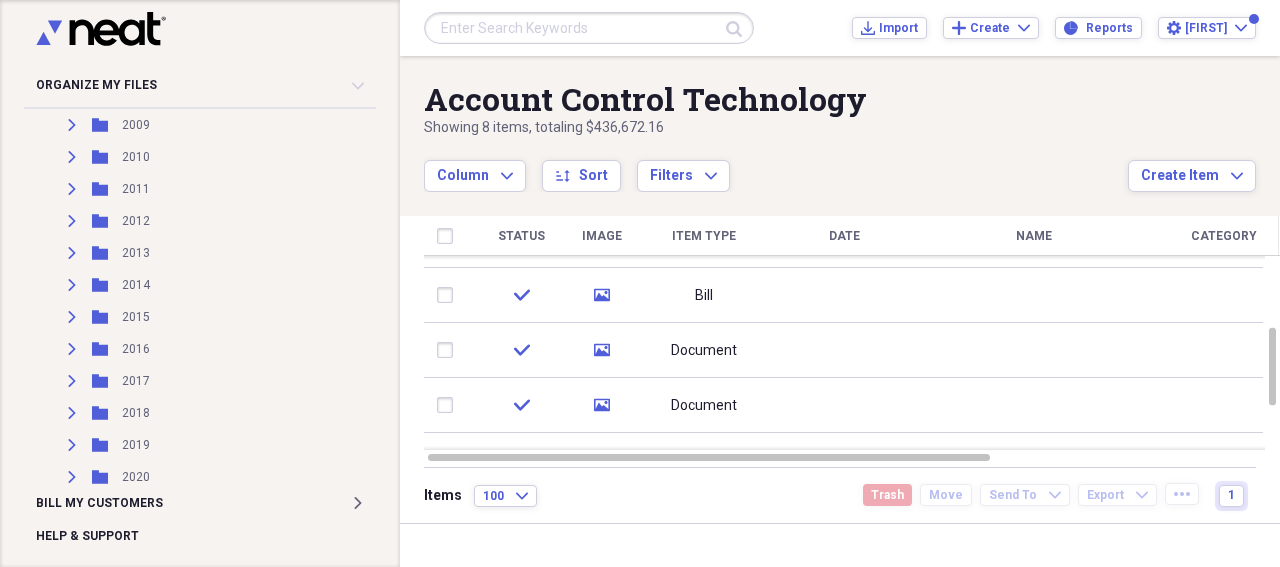 scroll, scrollTop: 0, scrollLeft: 0, axis: both 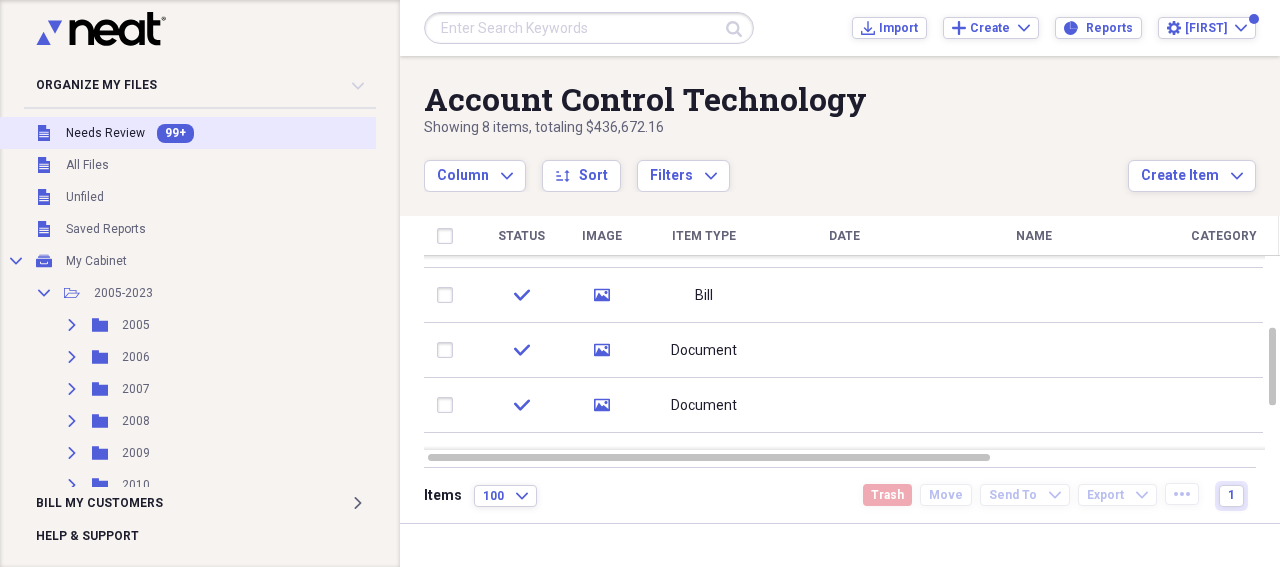 click on "Needs Review" at bounding box center (105, 133) 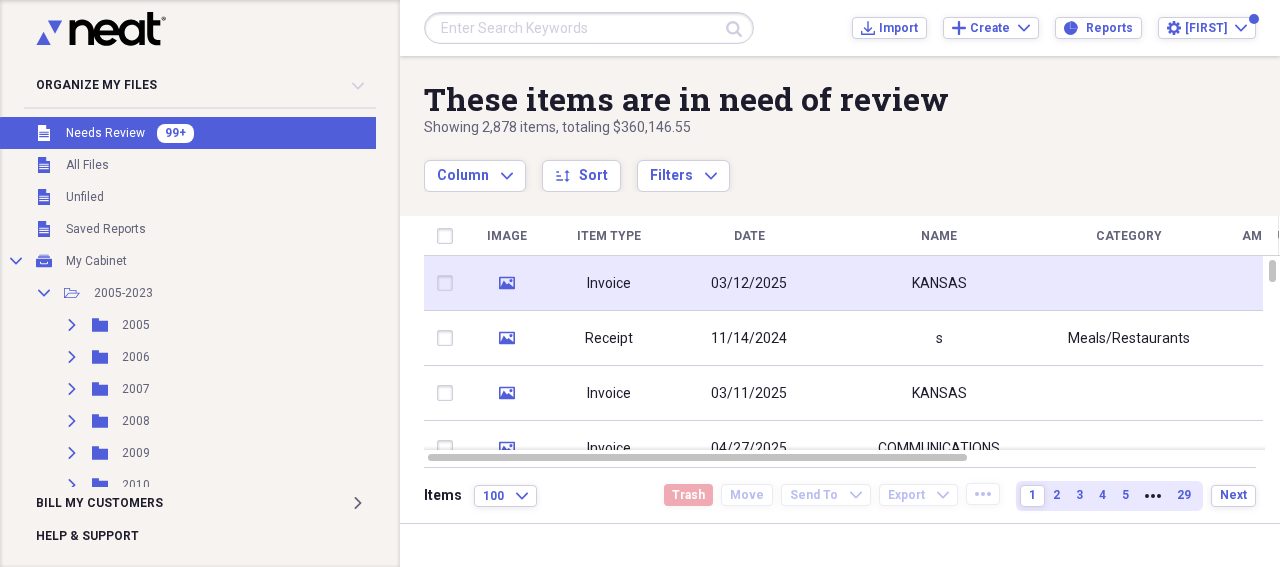 click on "Invoice" at bounding box center [609, 284] 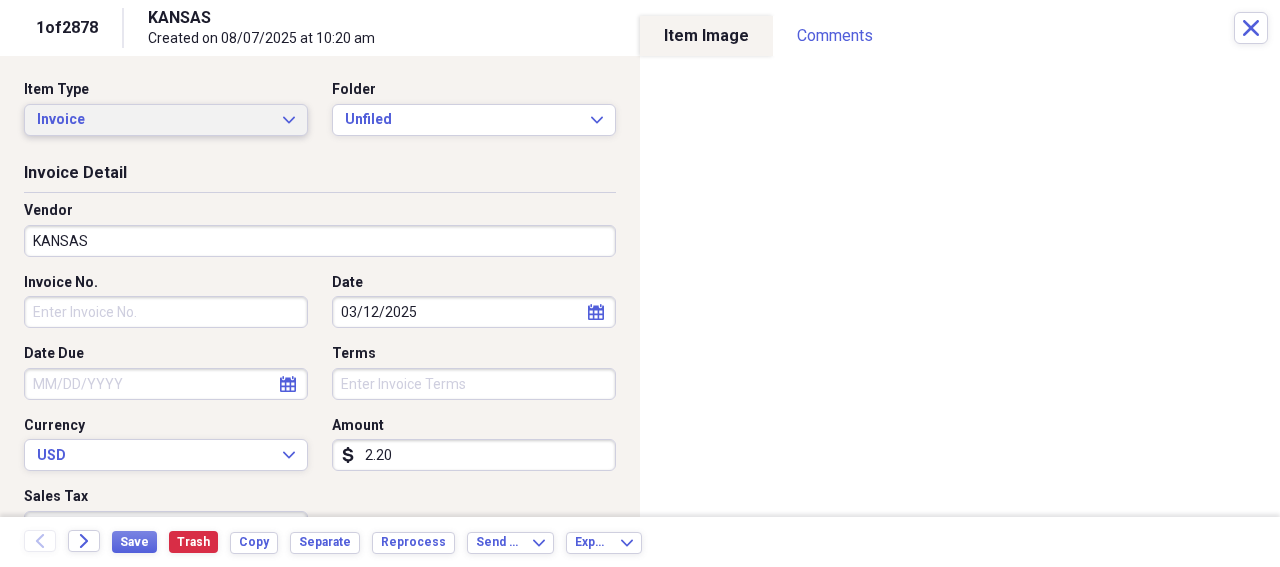 click on "Invoice Expand" at bounding box center [166, 120] 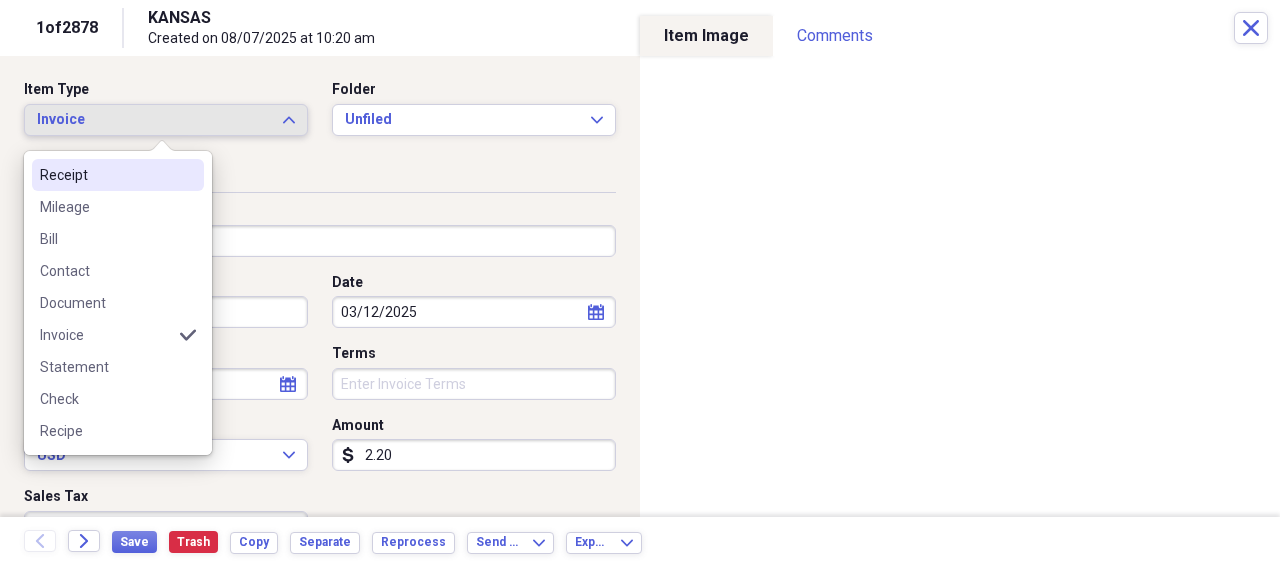 click on "Invoice Detail" at bounding box center [320, 177] 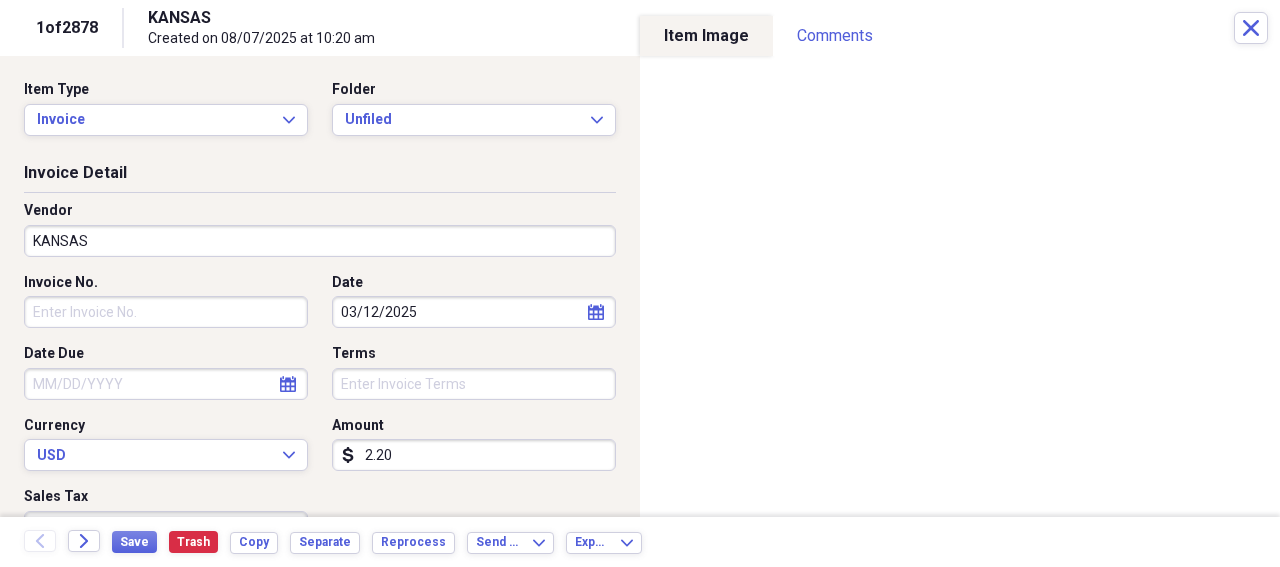 click on "KANSAS" at bounding box center (320, 241) 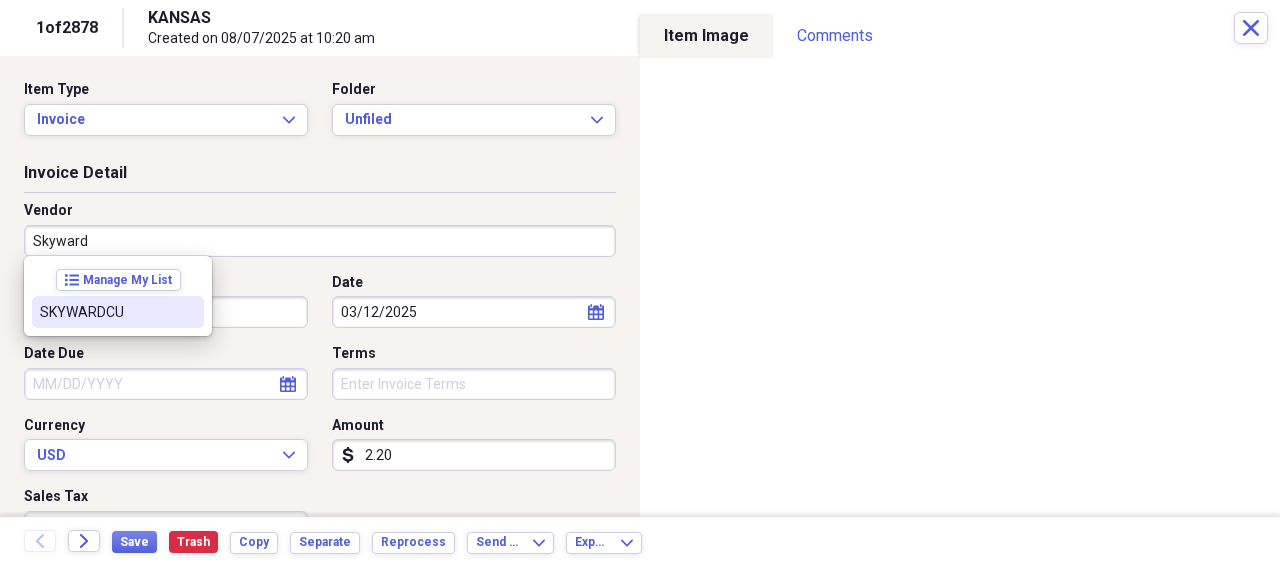 click on "SKYWARDCU" at bounding box center (106, 312) 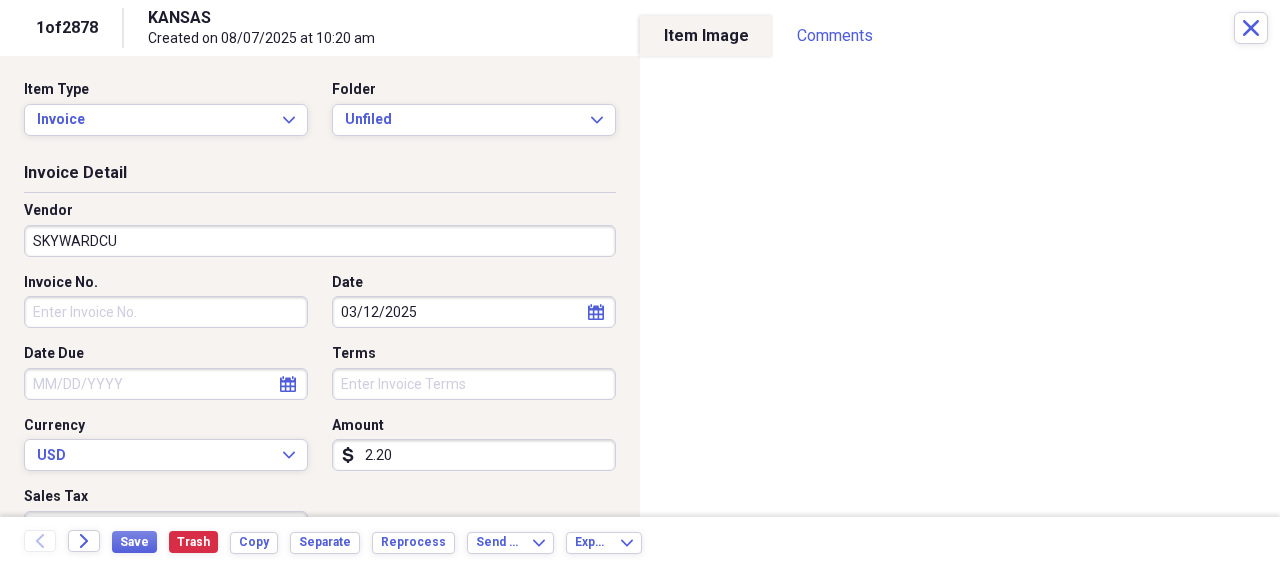 type on "General Retail" 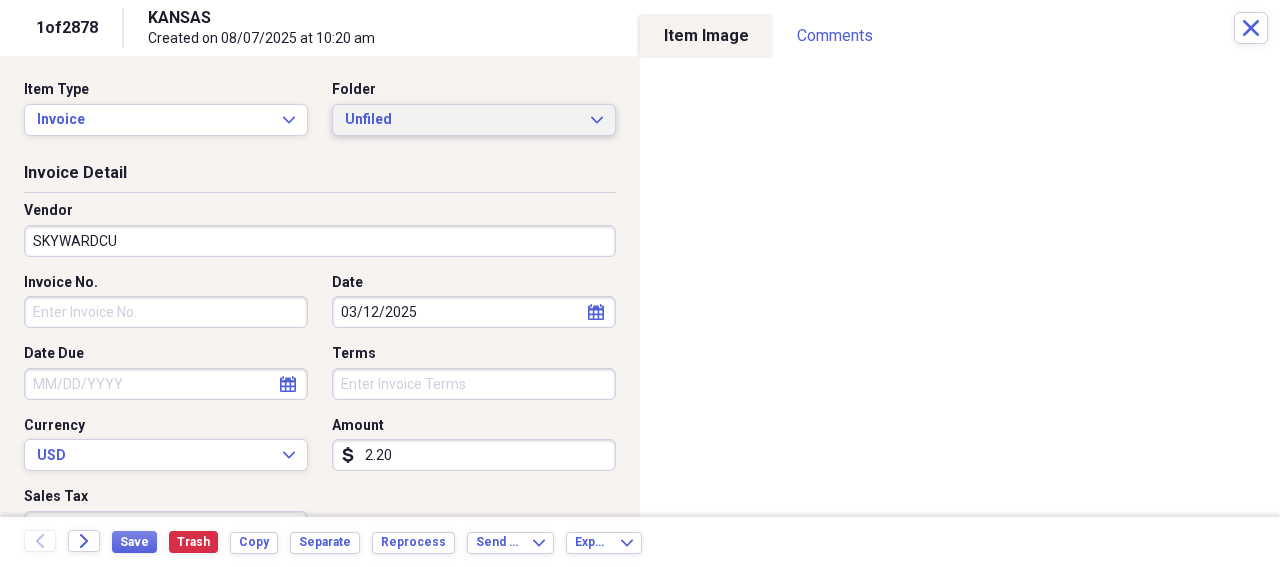 click on "Unfiled" at bounding box center [462, 120] 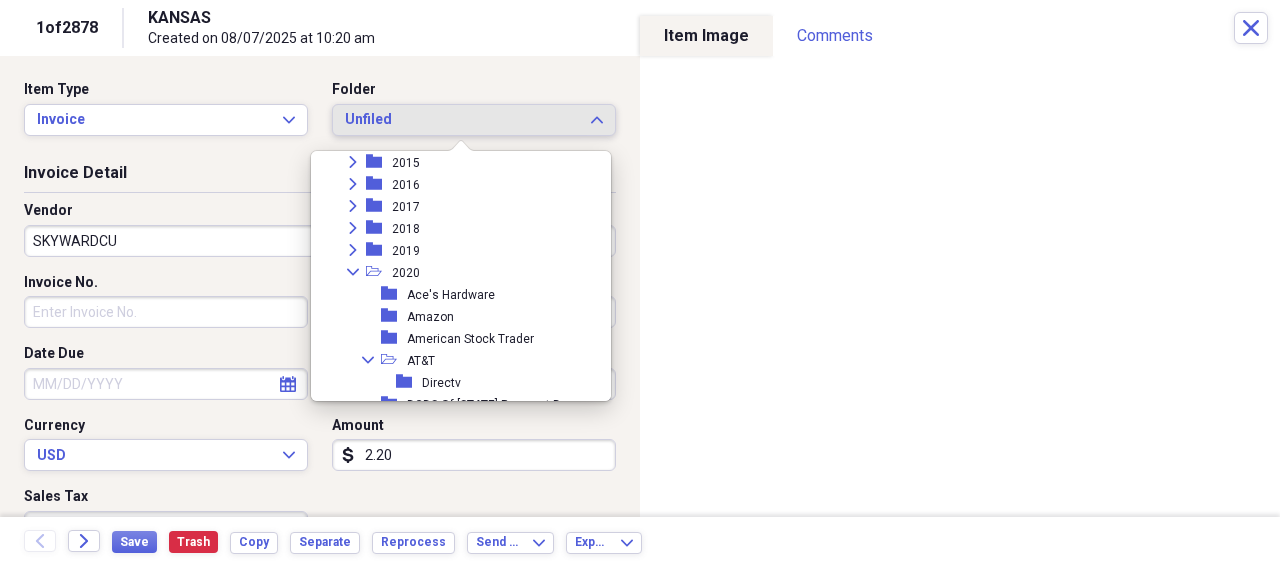 scroll, scrollTop: 926, scrollLeft: 0, axis: vertical 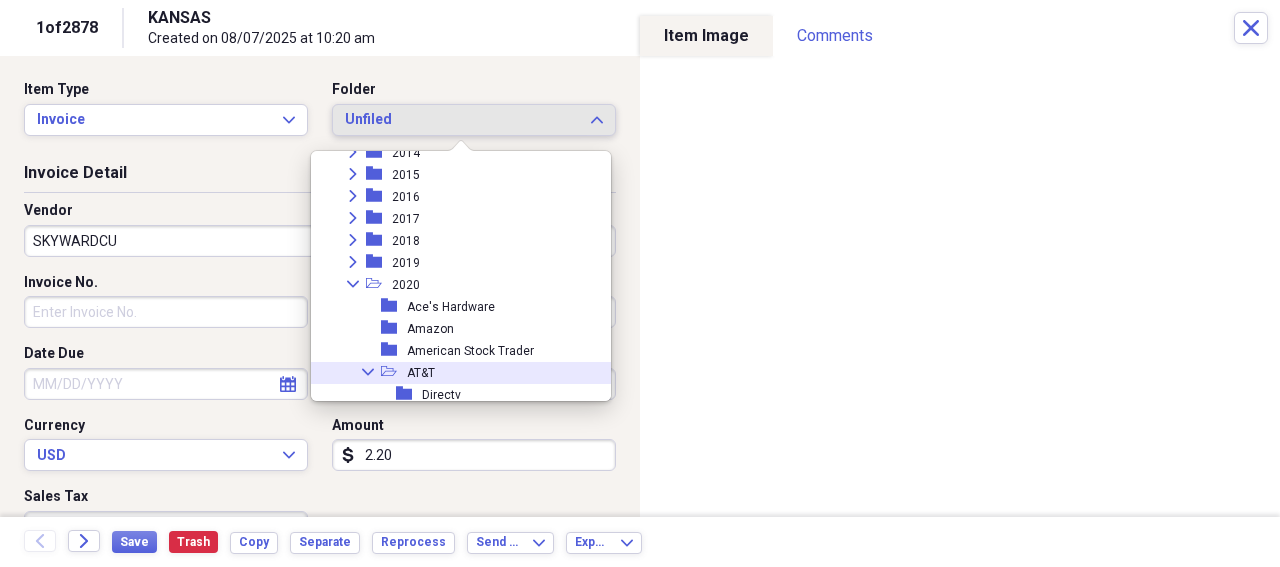 click 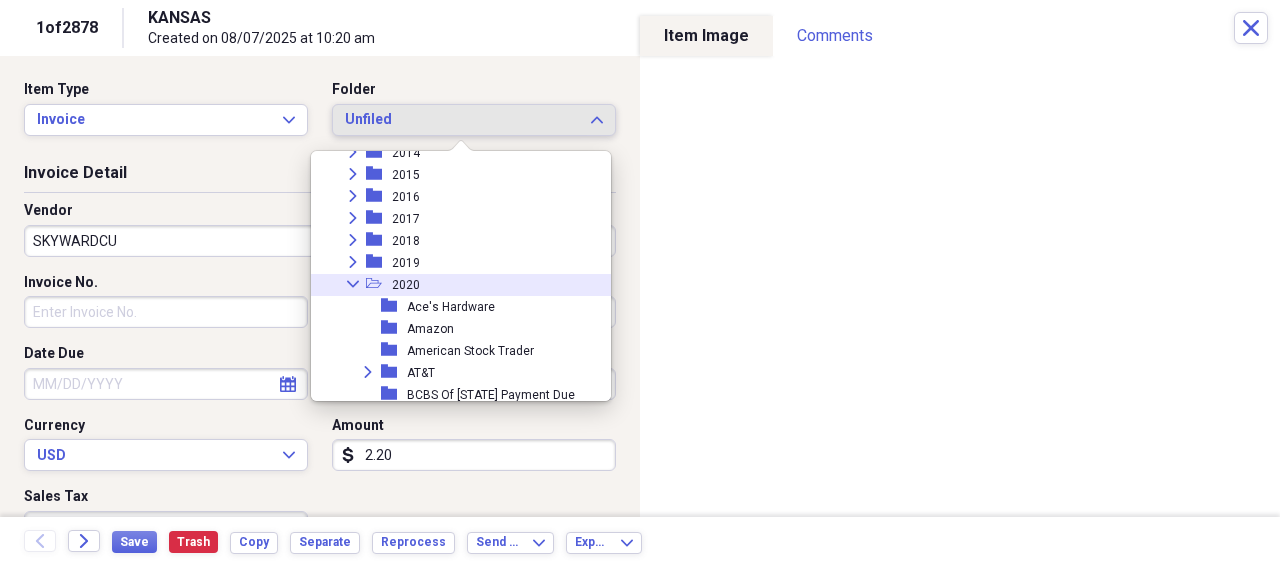 click on "Collapse" at bounding box center (353, 284) 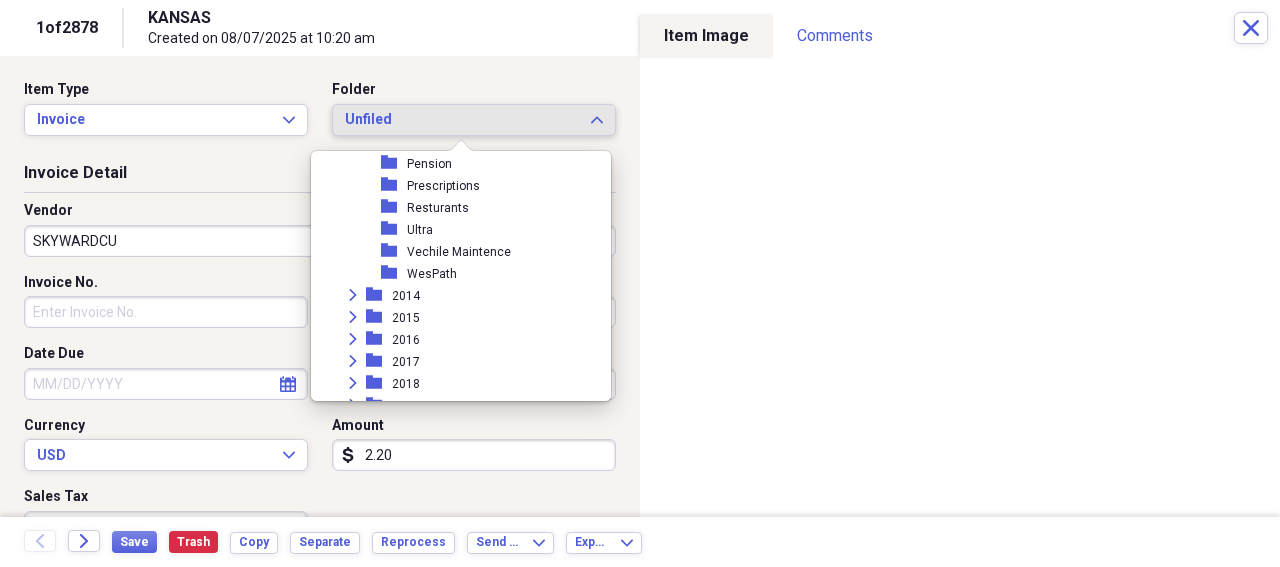 scroll, scrollTop: 1008, scrollLeft: 0, axis: vertical 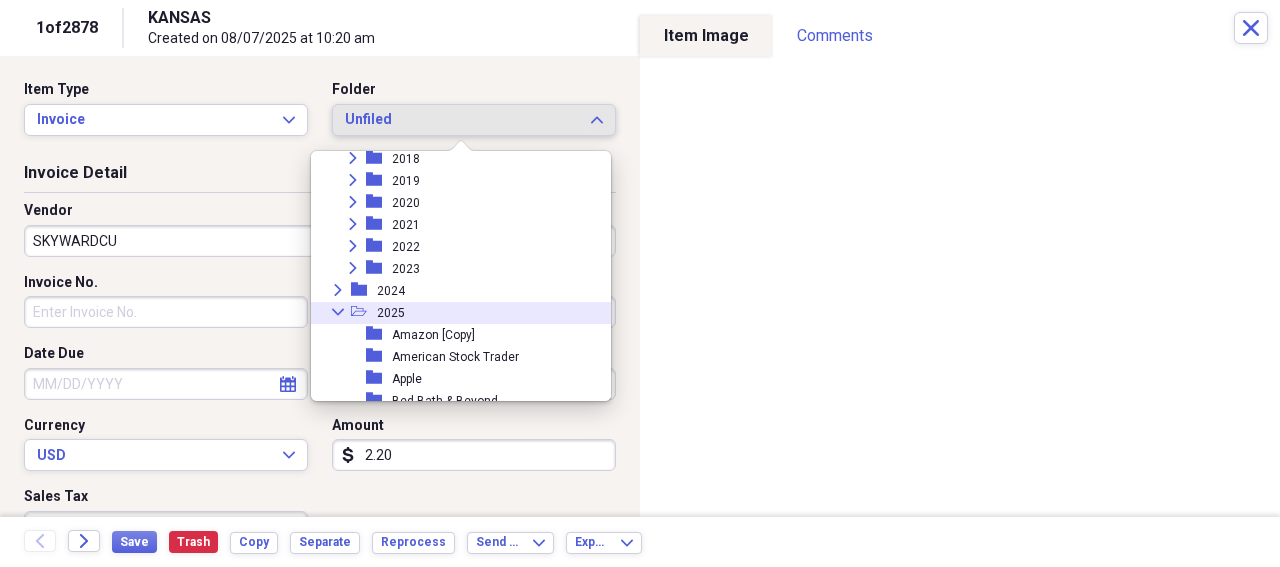 click on "Collapse" 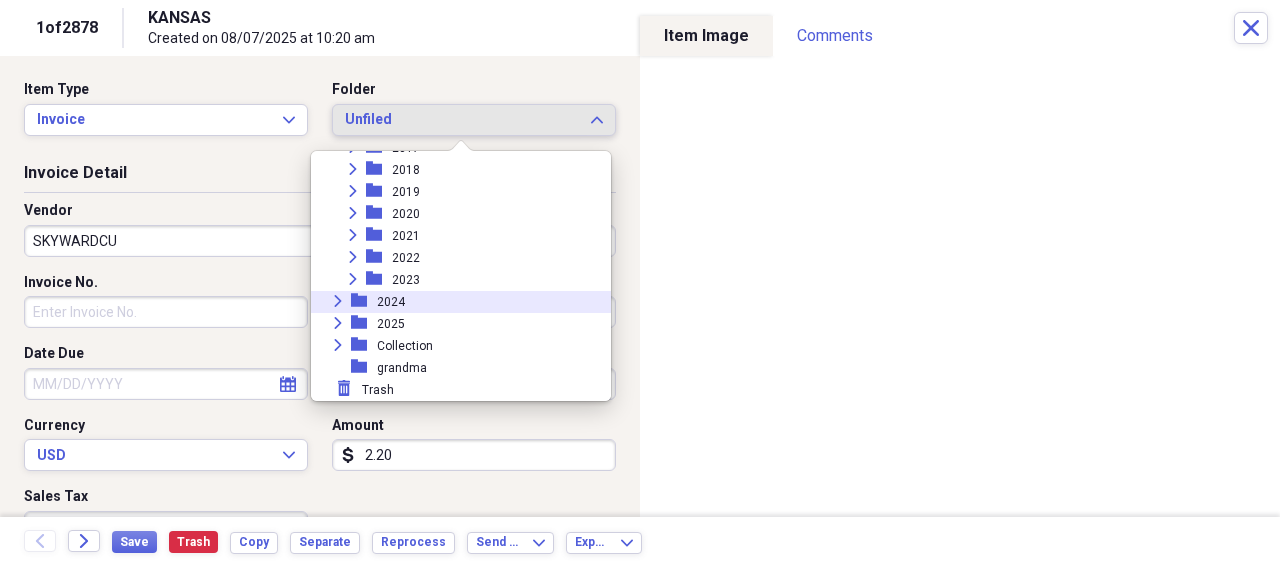 scroll, scrollTop: 997, scrollLeft: 0, axis: vertical 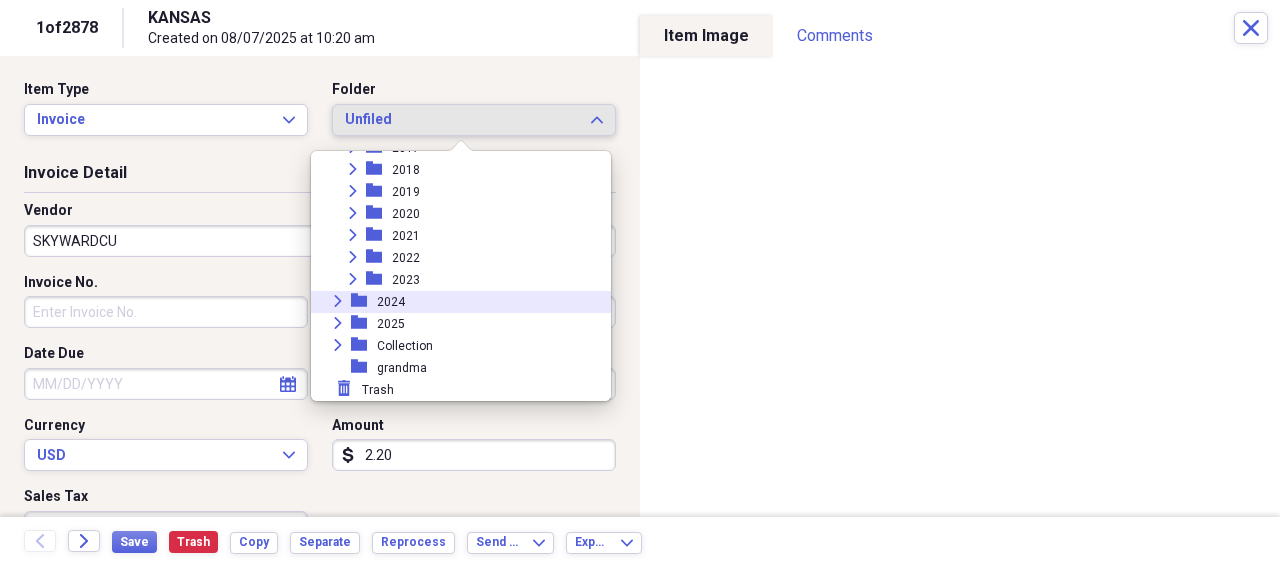click on "Expand" 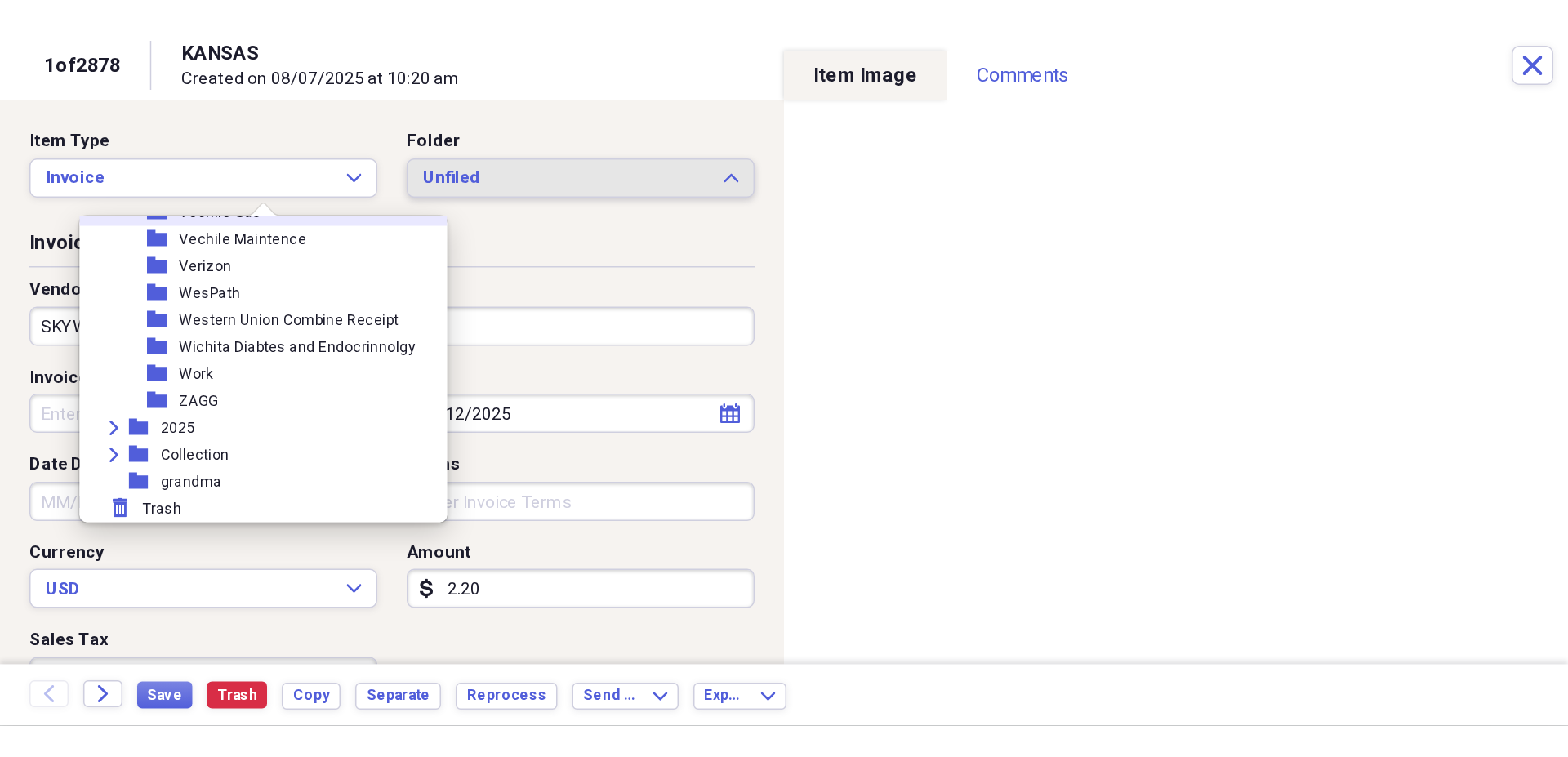 scroll, scrollTop: 2018, scrollLeft: 0, axis: vertical 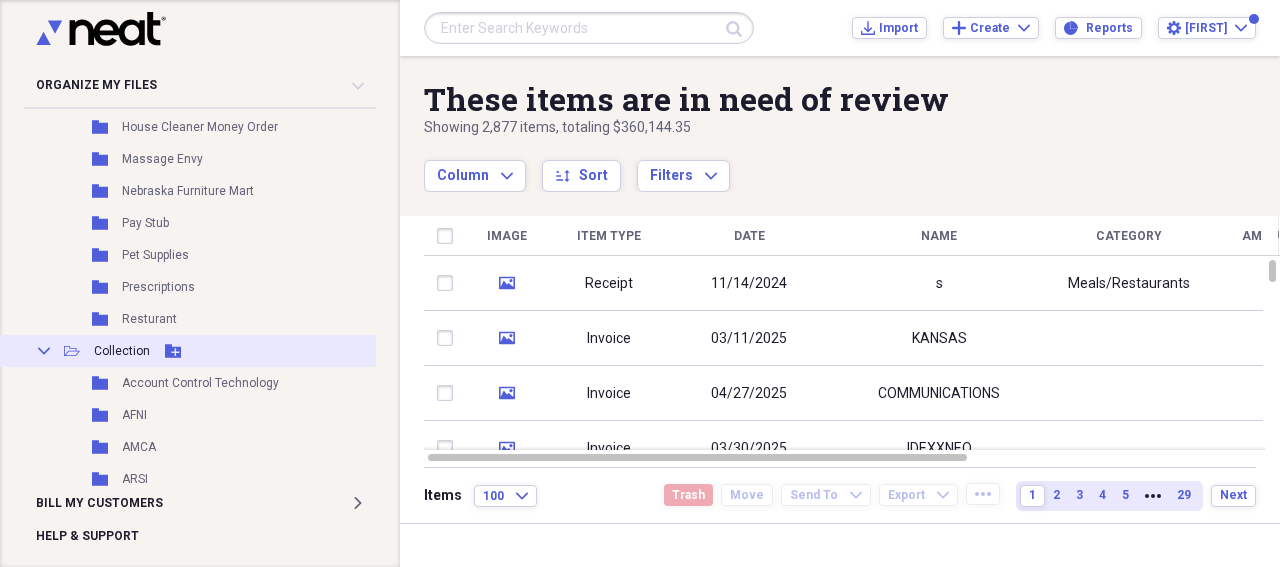 click on "Collapse" 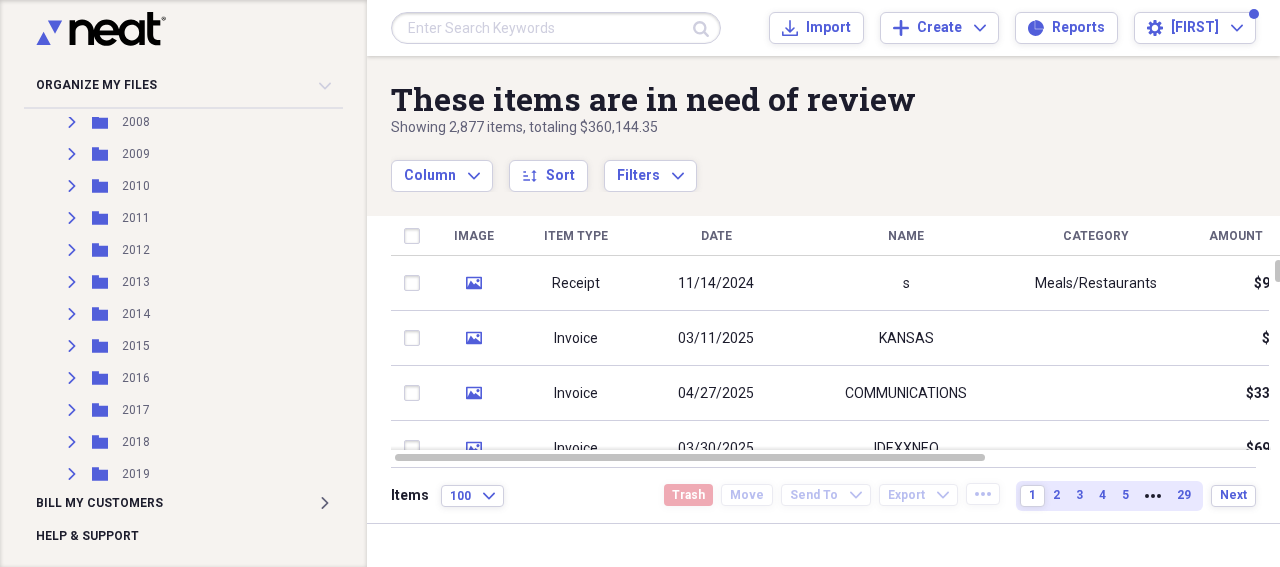 scroll, scrollTop: 951, scrollLeft: 0, axis: vertical 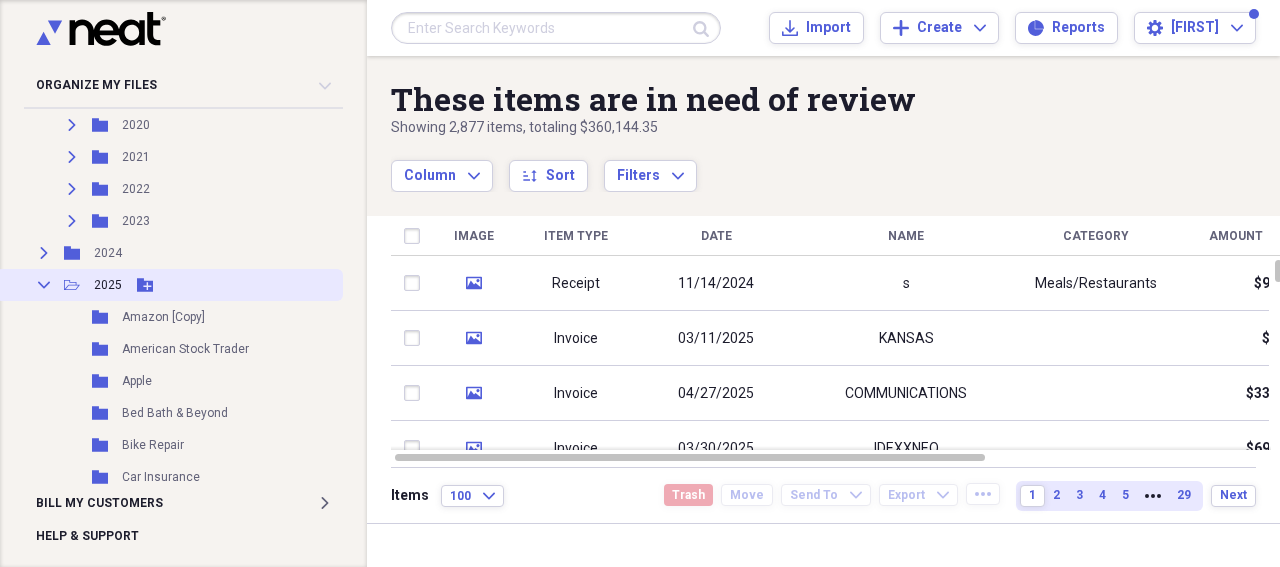 click 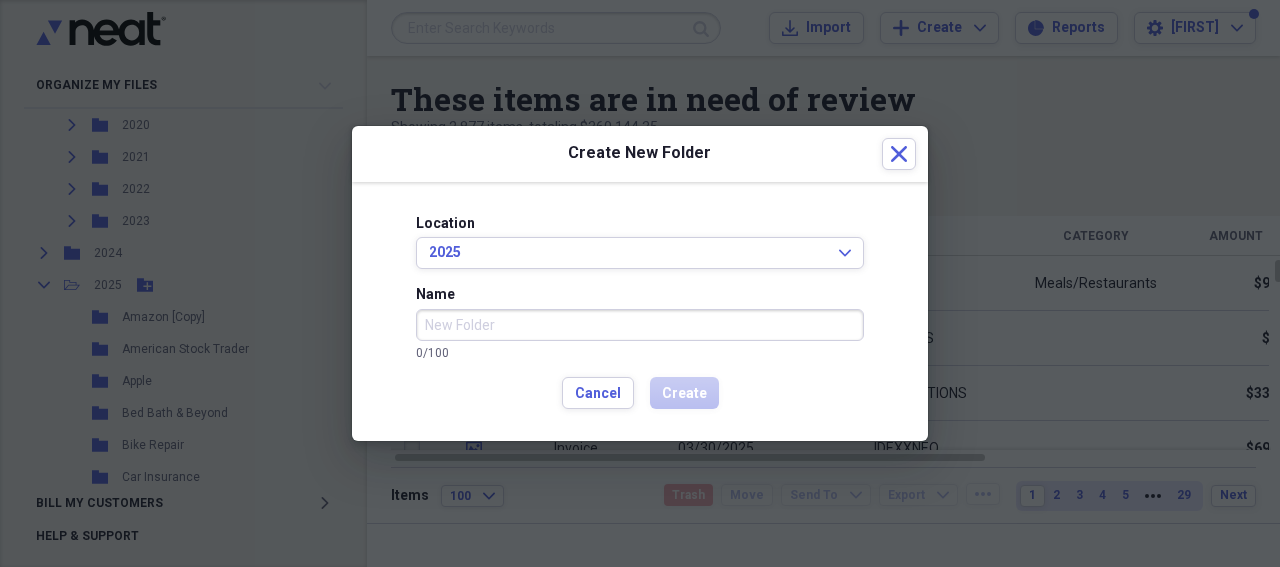 click on "Name" at bounding box center (640, 325) 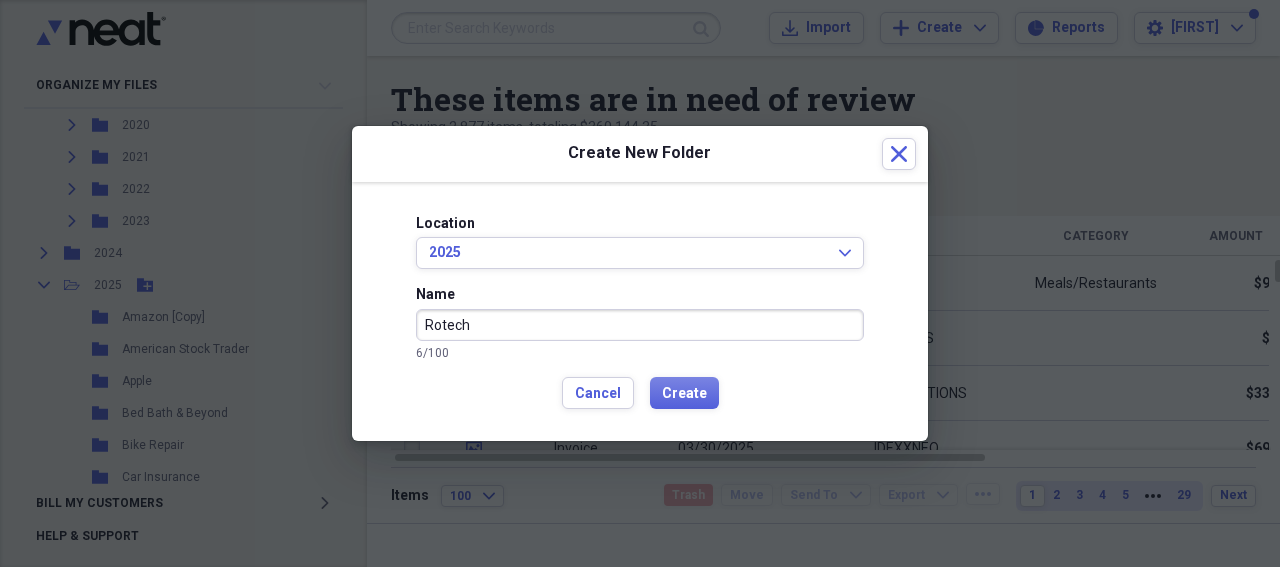type on "Rotech" 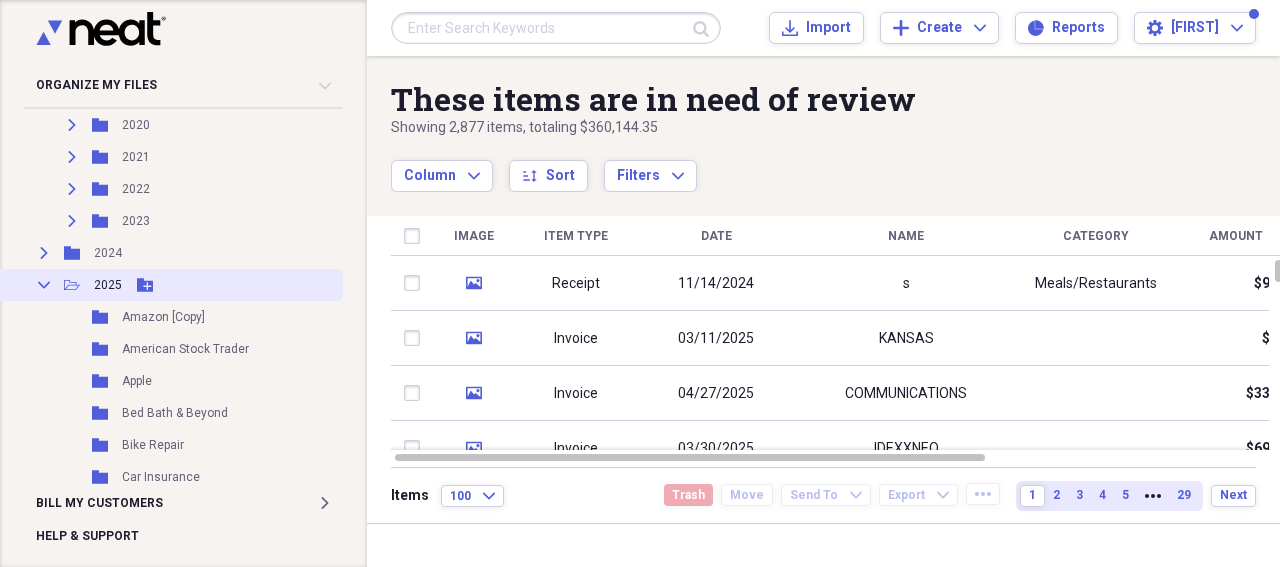 click on "Add Folder" 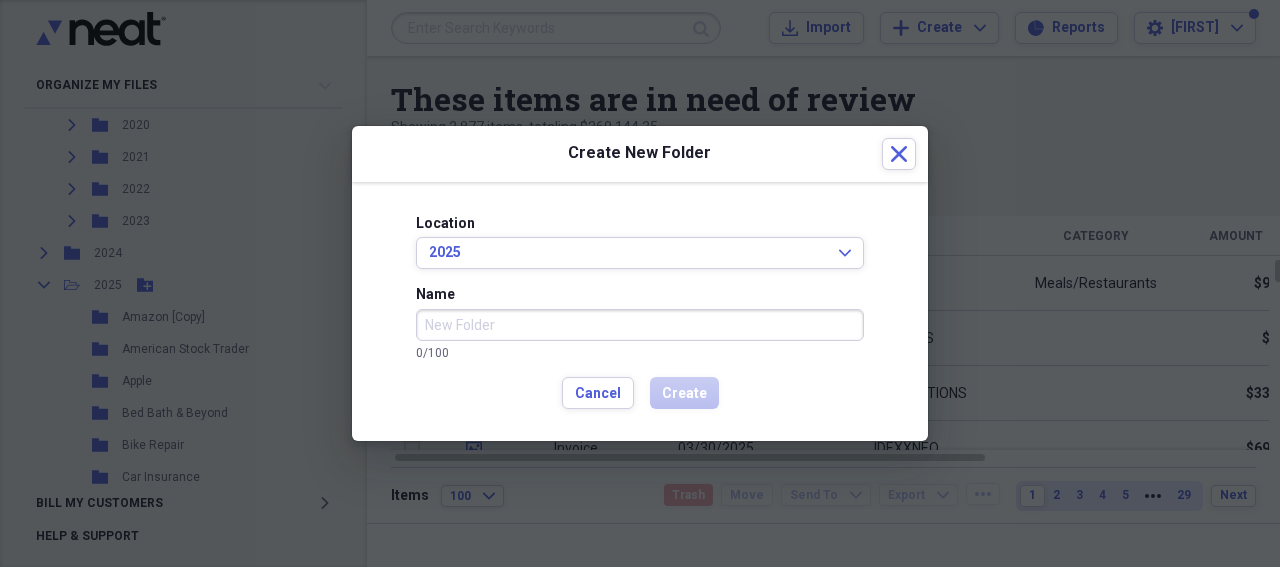 click on "Name" at bounding box center (640, 325) 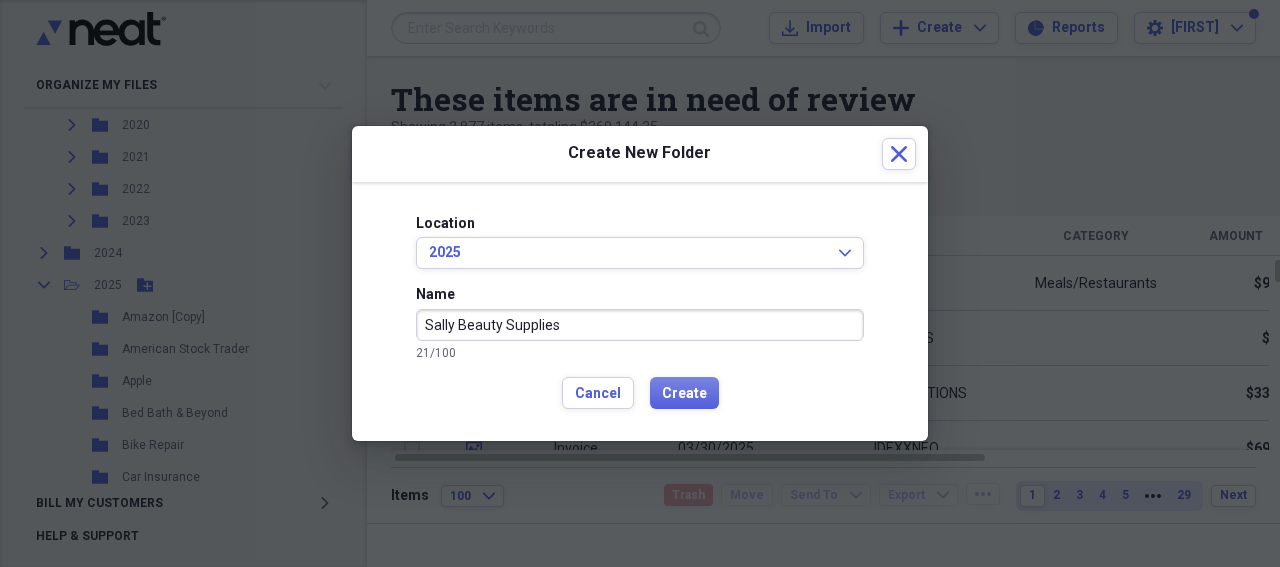 type on "Sally Beauty Supplies" 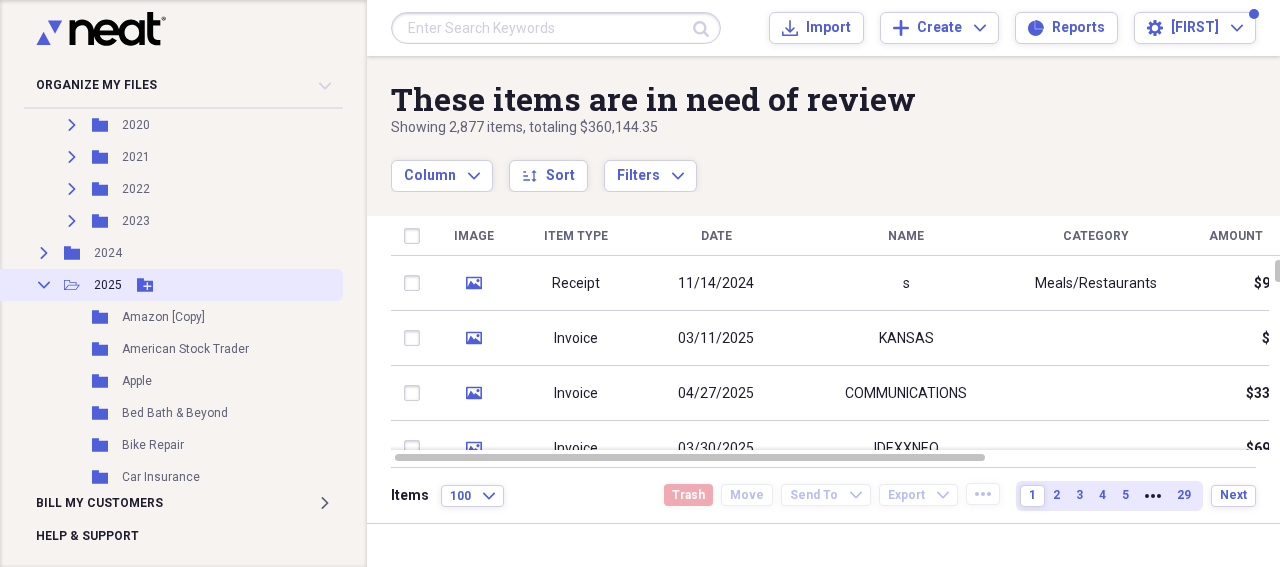 click on "Add Folder" 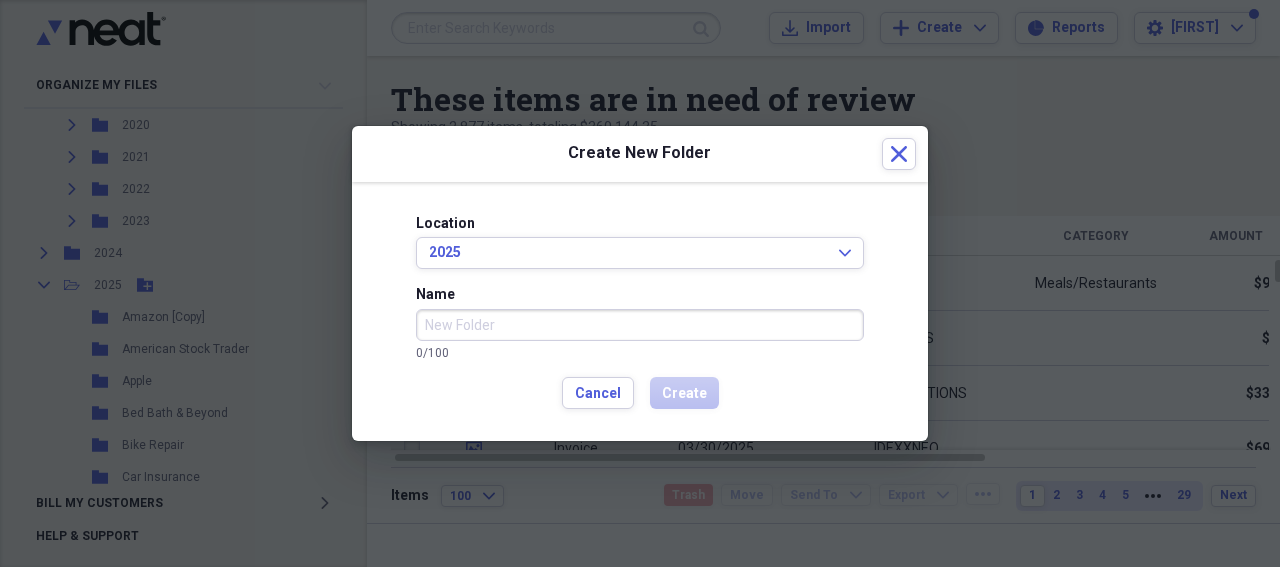 click on "Name" at bounding box center [640, 325] 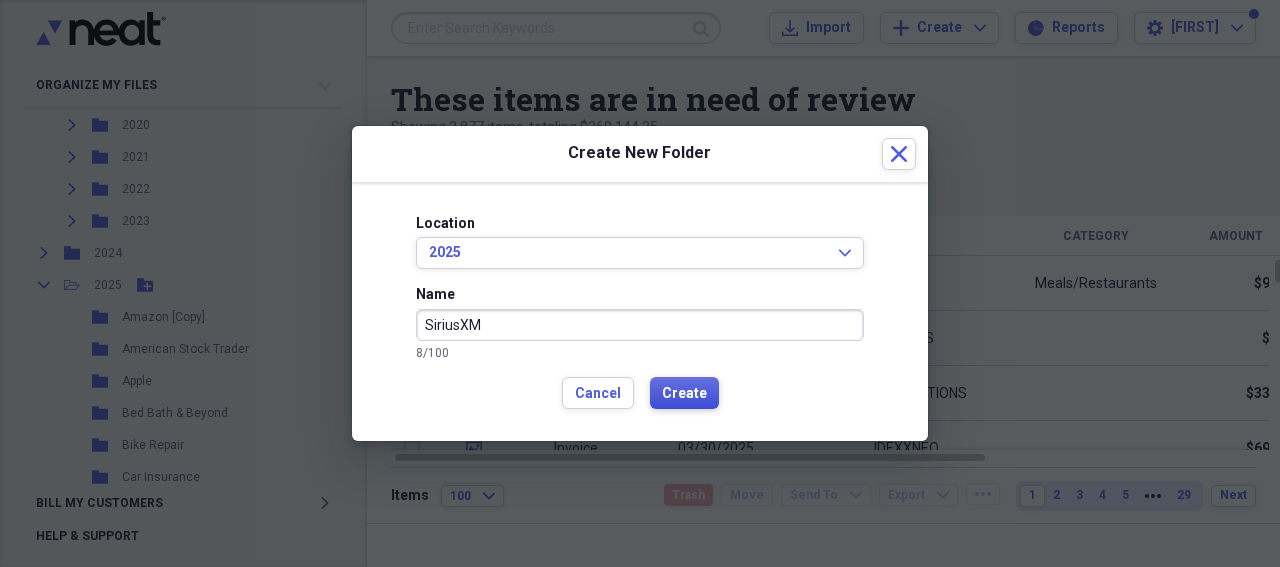 type on "SiriusXM" 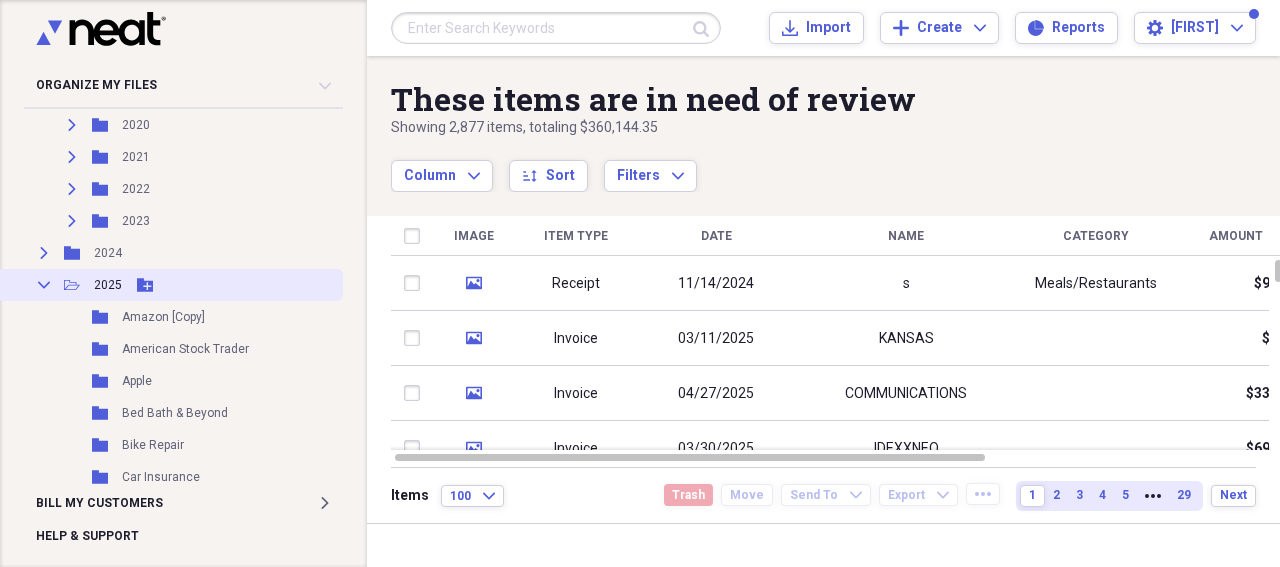 click 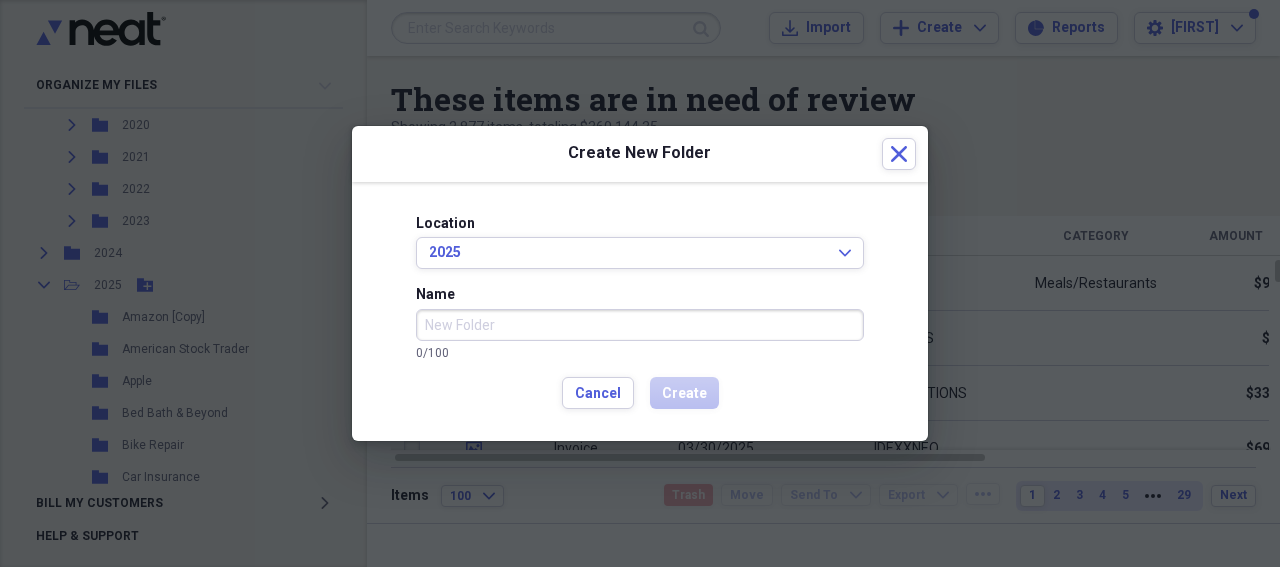 click on "Name" at bounding box center (640, 325) 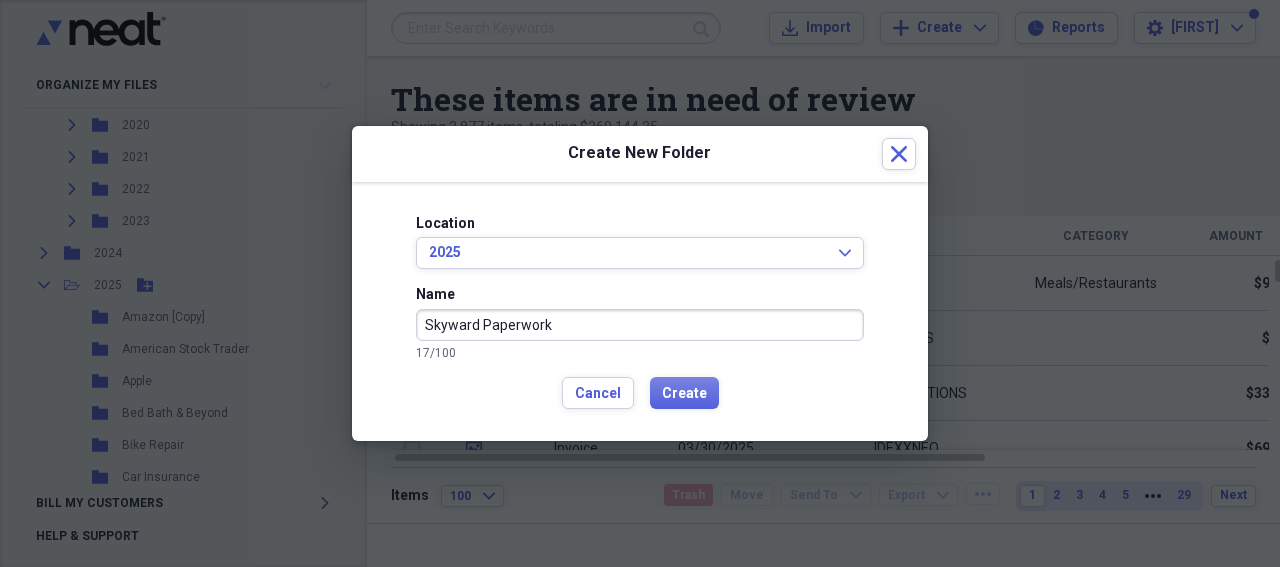type on "Skyward Paperwork" 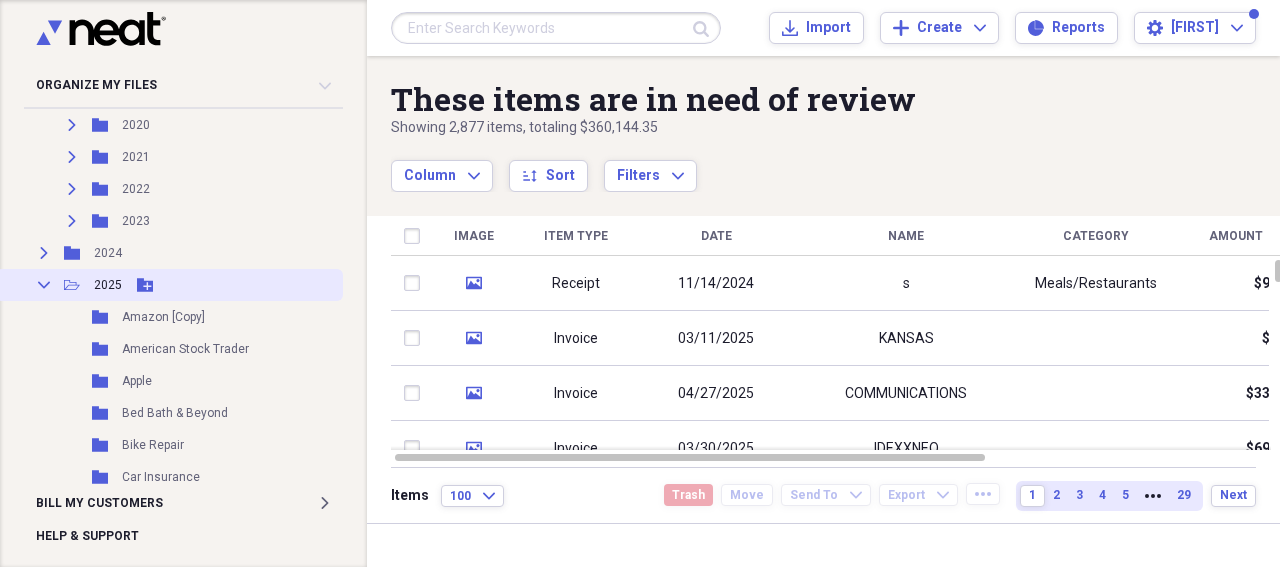 click 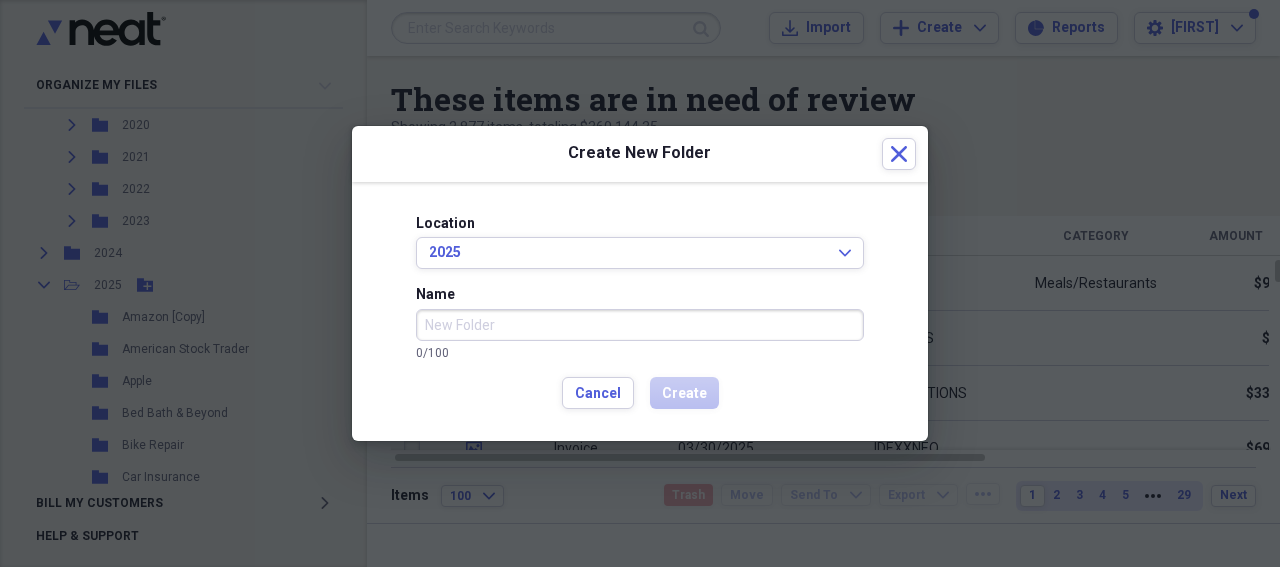 type on "s" 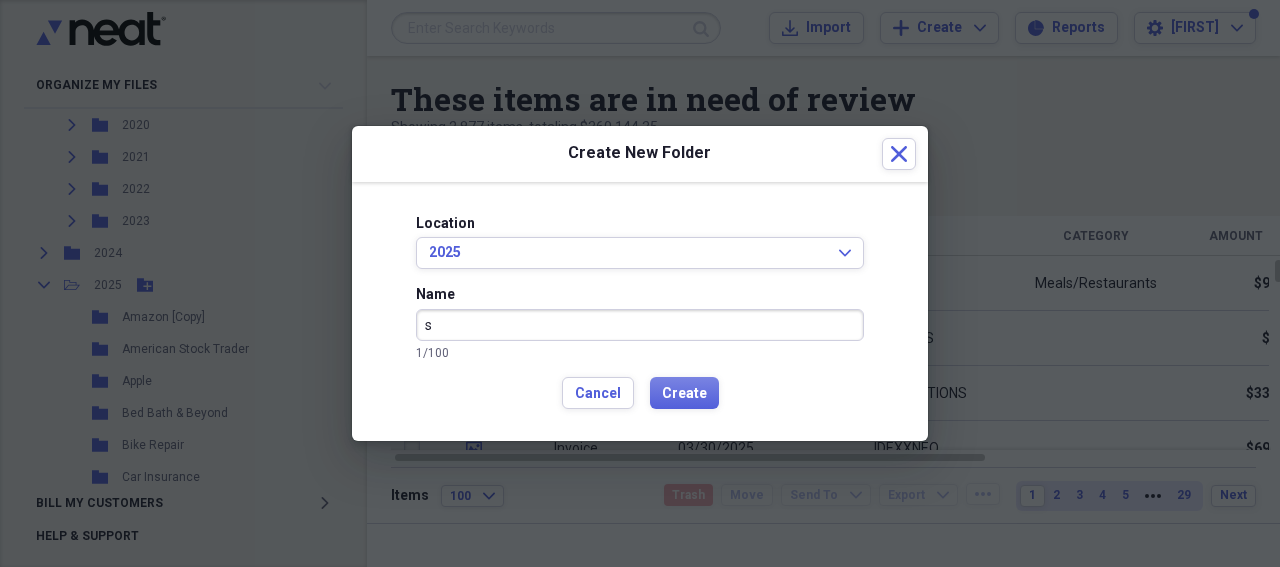 click on "s" at bounding box center [640, 325] 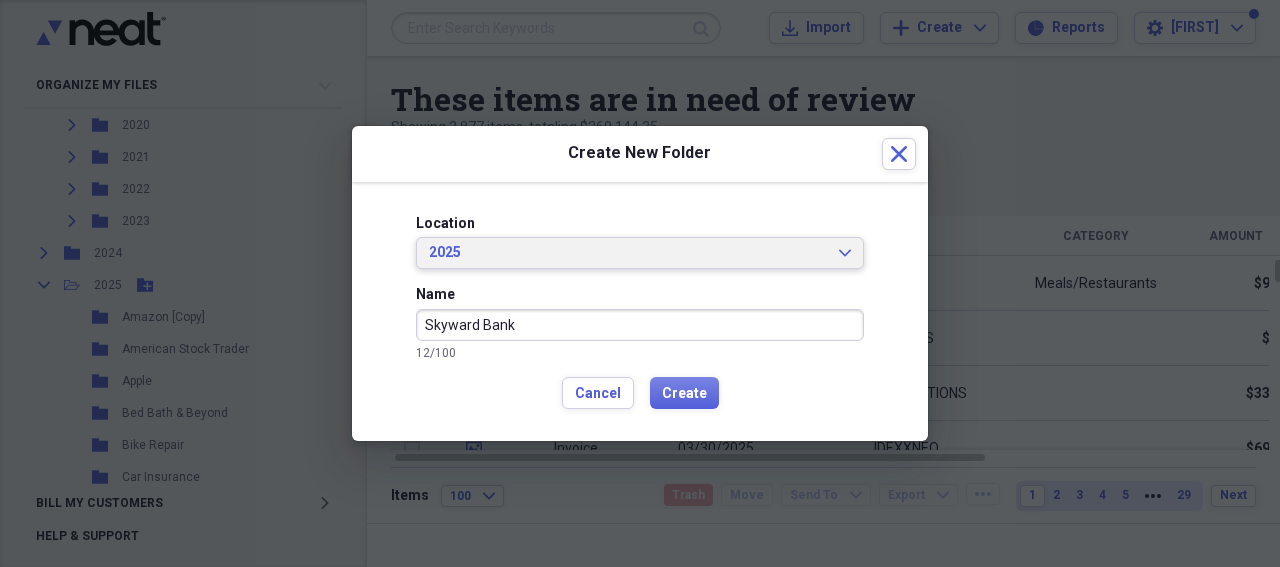 type on "Skyward Bank" 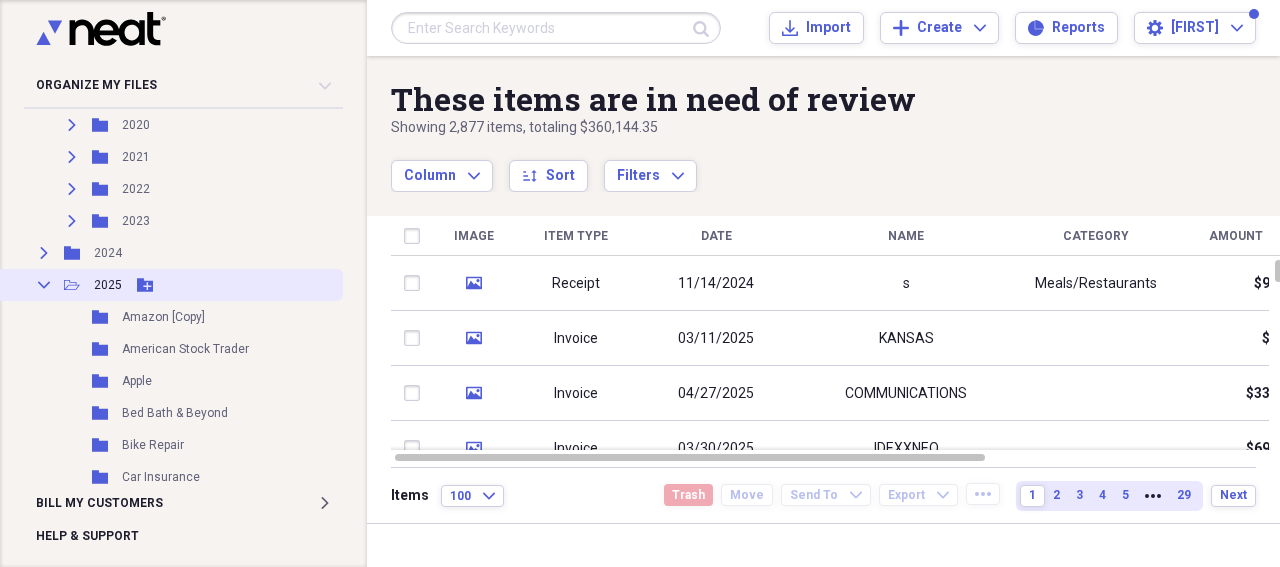 click 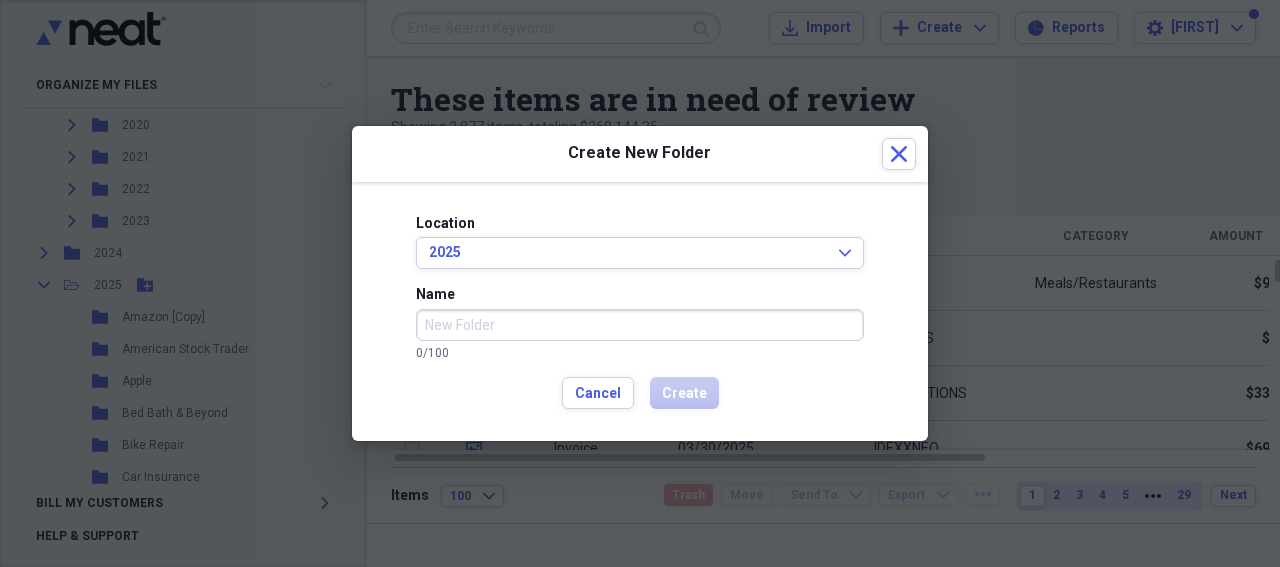 click on "Name" at bounding box center (640, 325) 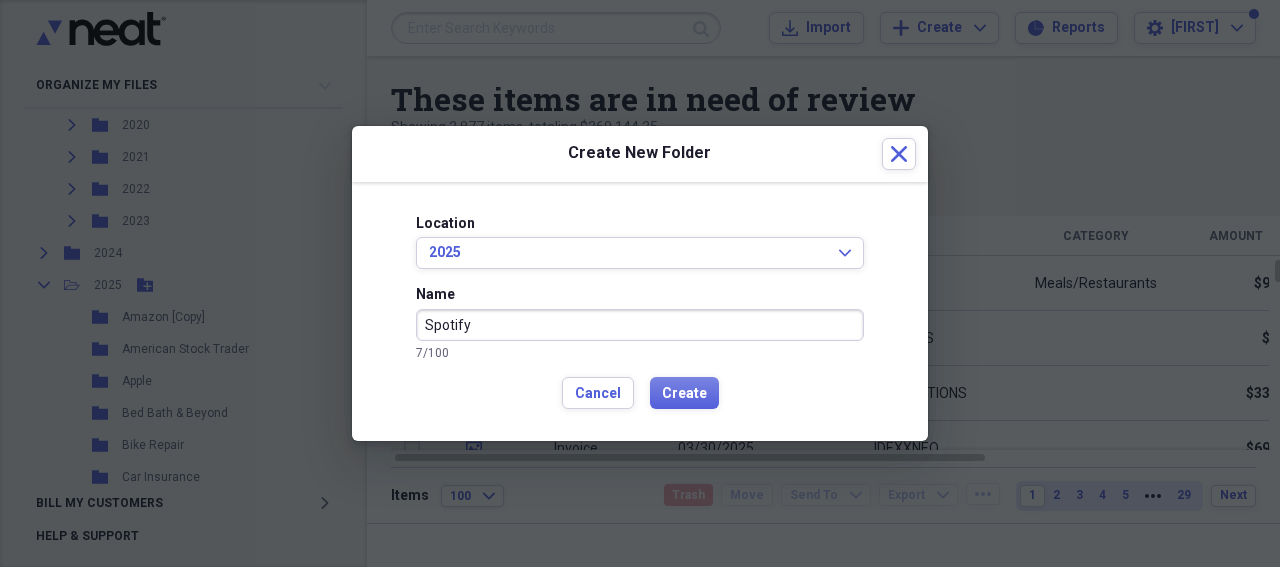 type on "Spotify" 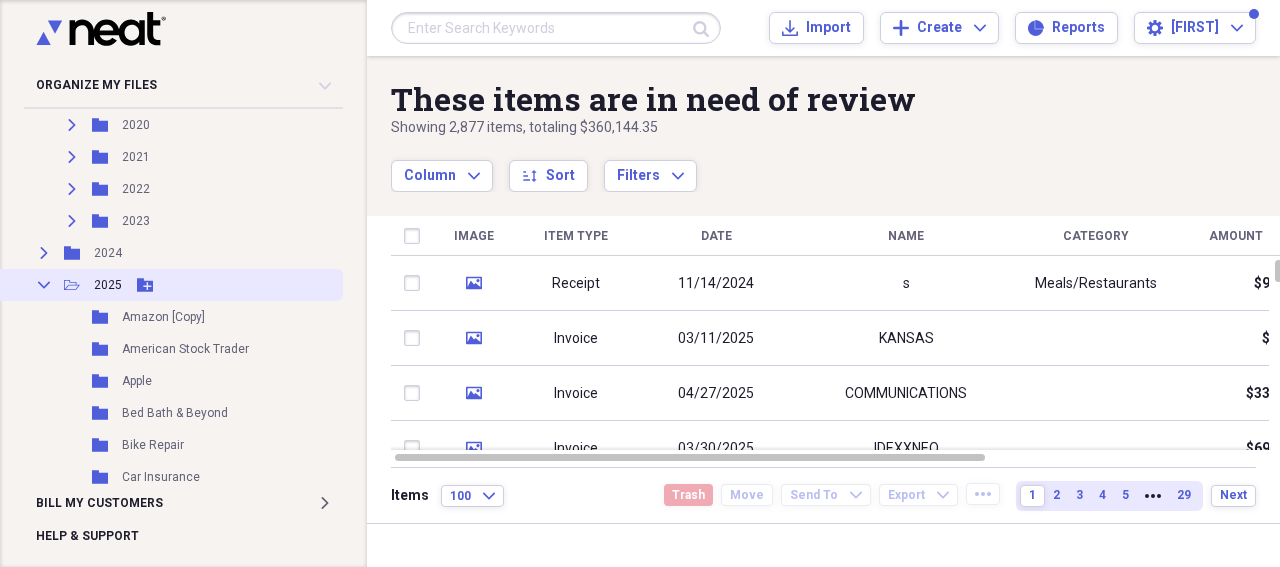 click 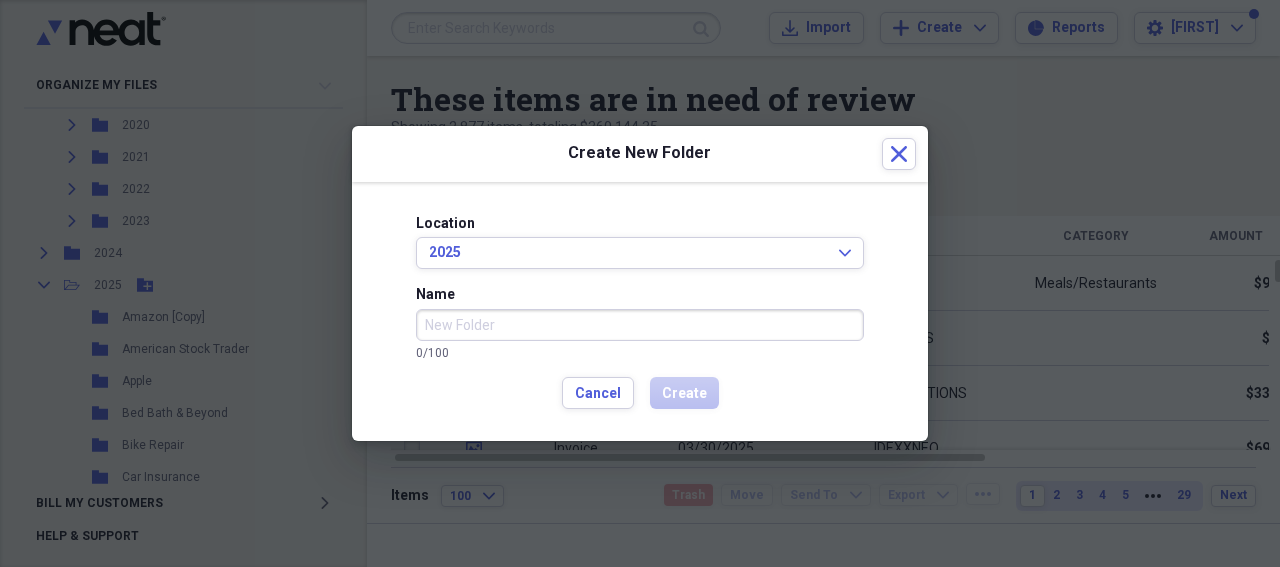 click on "Name" at bounding box center [640, 325] 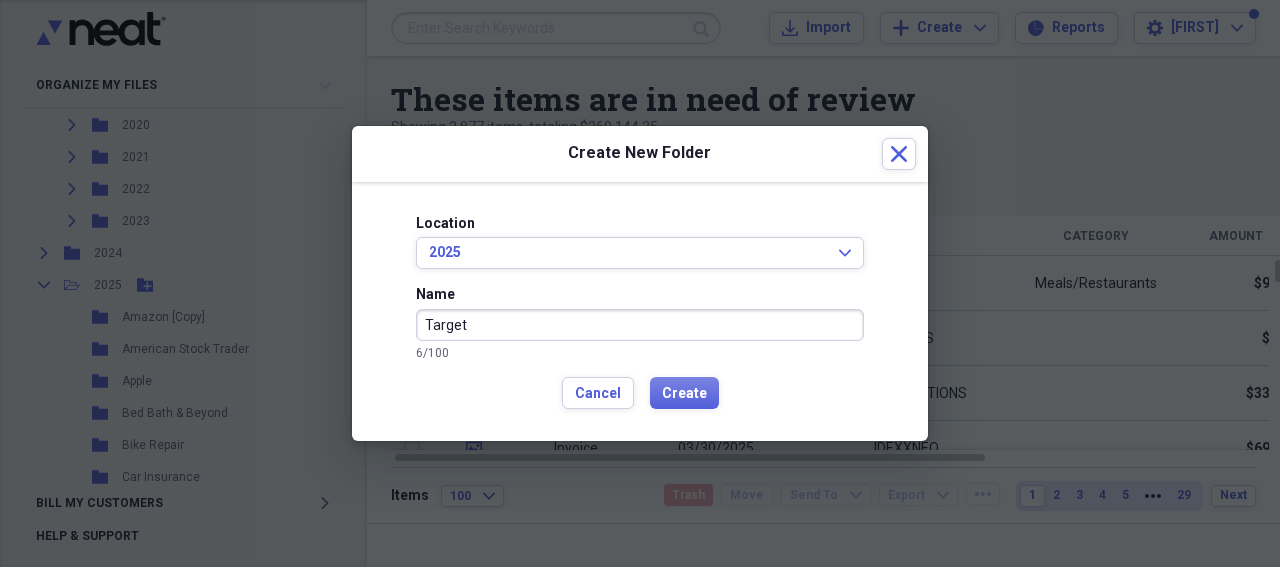 type on "Target" 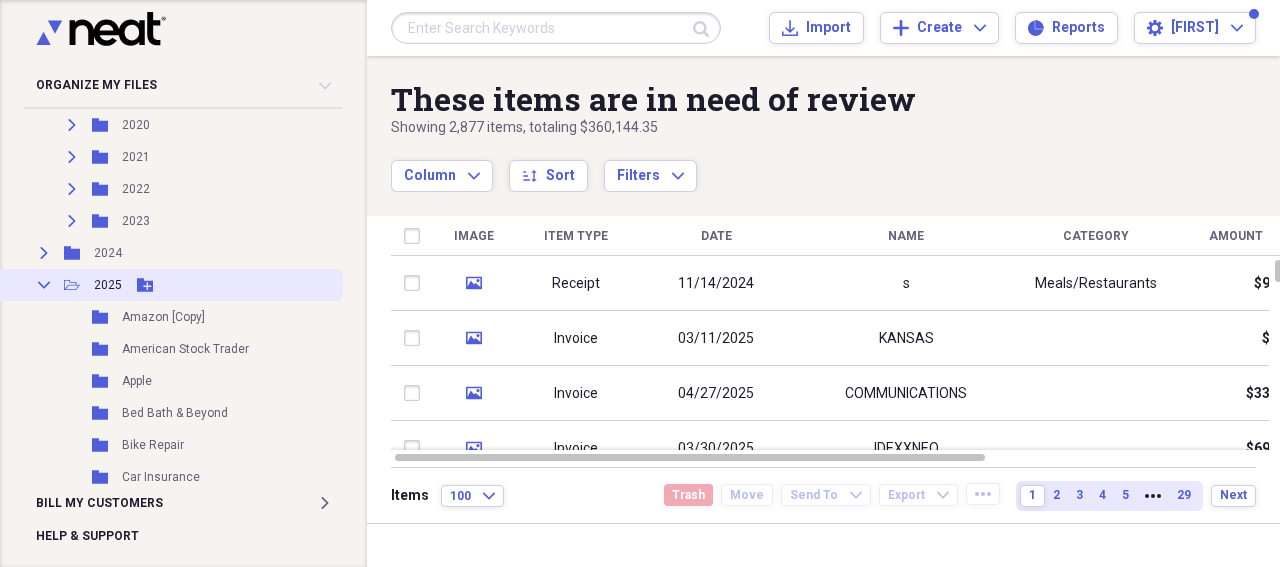 click 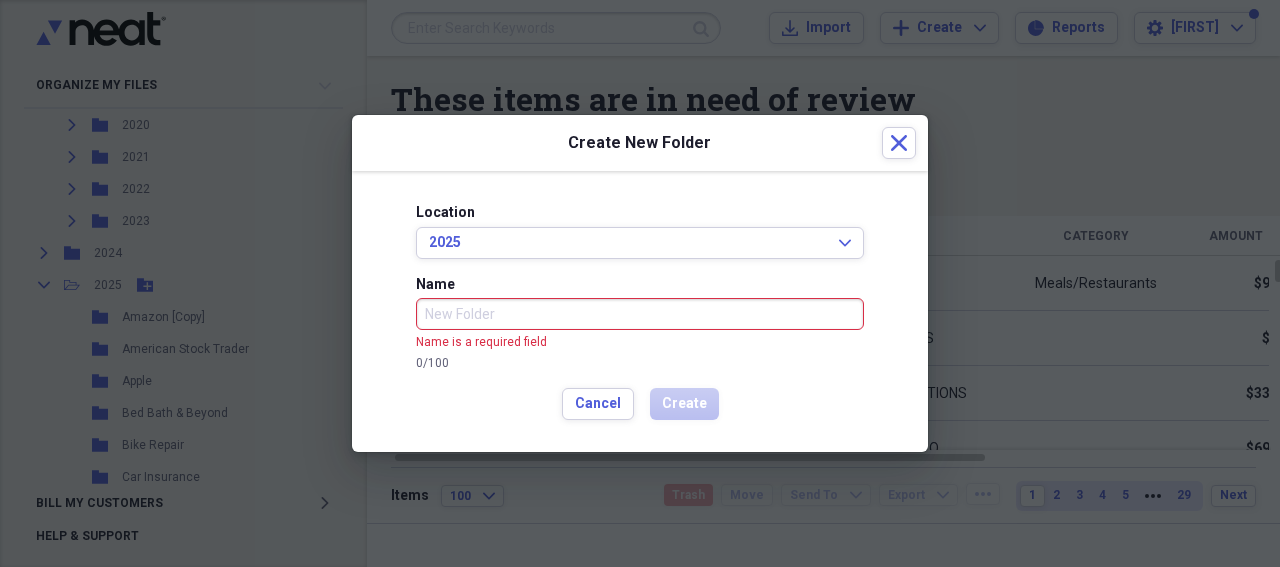 click on "Name" at bounding box center (640, 314) 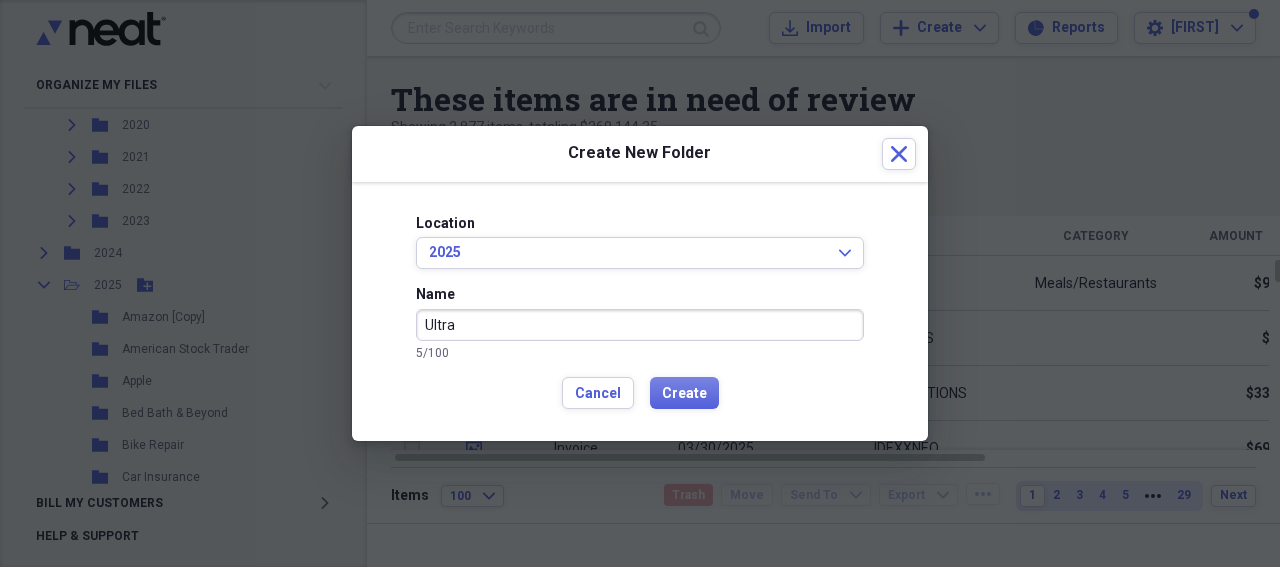 type on "Ultra" 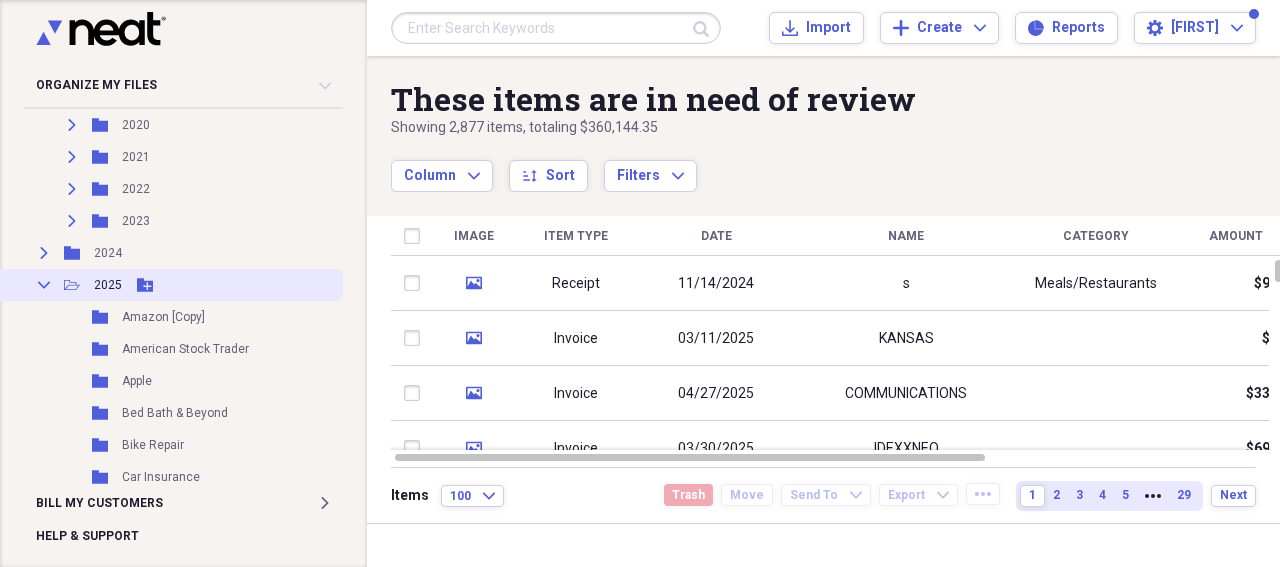 click 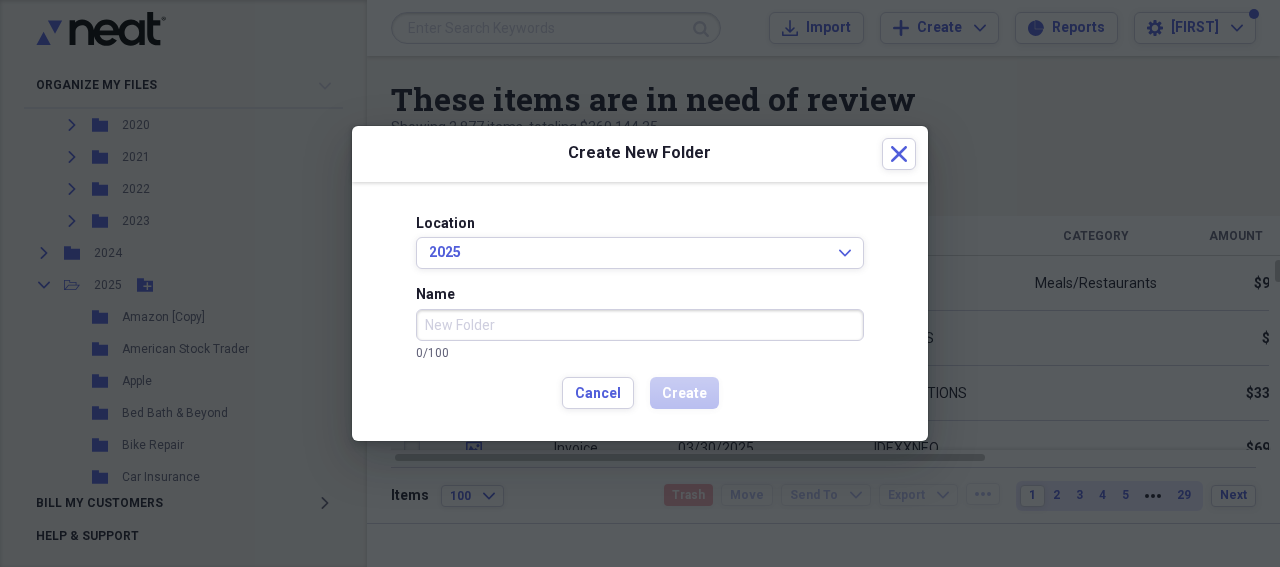 click on "Name" at bounding box center (640, 325) 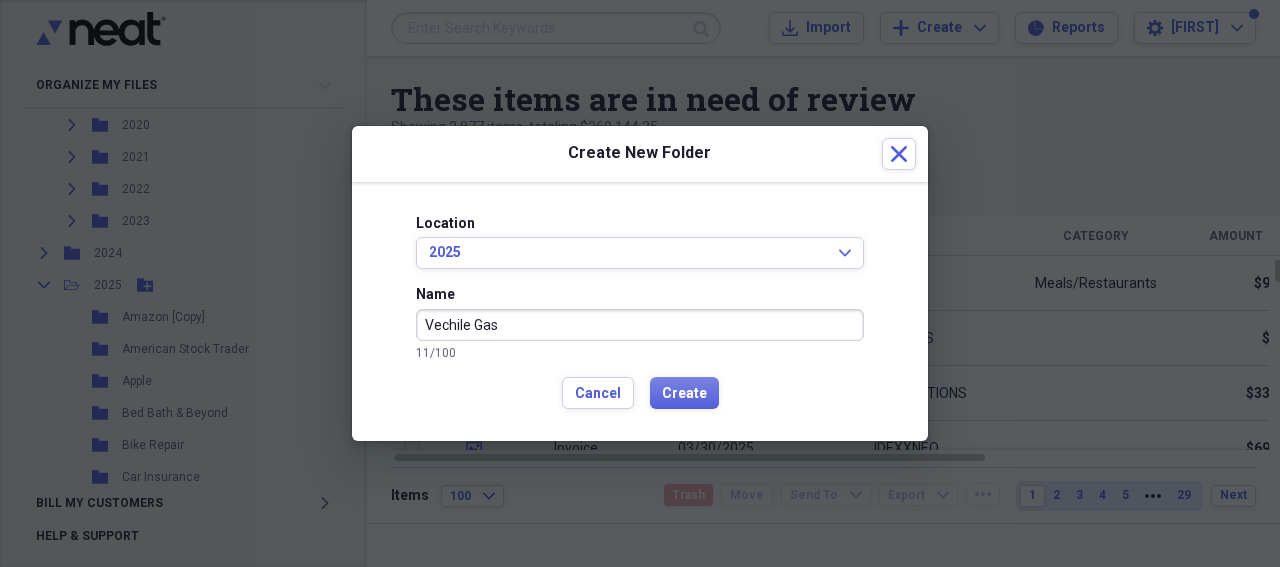 type on "Vechile Gas" 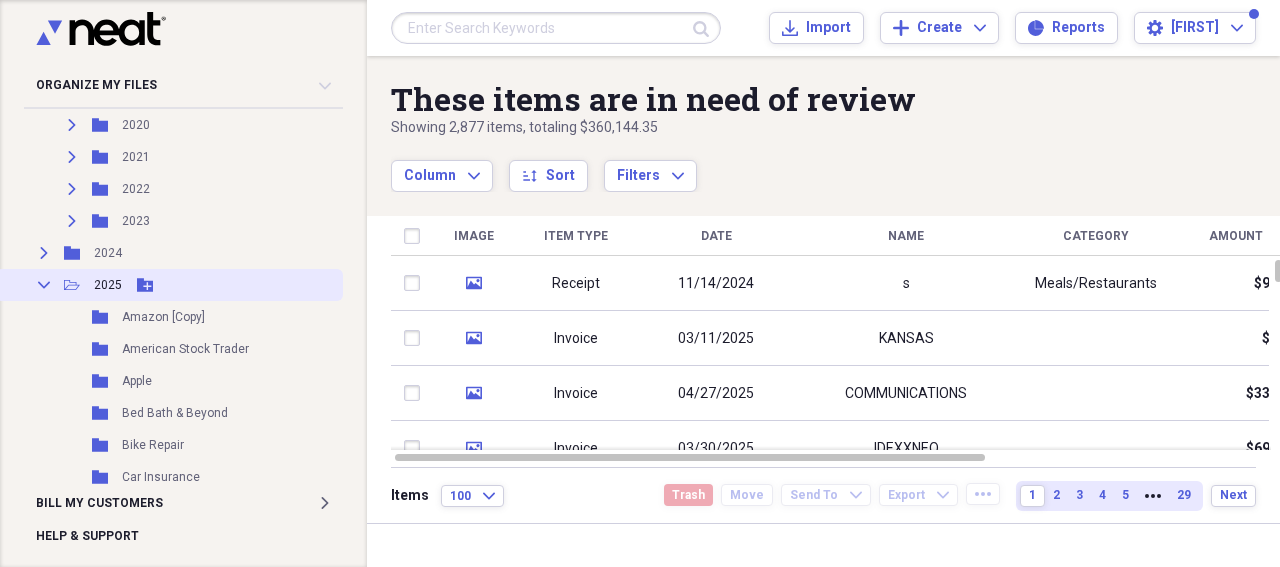 click 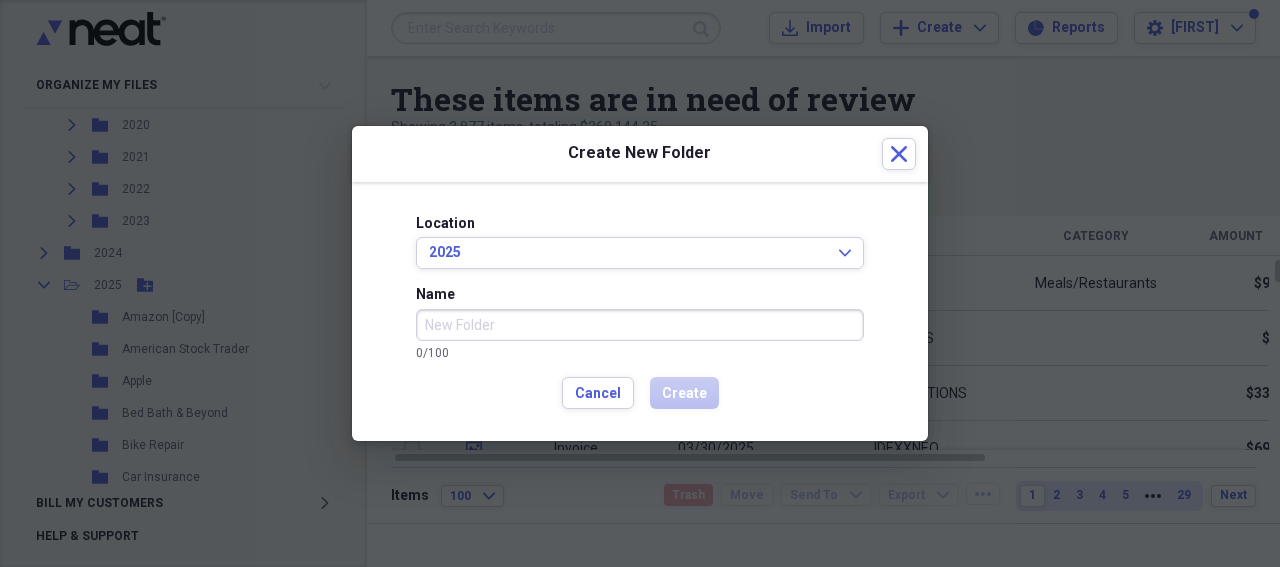 click on "Name" at bounding box center [640, 325] 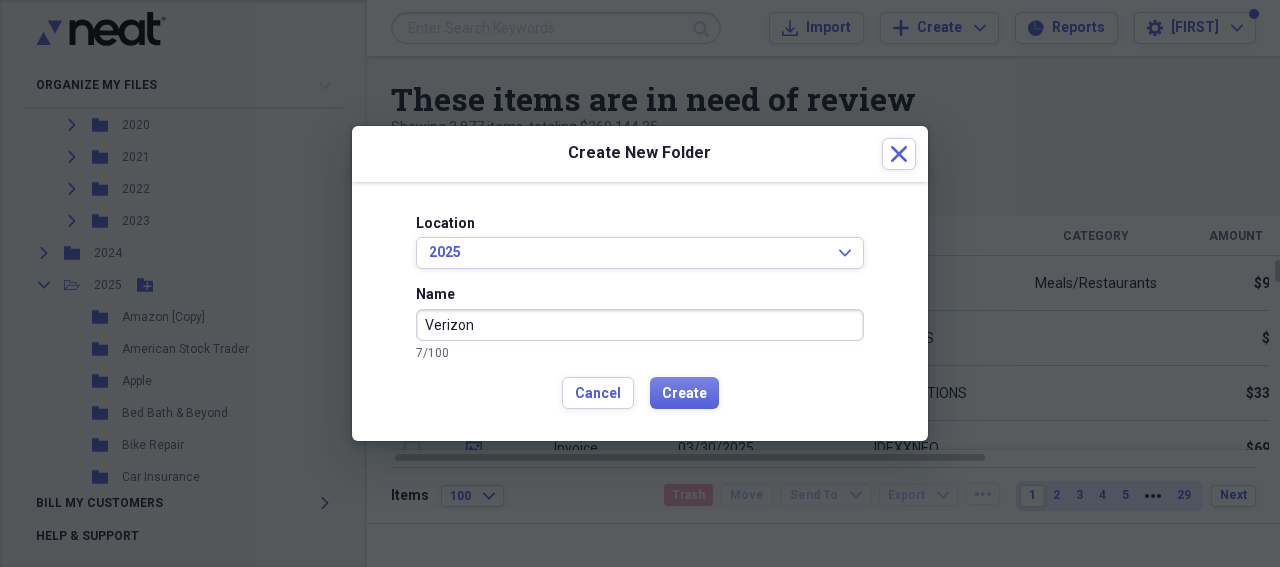 type on "Verizon" 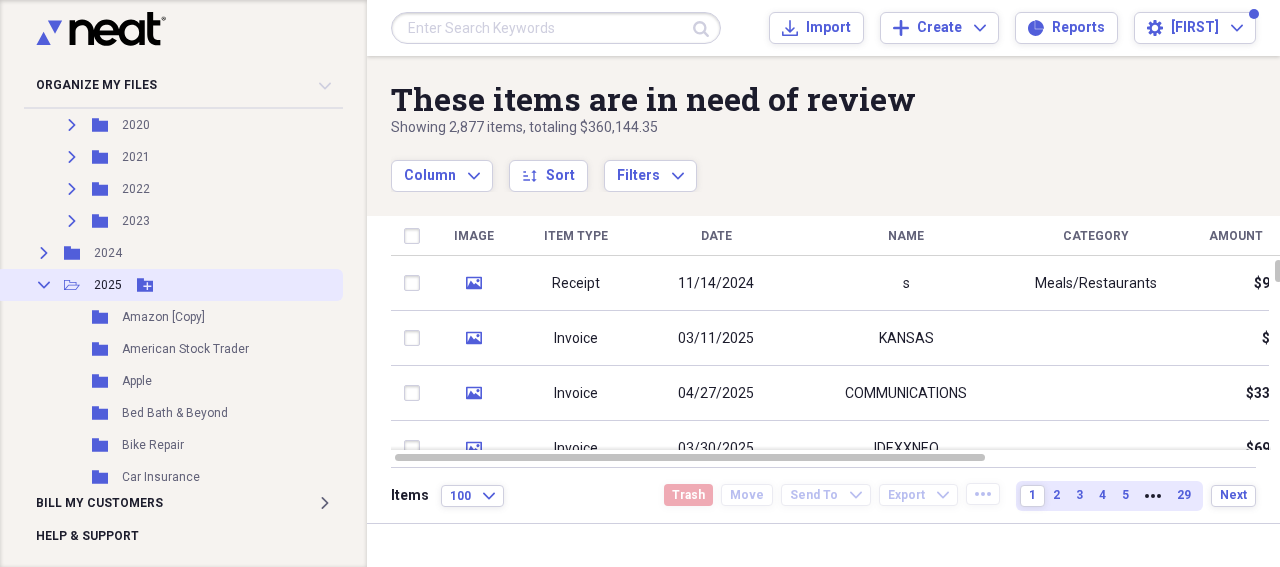 click 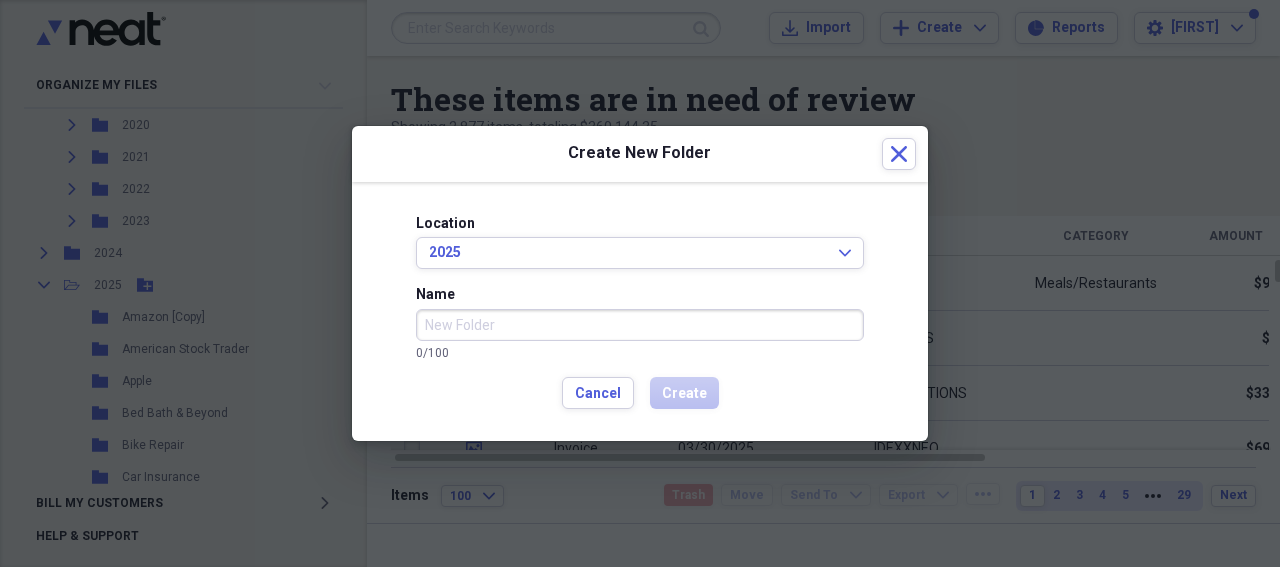 click on "Name" at bounding box center (640, 325) 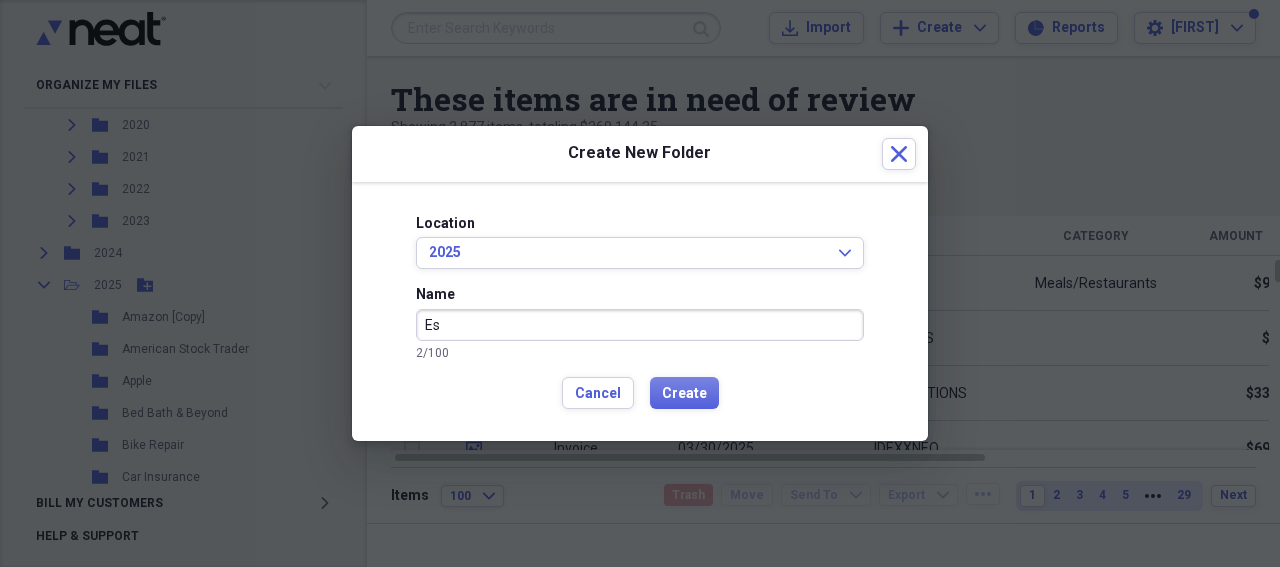 type on "E" 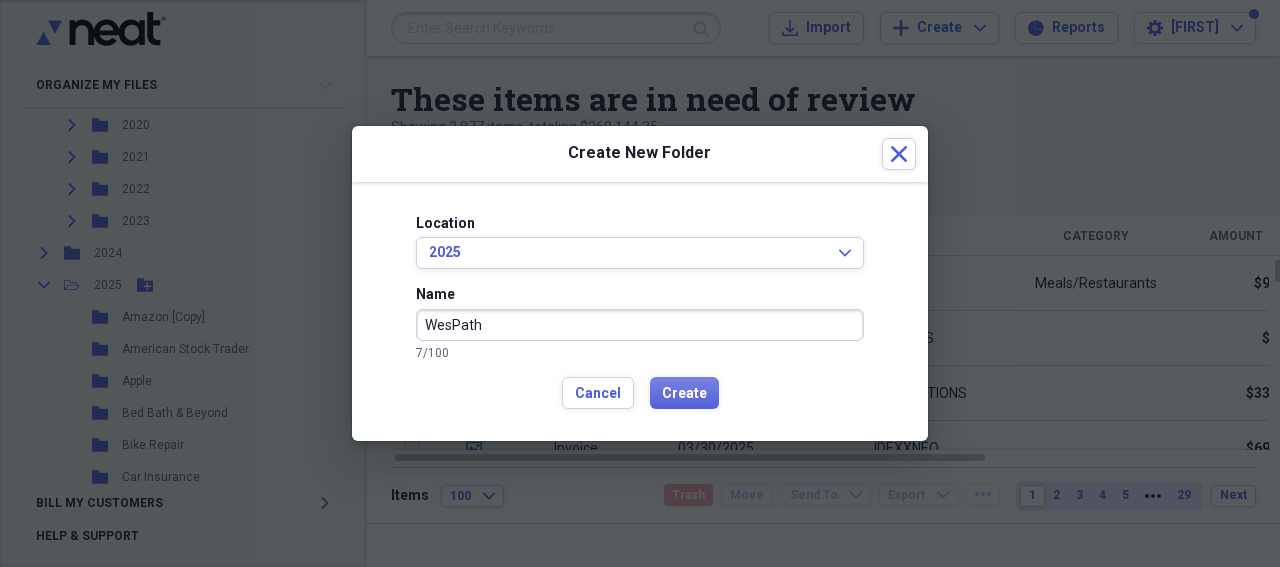 type on "WesPath" 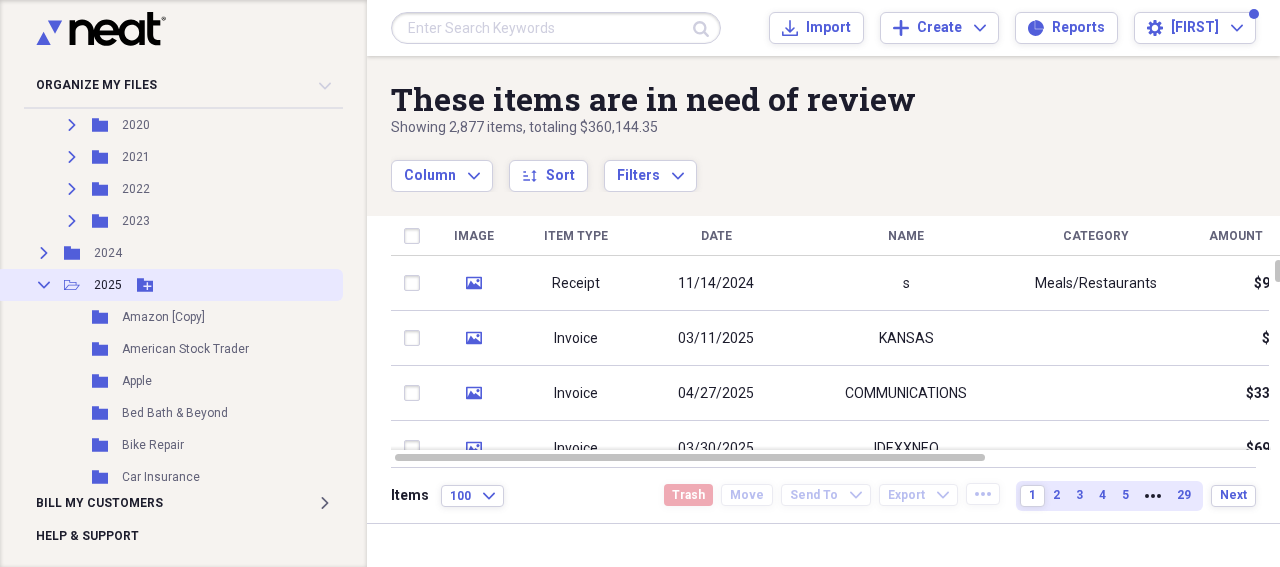 click on "Add Folder" at bounding box center (145, 285) 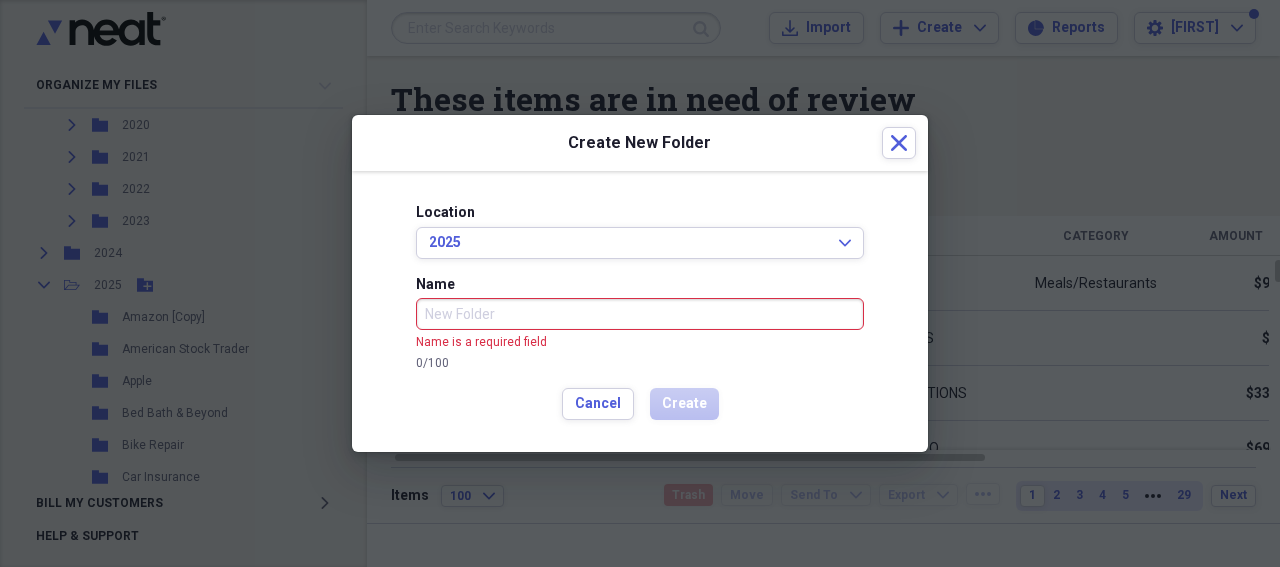 click on "Name" at bounding box center (640, 314) 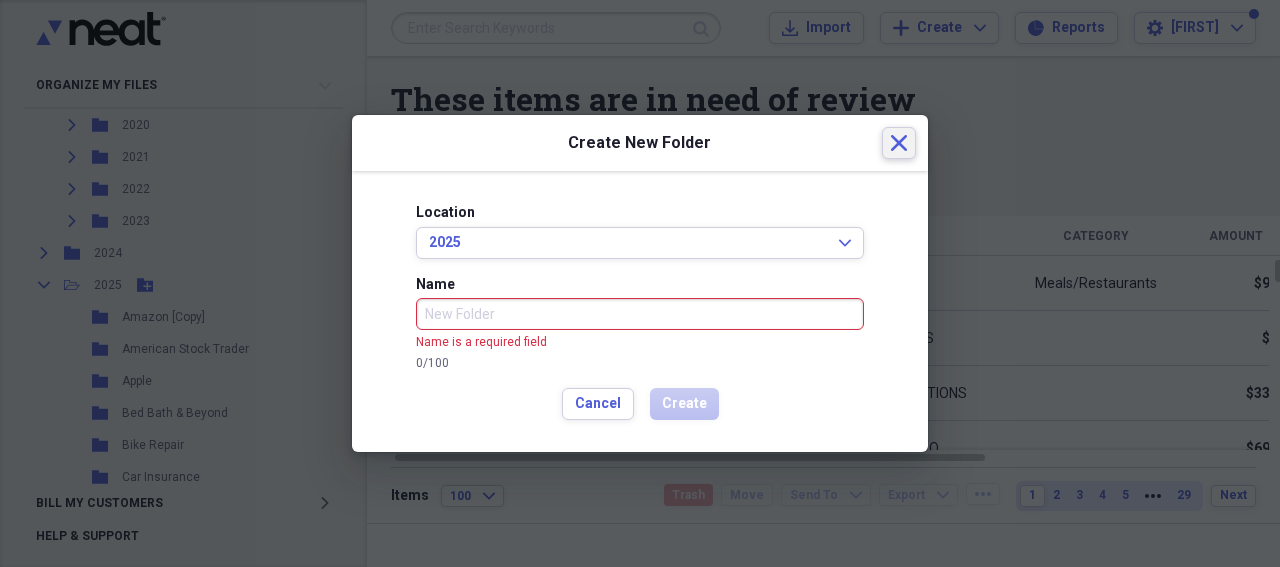 click on "Close" at bounding box center (899, 143) 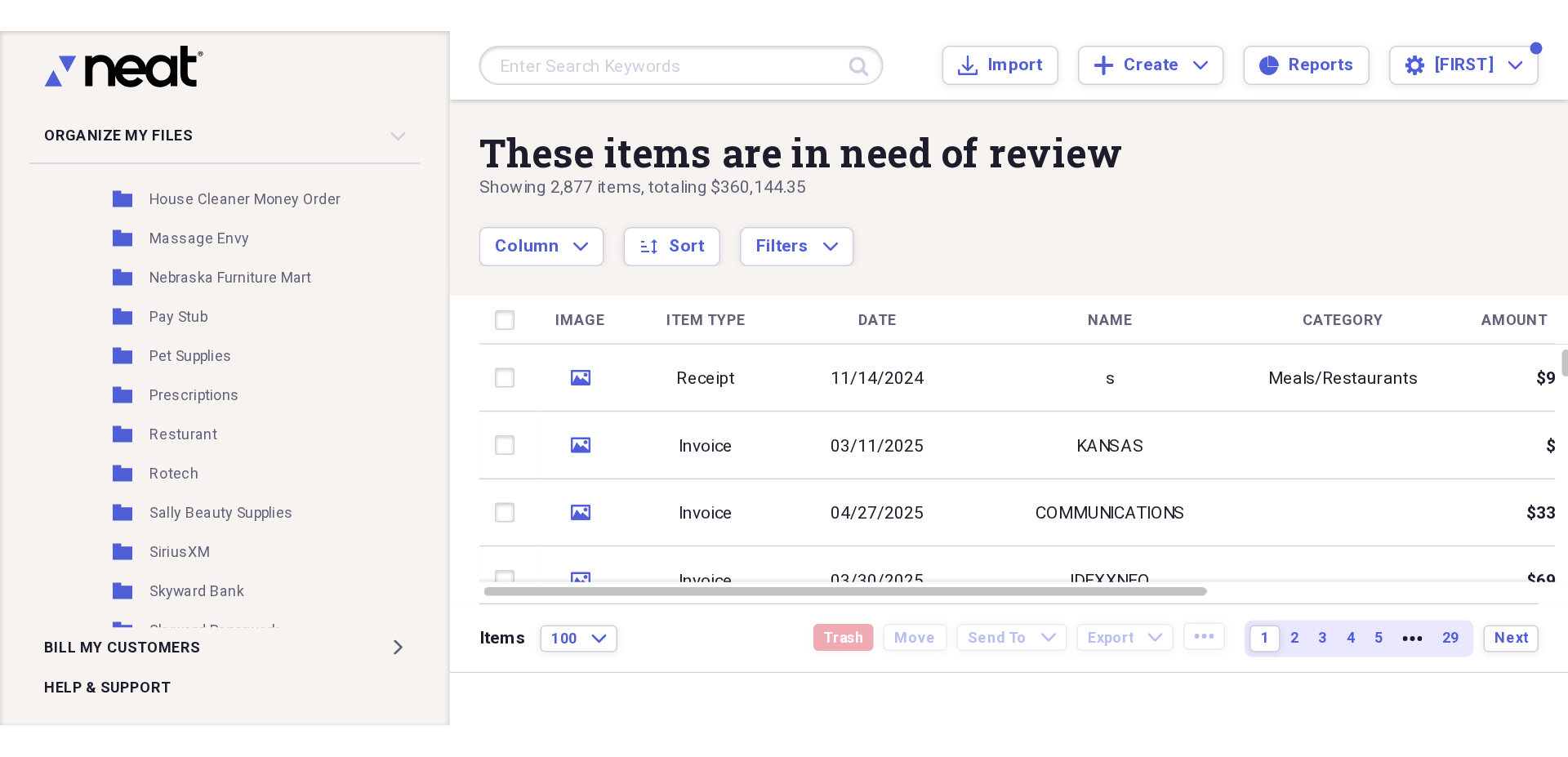 scroll, scrollTop: 1064, scrollLeft: 0, axis: vertical 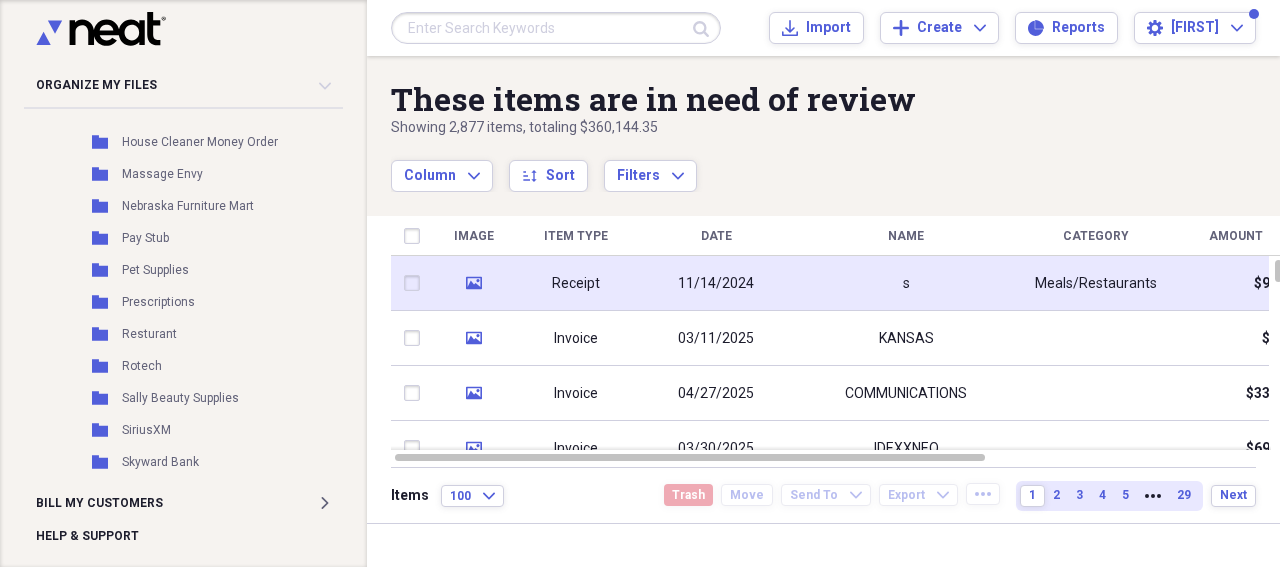 click on "11/14/2024" at bounding box center [716, 284] 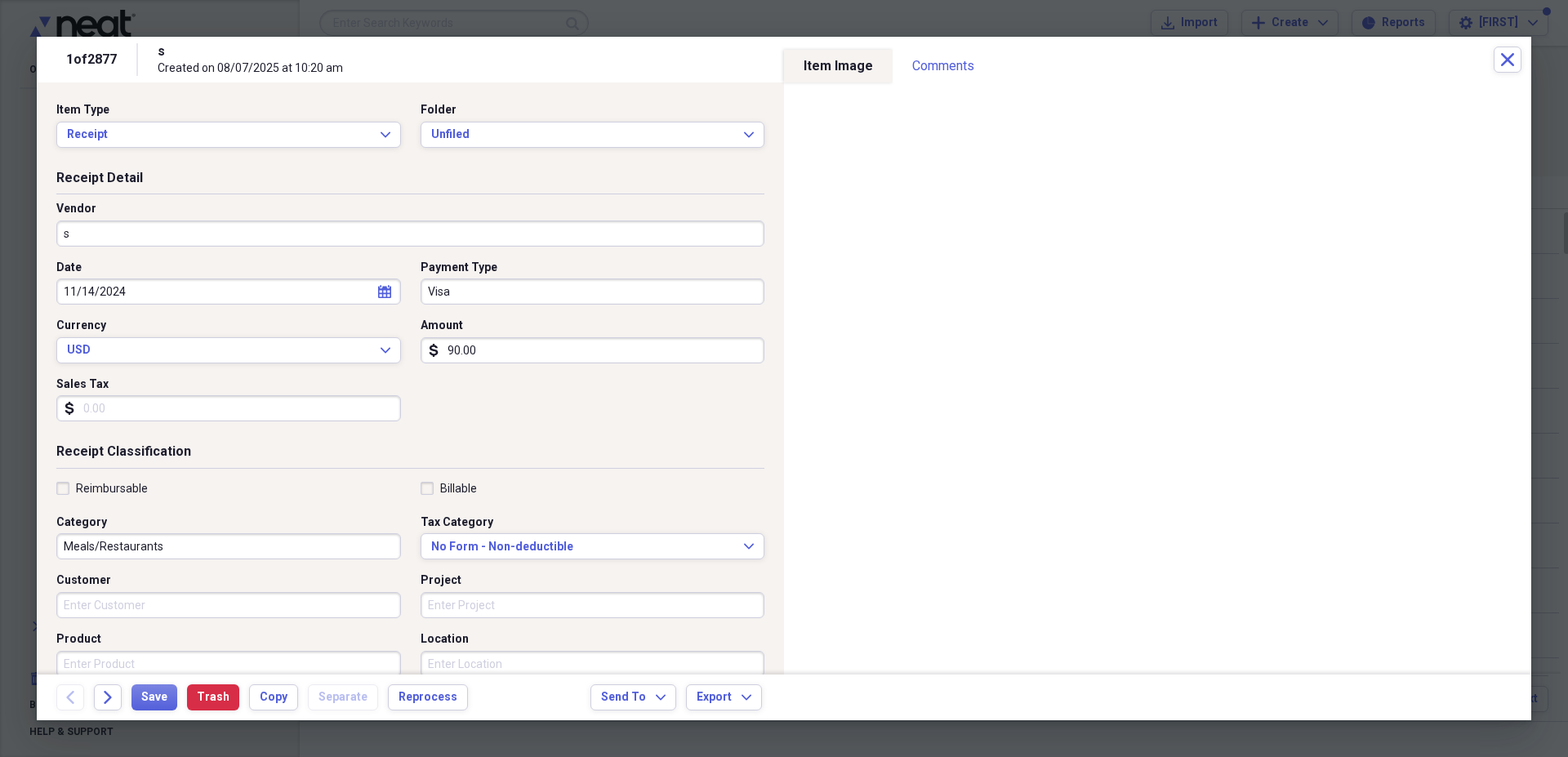 scroll, scrollTop: 1037, scrollLeft: 0, axis: vertical 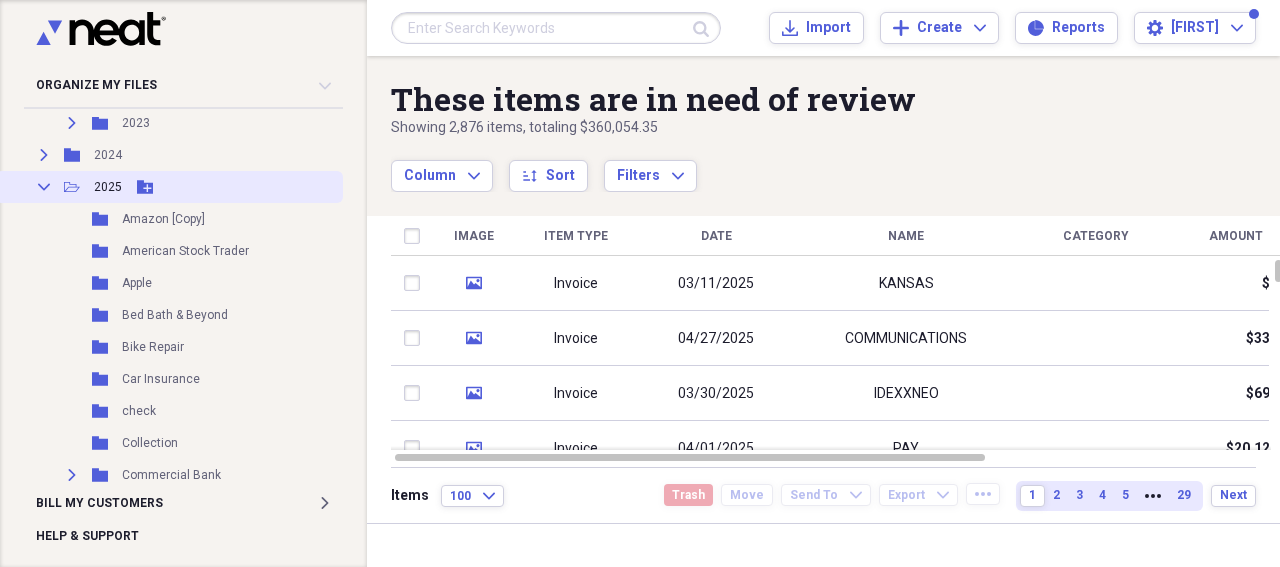 click on "Add Folder" 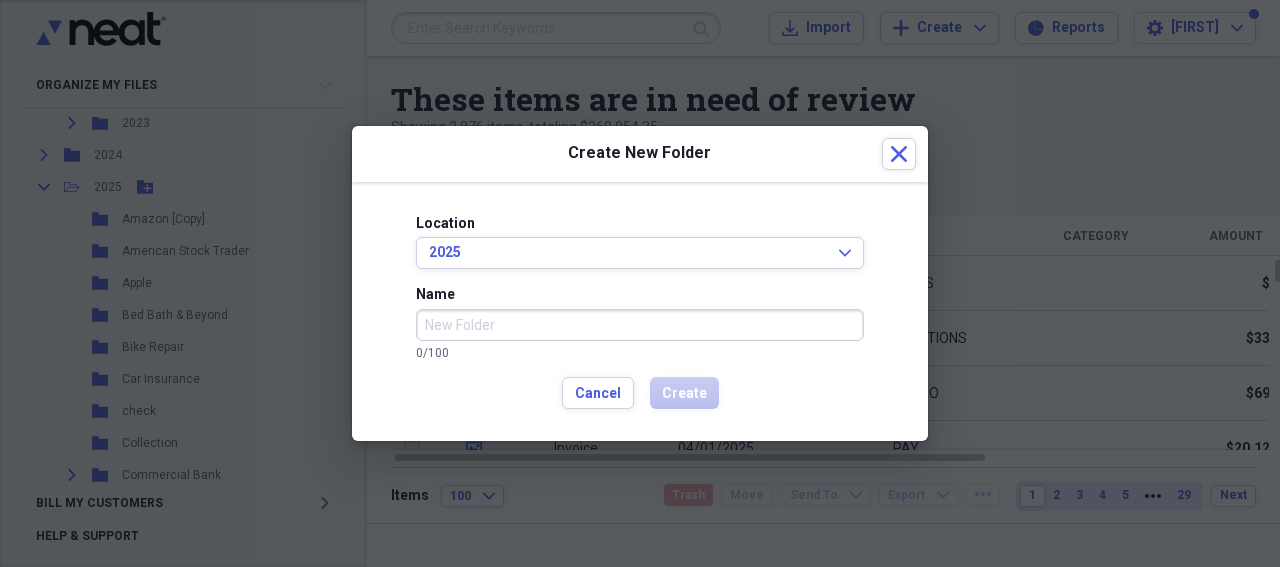click on "Name" at bounding box center (640, 325) 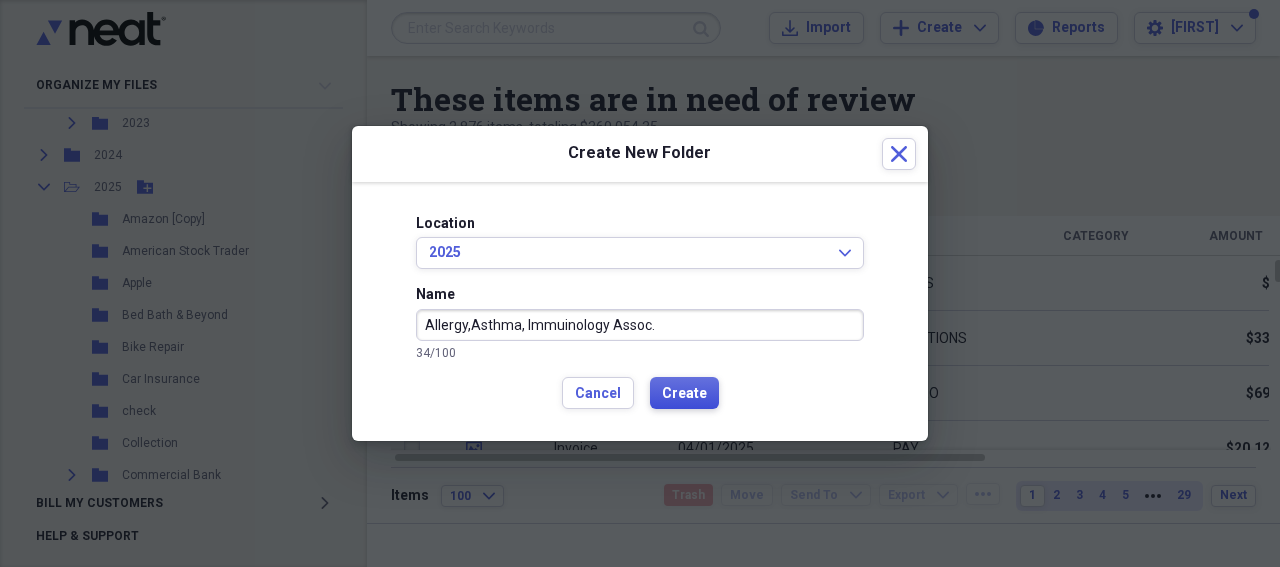 type on "Allergy,Asthma, Immuinology Assoc." 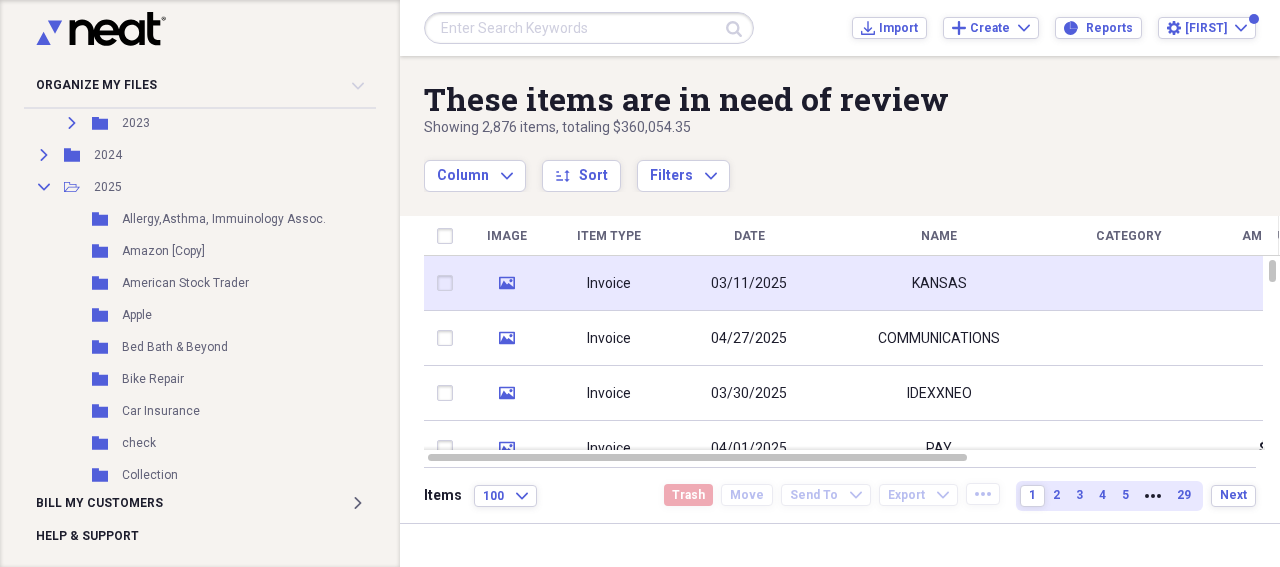 click on "Invoice" at bounding box center [609, 283] 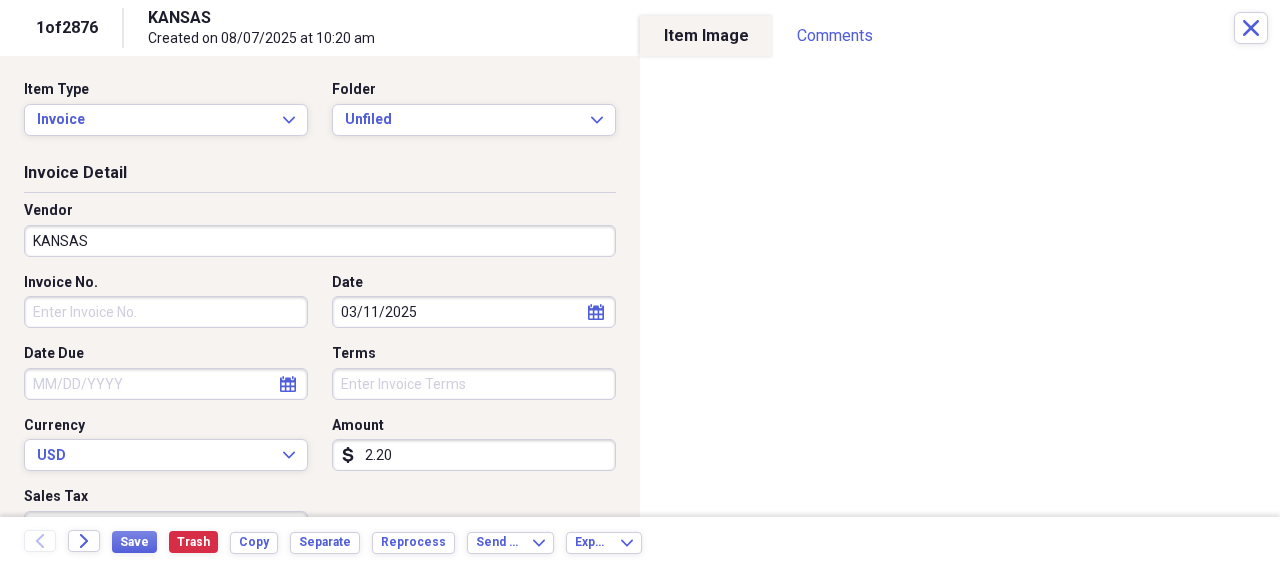 click on "KANSAS" at bounding box center (320, 241) 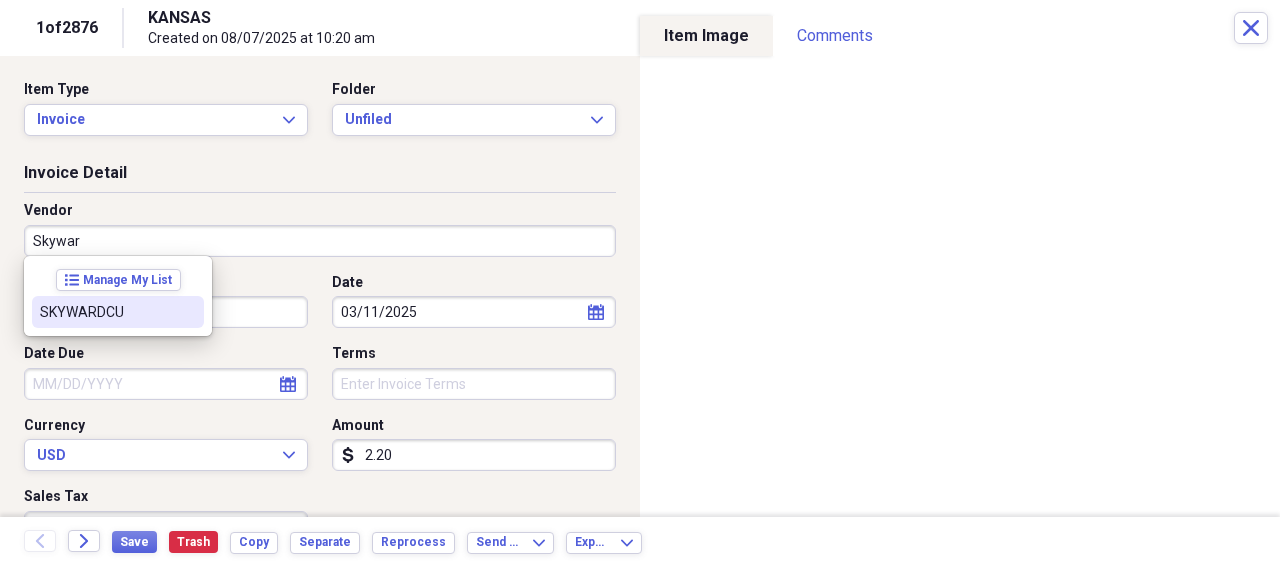 click on "SKYWARDCU" at bounding box center (118, 312) 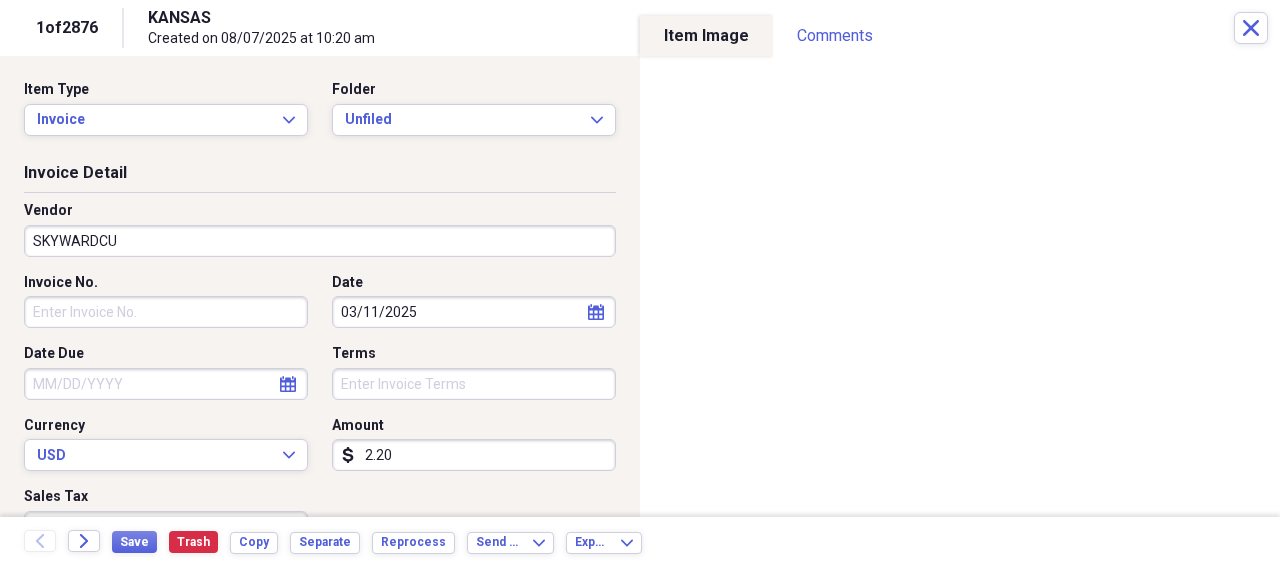 type on "General Retail" 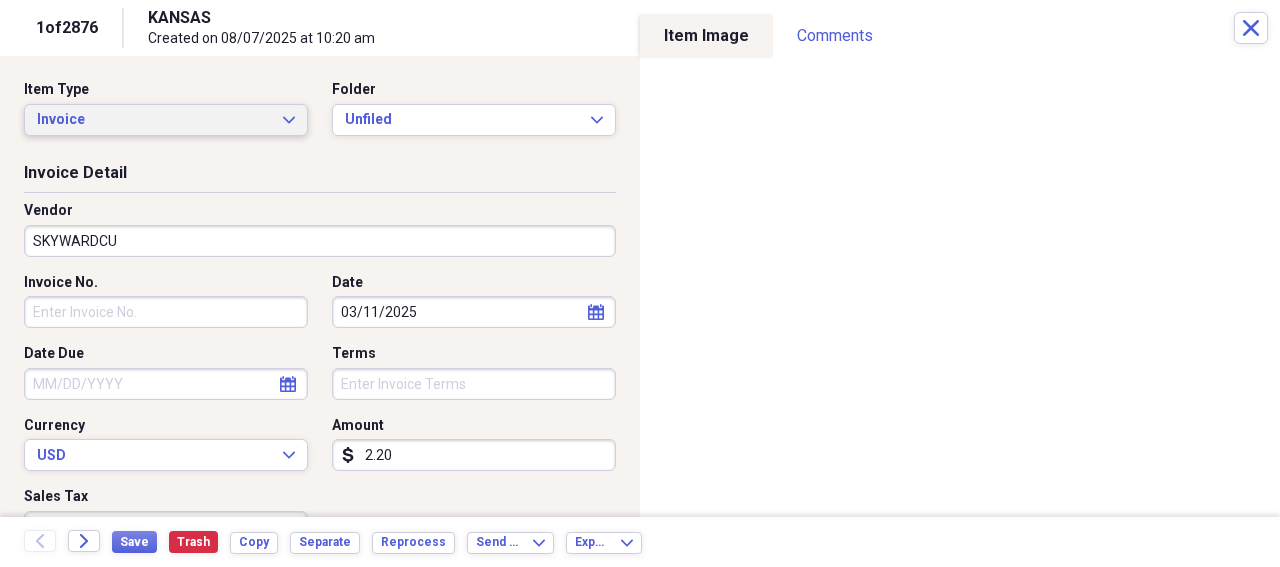 click on "Invoice Expand" at bounding box center (166, 120) 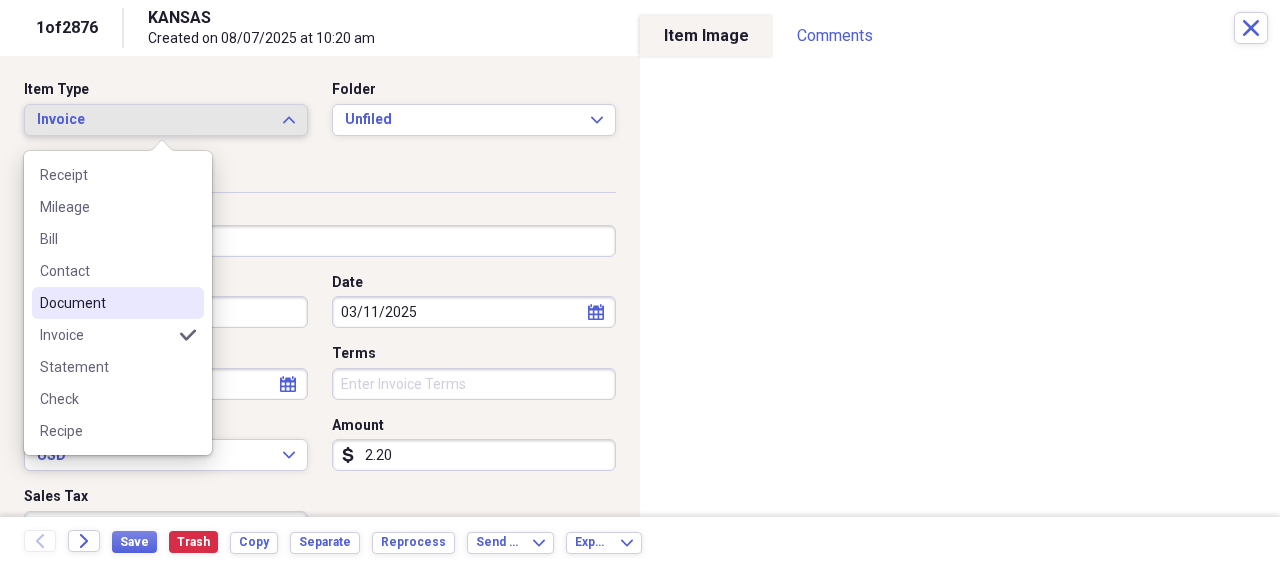 click on "Document" at bounding box center [106, 303] 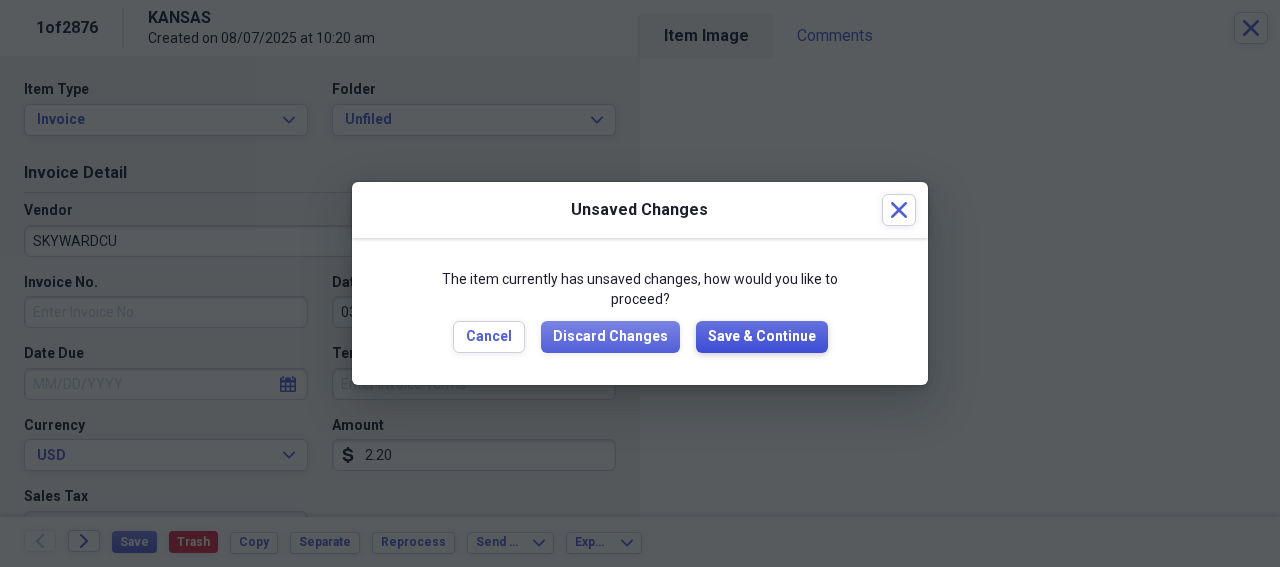 click on "Save & Continue" at bounding box center [762, 337] 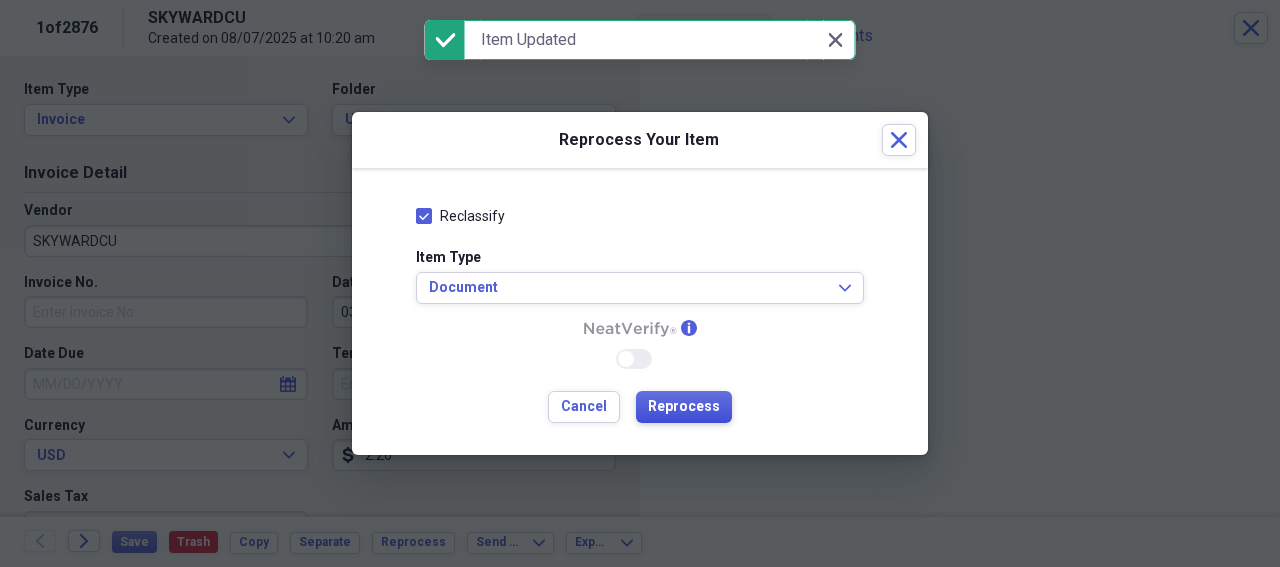 click on "Reprocess" at bounding box center (684, 407) 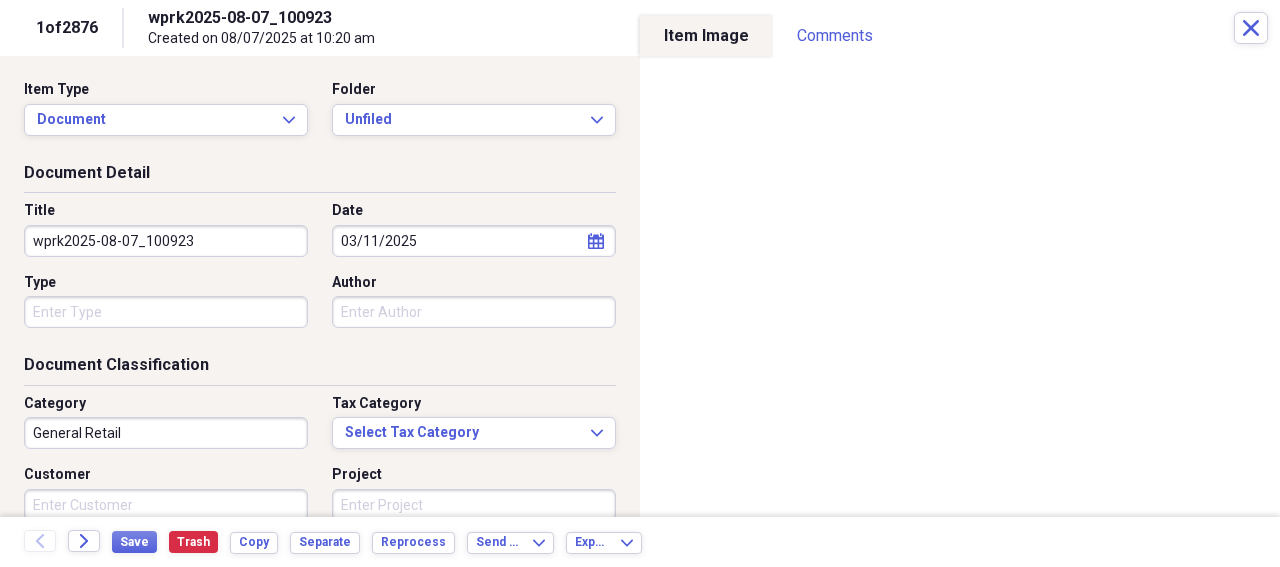 click on "wprk2025-08-07_100923" at bounding box center (166, 241) 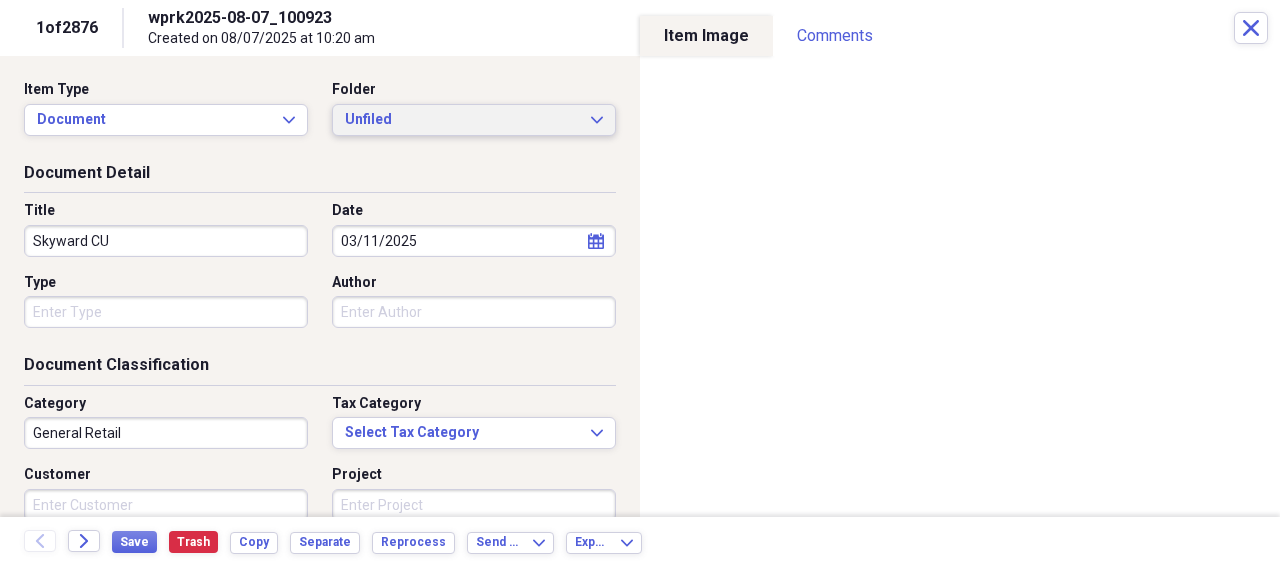 type on "Skyward CU" 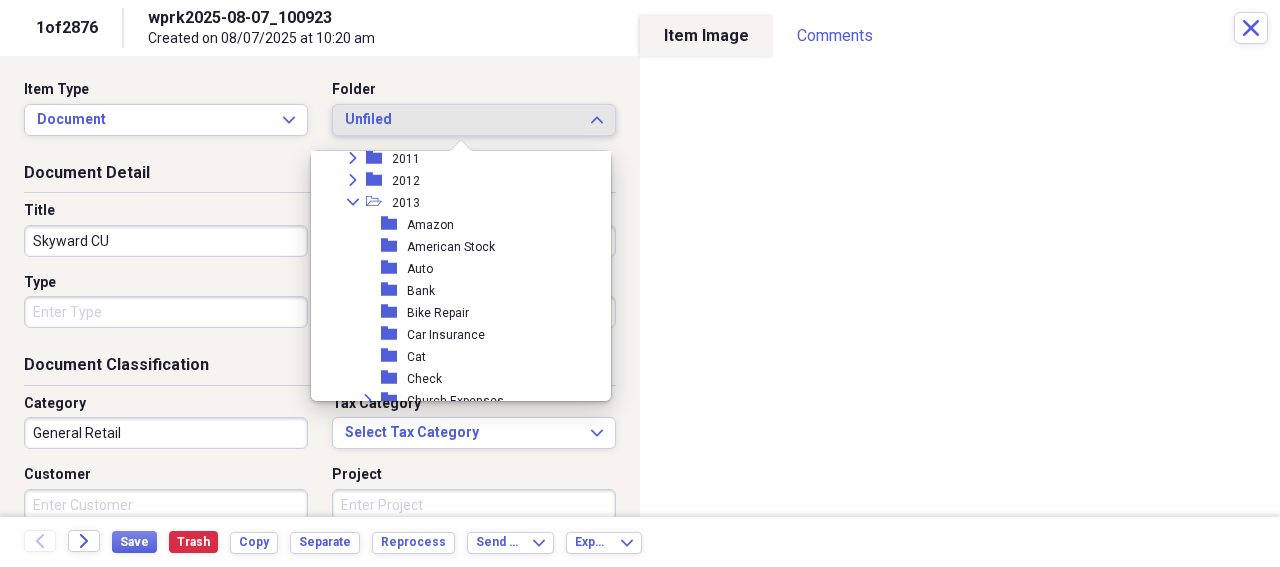 scroll, scrollTop: 166, scrollLeft: 0, axis: vertical 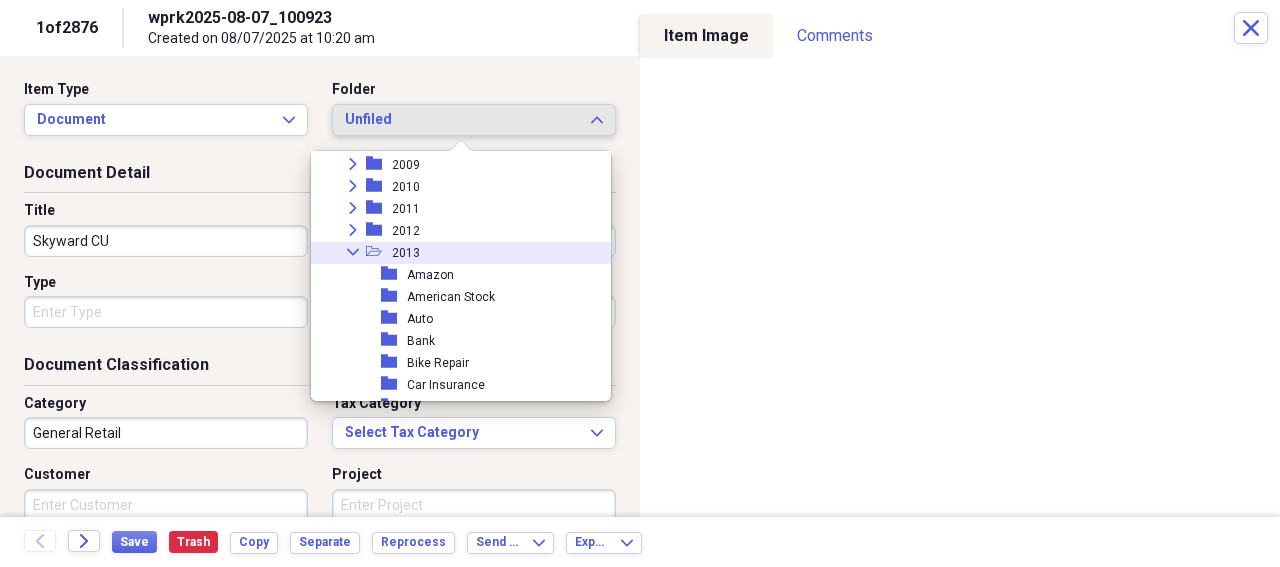 click on "Collapse" 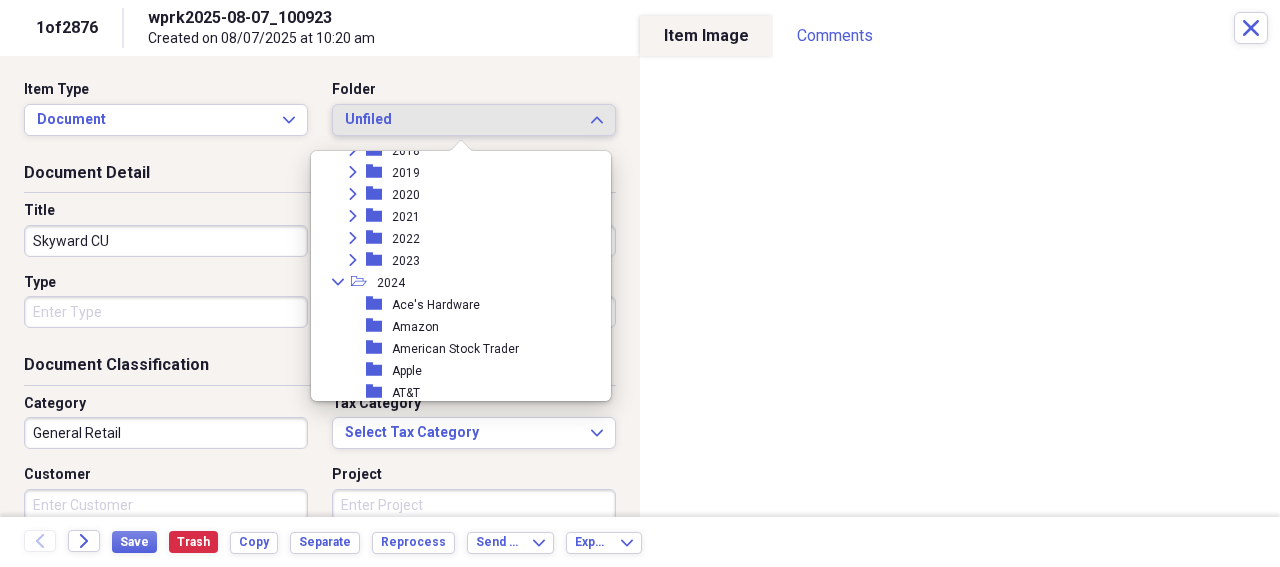 scroll, scrollTop: 384, scrollLeft: 0, axis: vertical 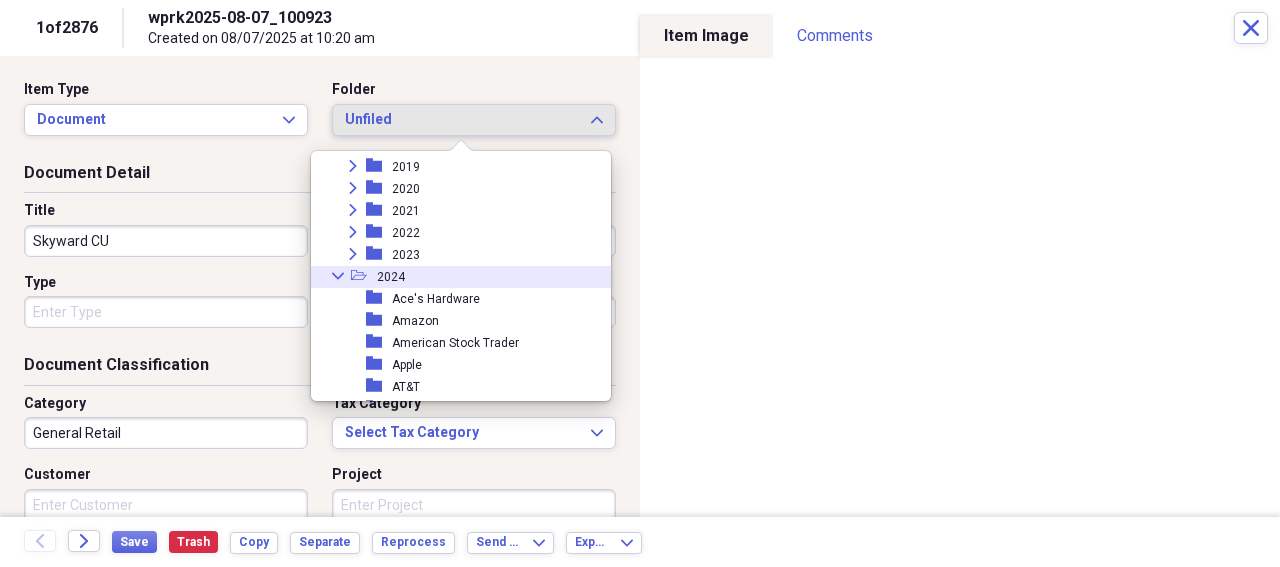 click on "Collapse" 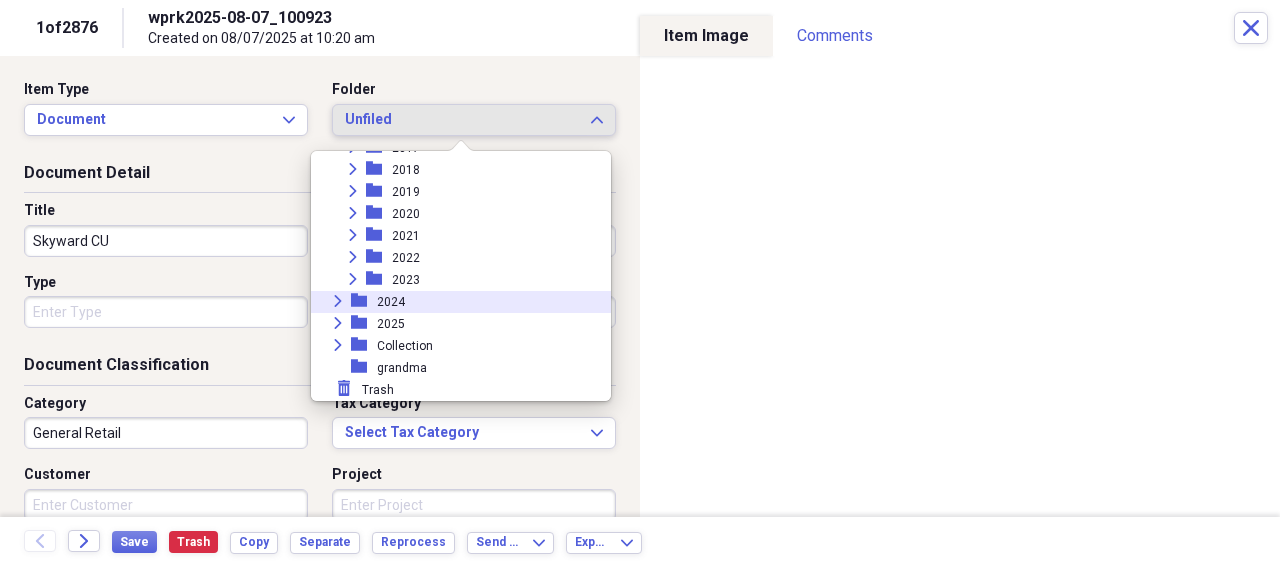 scroll, scrollTop: 359, scrollLeft: 0, axis: vertical 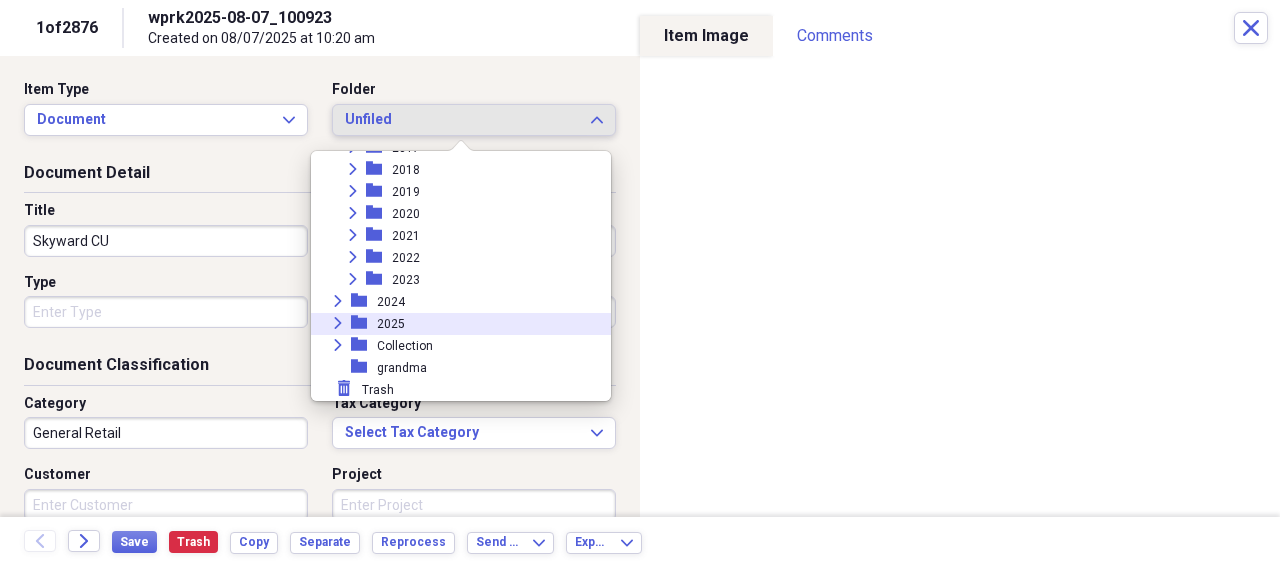 click on "Expand" 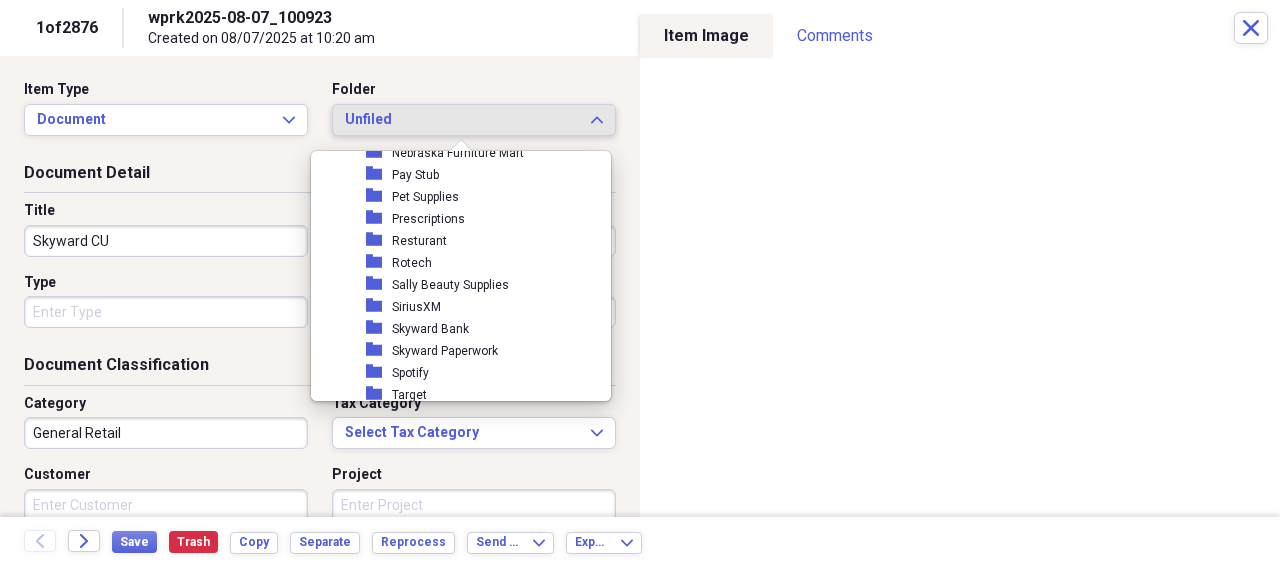 scroll, scrollTop: 938, scrollLeft: 0, axis: vertical 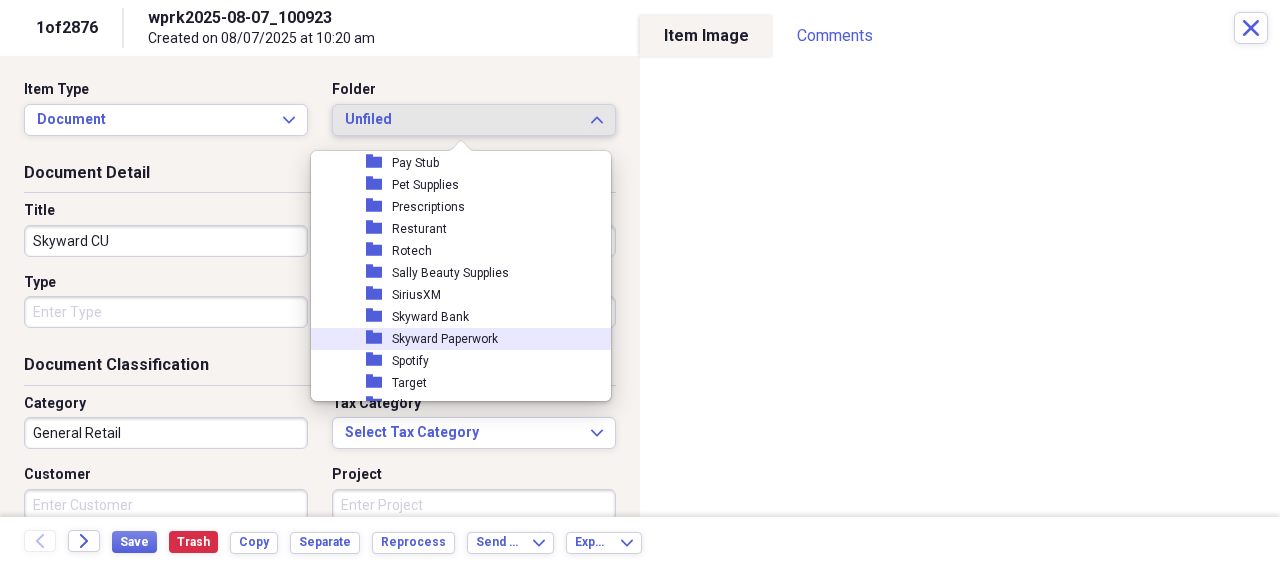 click on "Skyward Paperwork" at bounding box center (445, 339) 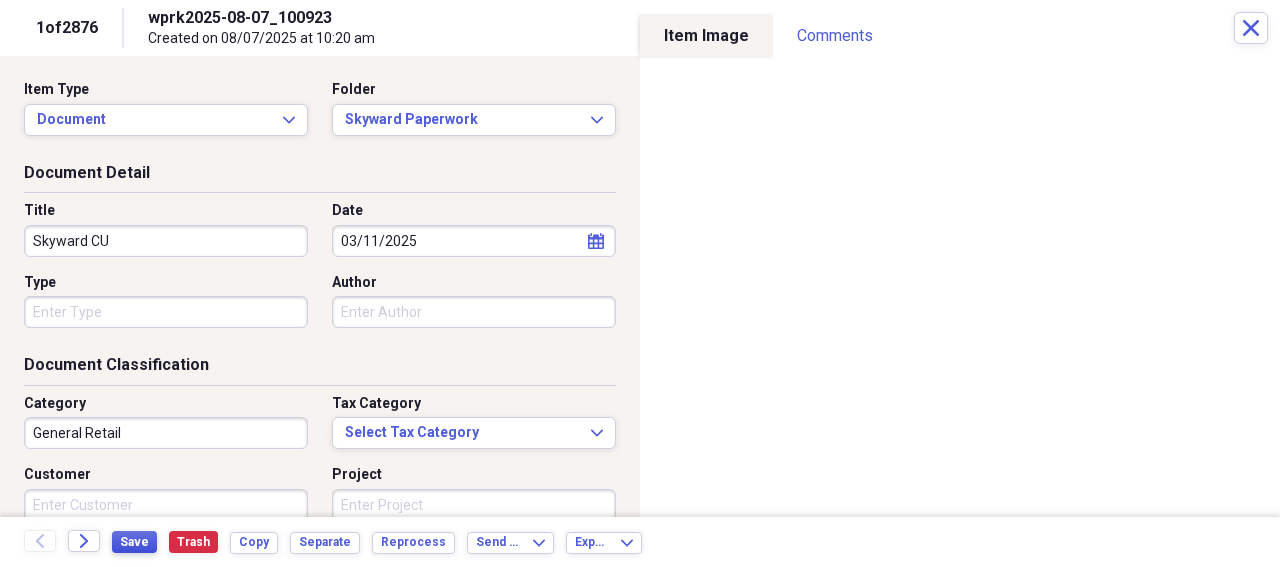 click on "Save" at bounding box center (134, 542) 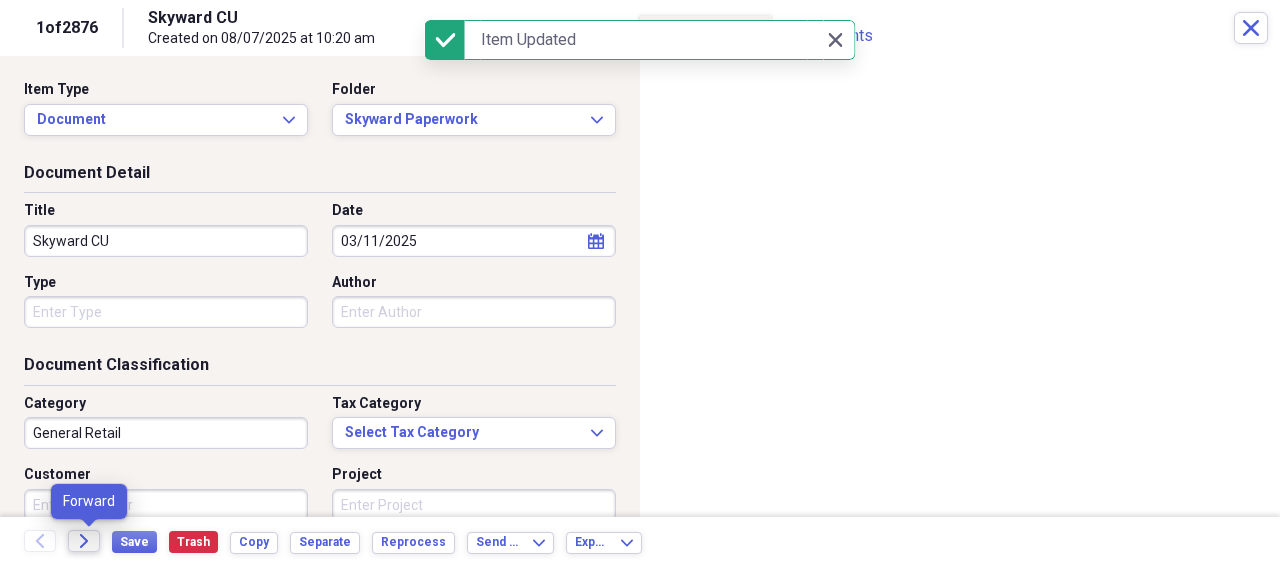 click on "Forward" 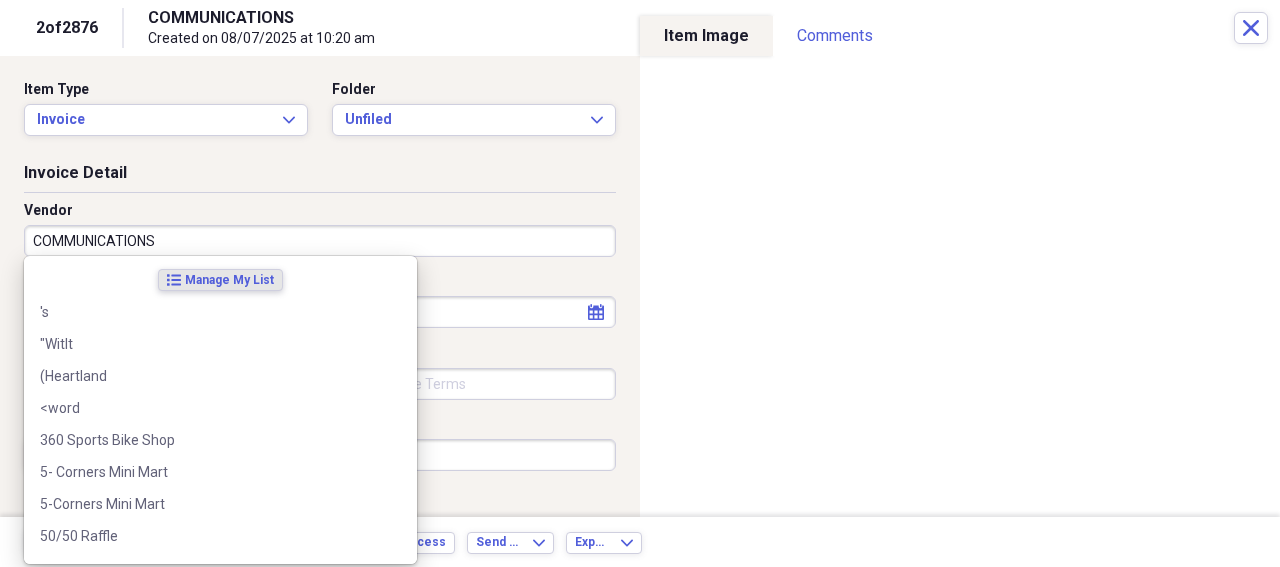 click on "COMMUNICATIONS" at bounding box center (320, 241) 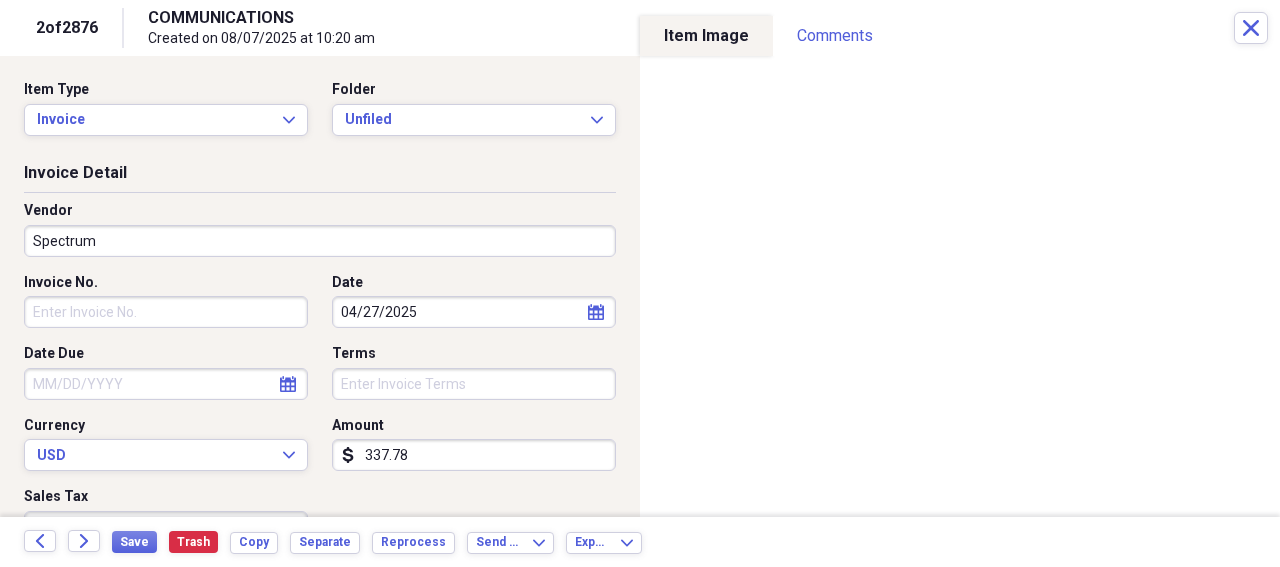 drag, startPoint x: 155, startPoint y: 242, endPoint x: 45, endPoint y: 231, distance: 110.54863 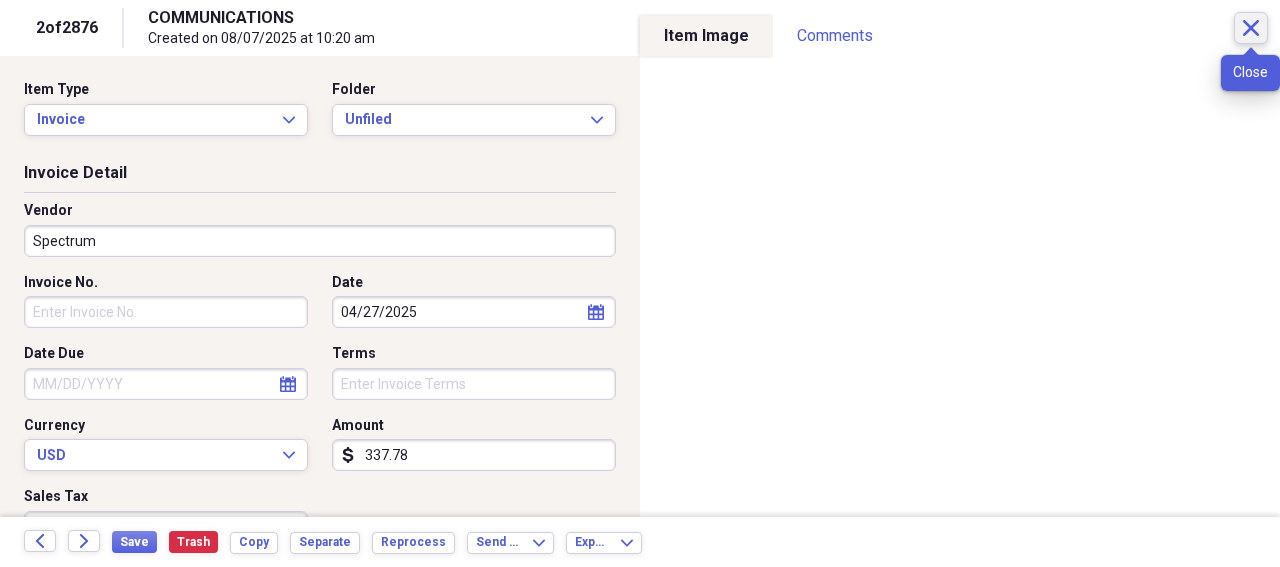 click on "Close" 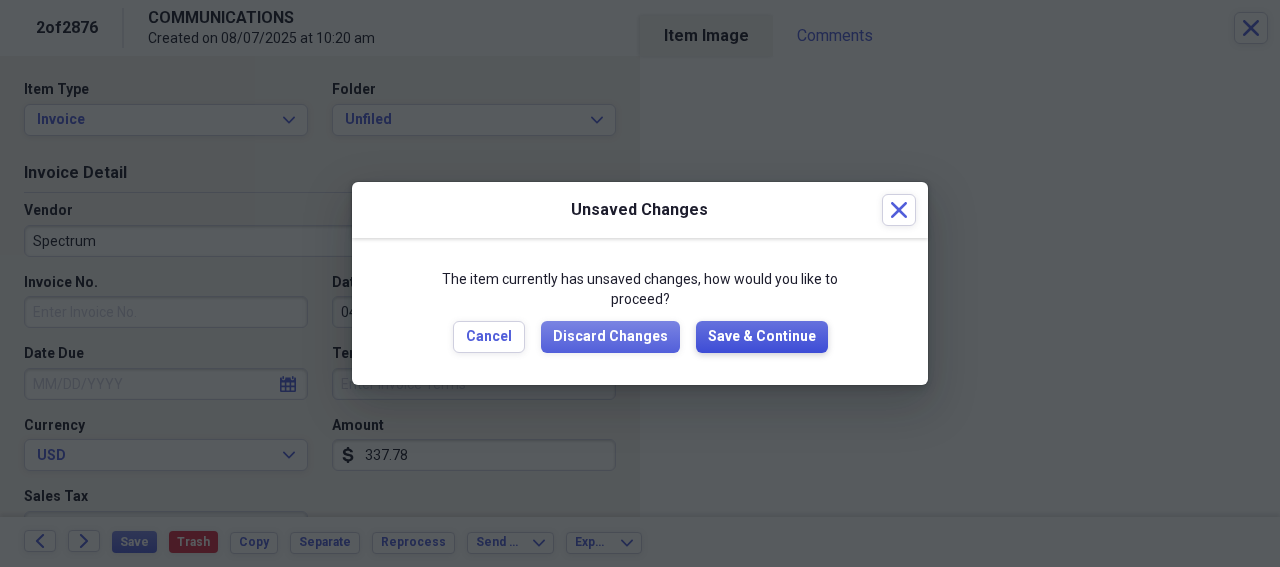 click on "Save & Continue" at bounding box center (762, 337) 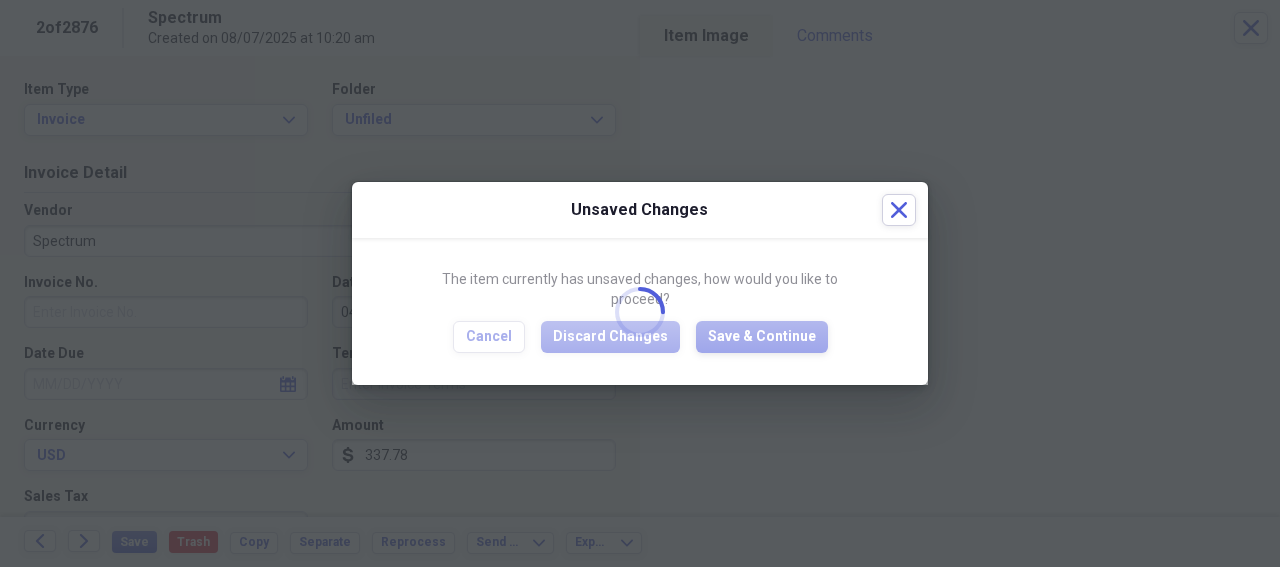 type on "Spectrum" 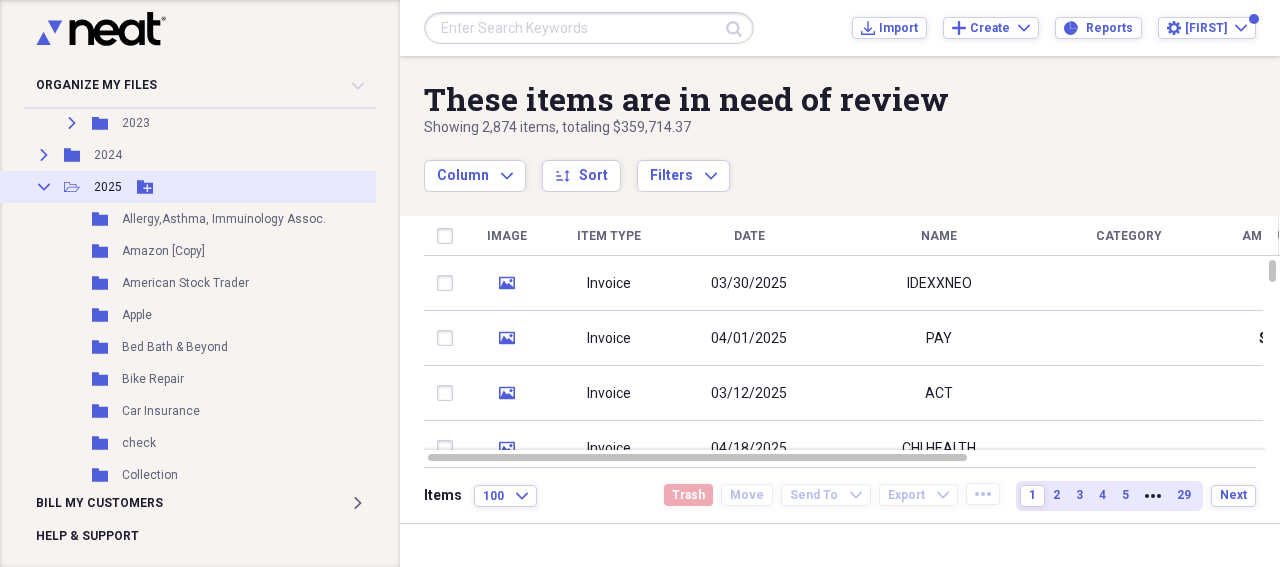 click 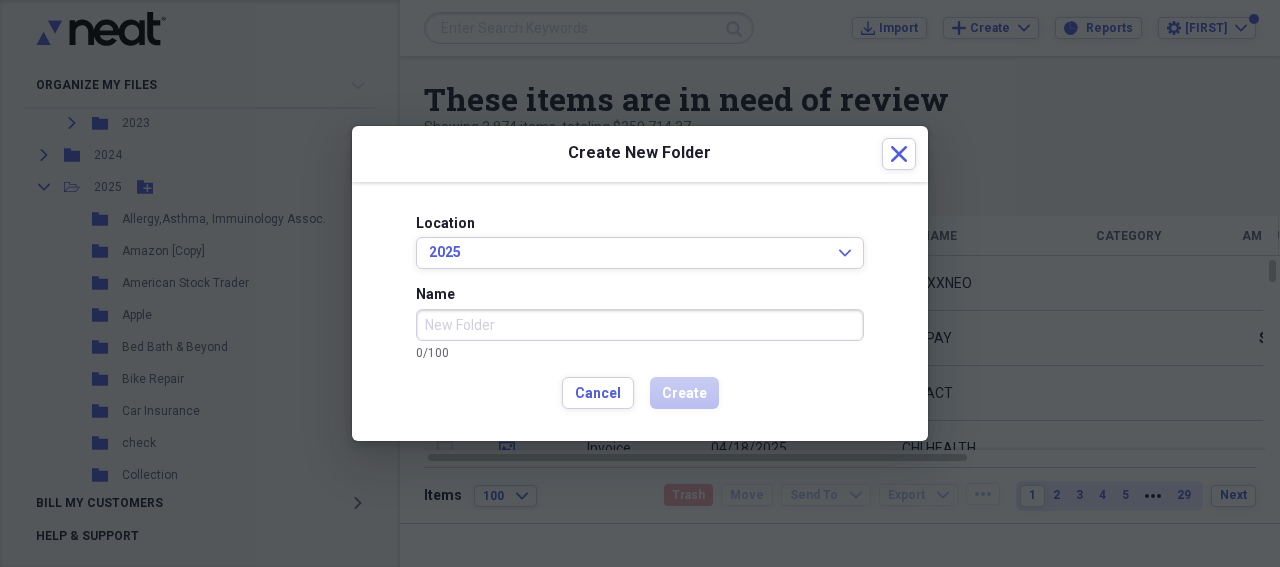 click on "Name" at bounding box center [640, 325] 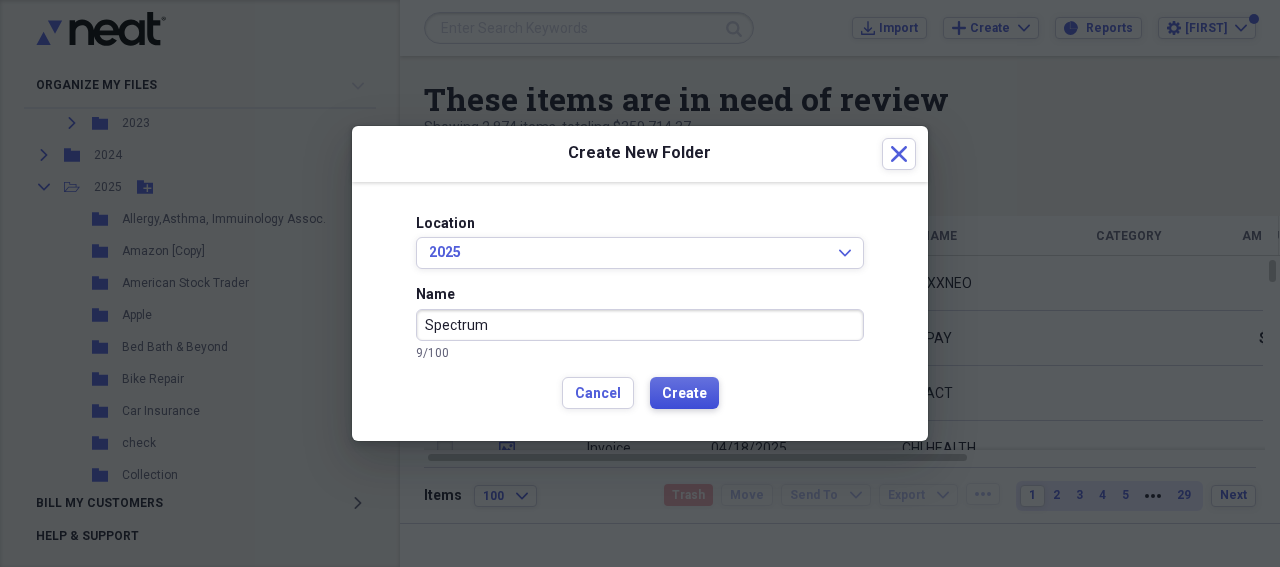 type on "Spectrum" 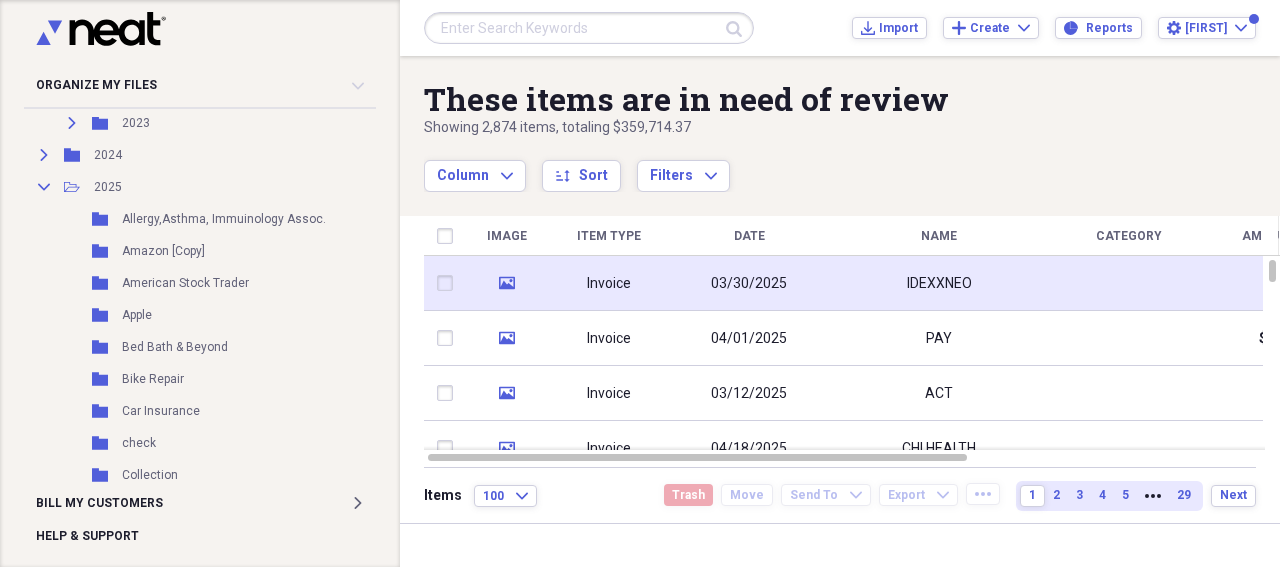 click on "03/30/2025" at bounding box center [749, 284] 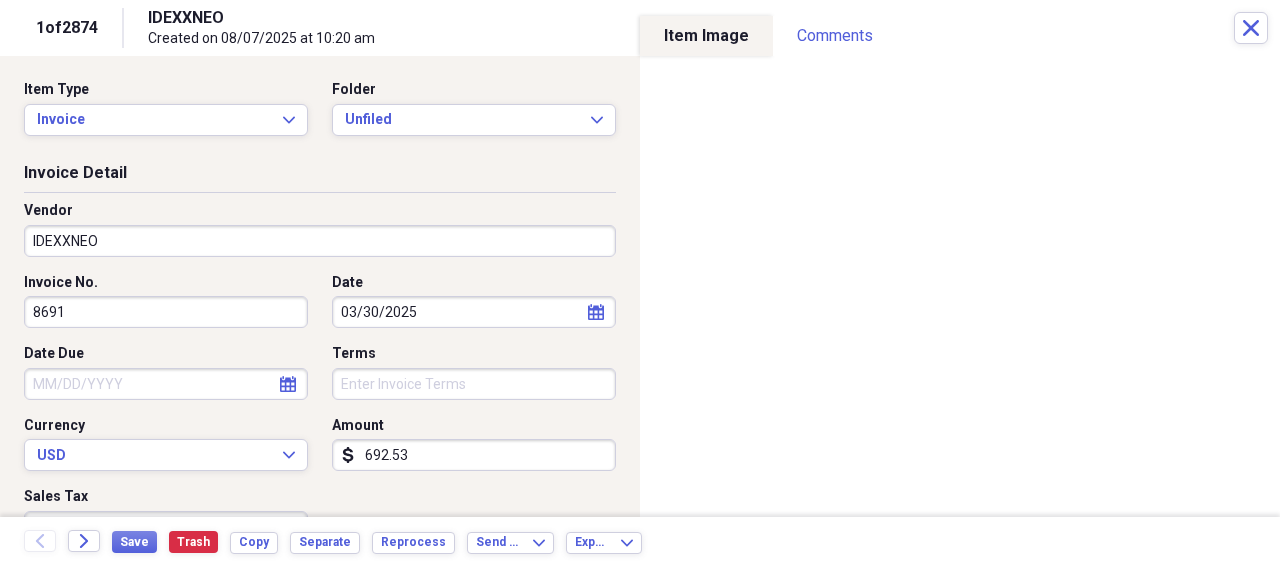 click on "IDEXXNEO" at bounding box center (320, 241) 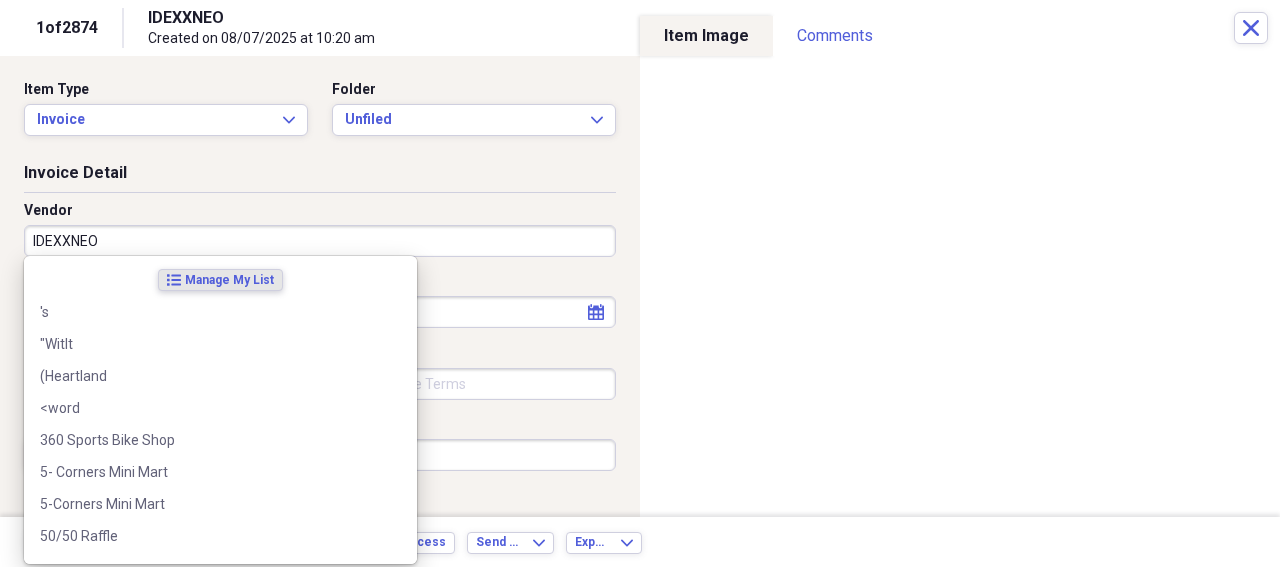 click on "IDEXXNEO" at bounding box center [320, 241] 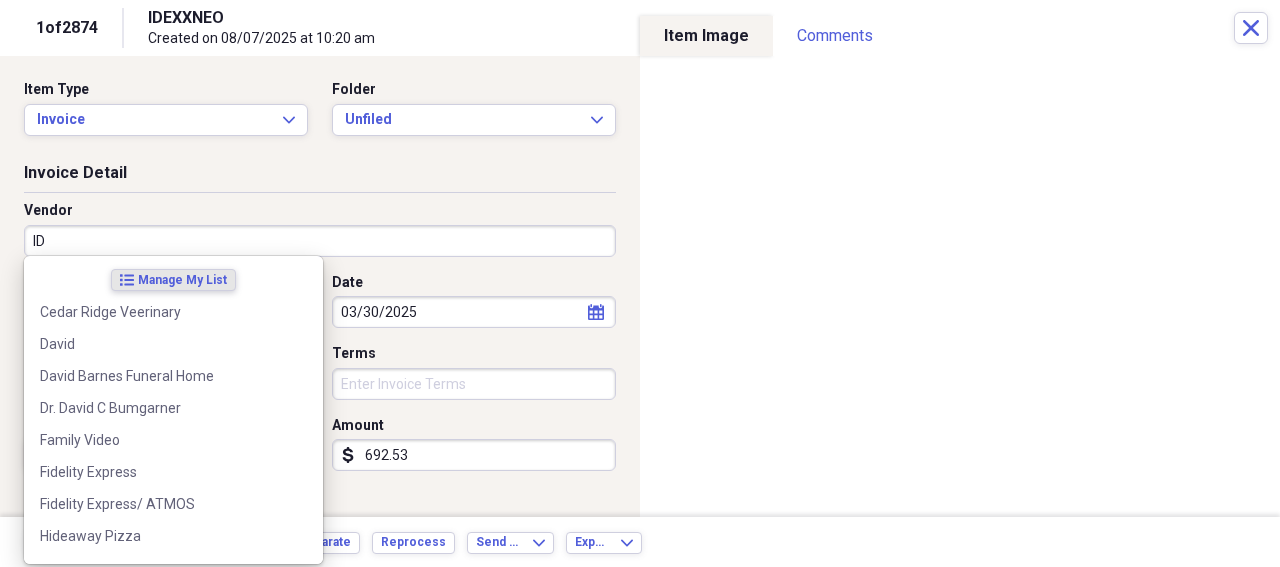 type on "I" 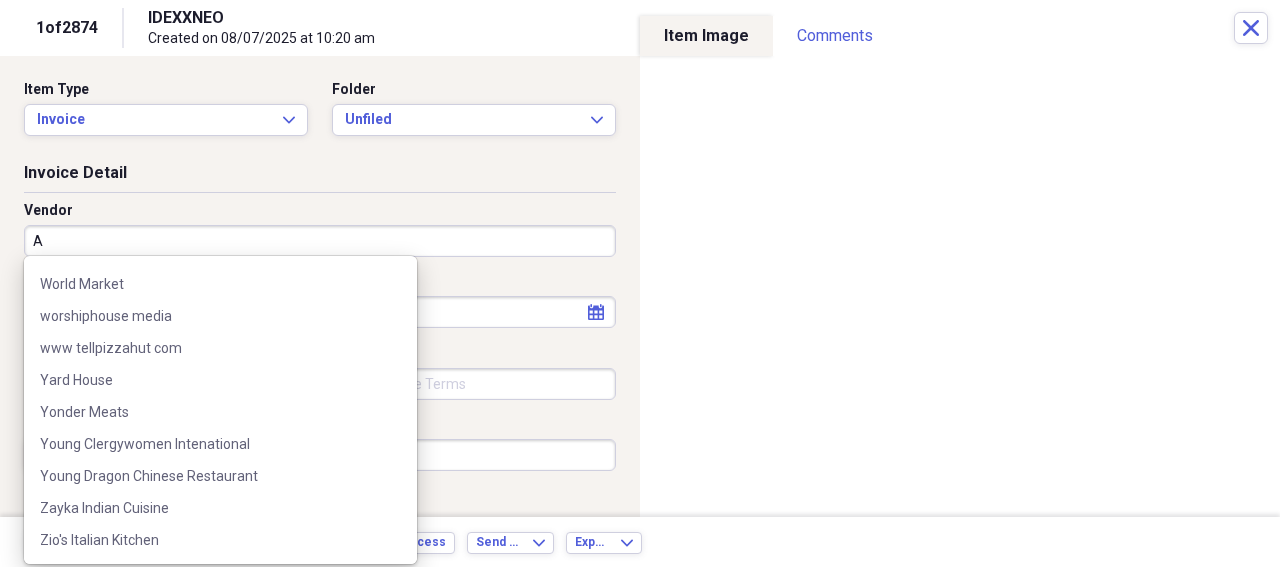 scroll, scrollTop: 0, scrollLeft: 0, axis: both 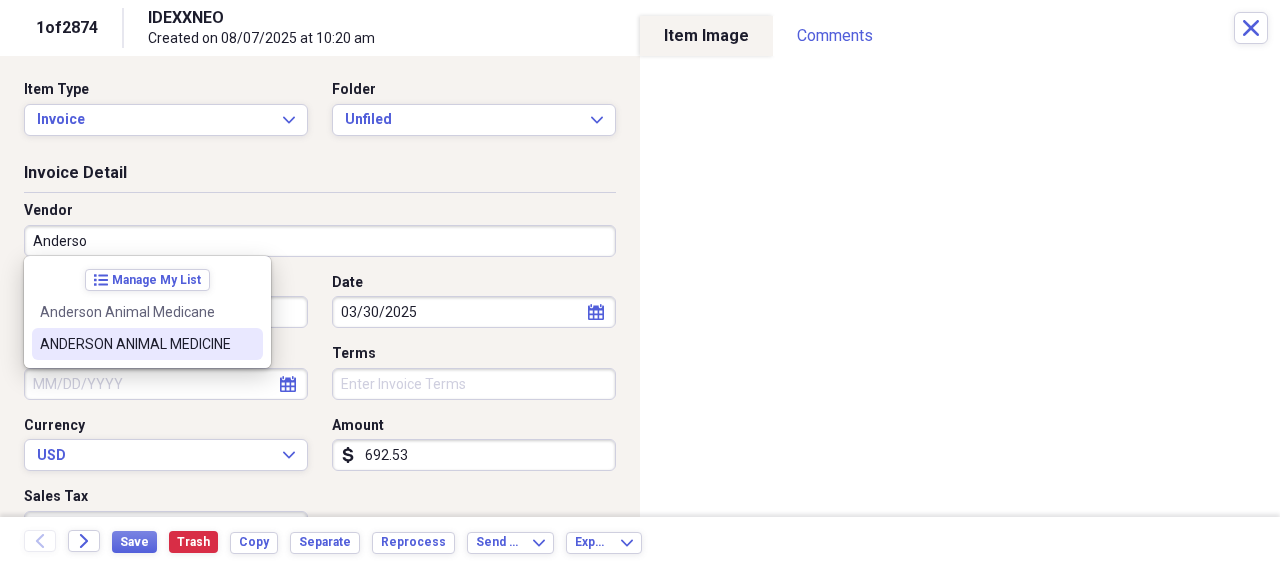 click on "ANDERSON ANIMAL MEDICINE" at bounding box center (135, 344) 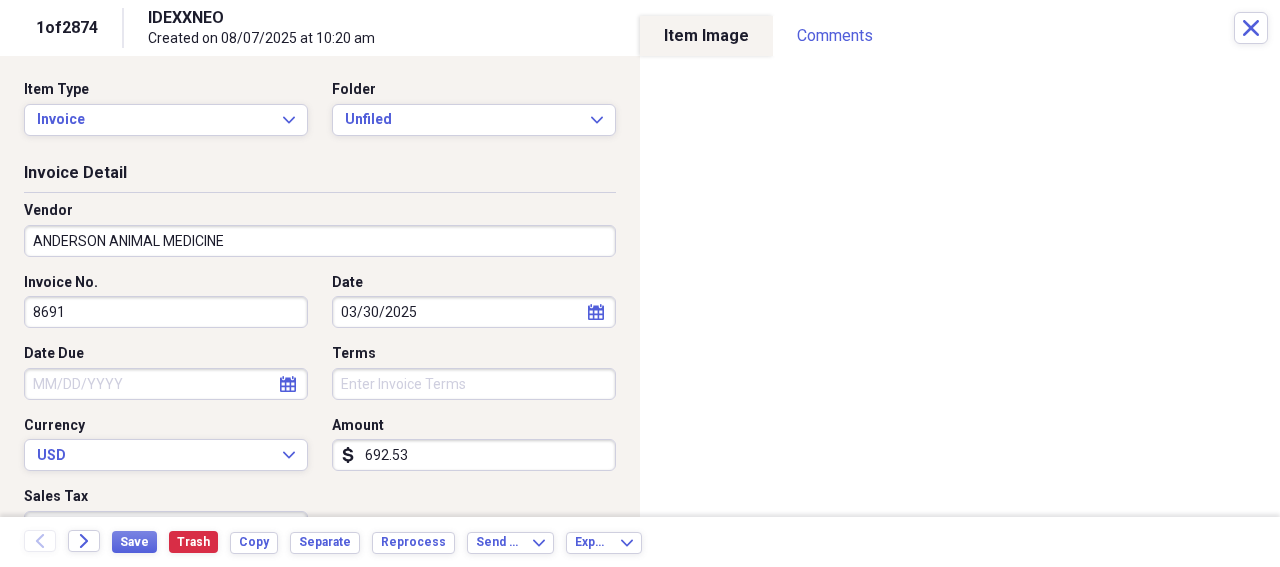 drag, startPoint x: 237, startPoint y: 242, endPoint x: 12, endPoint y: 234, distance: 225.14218 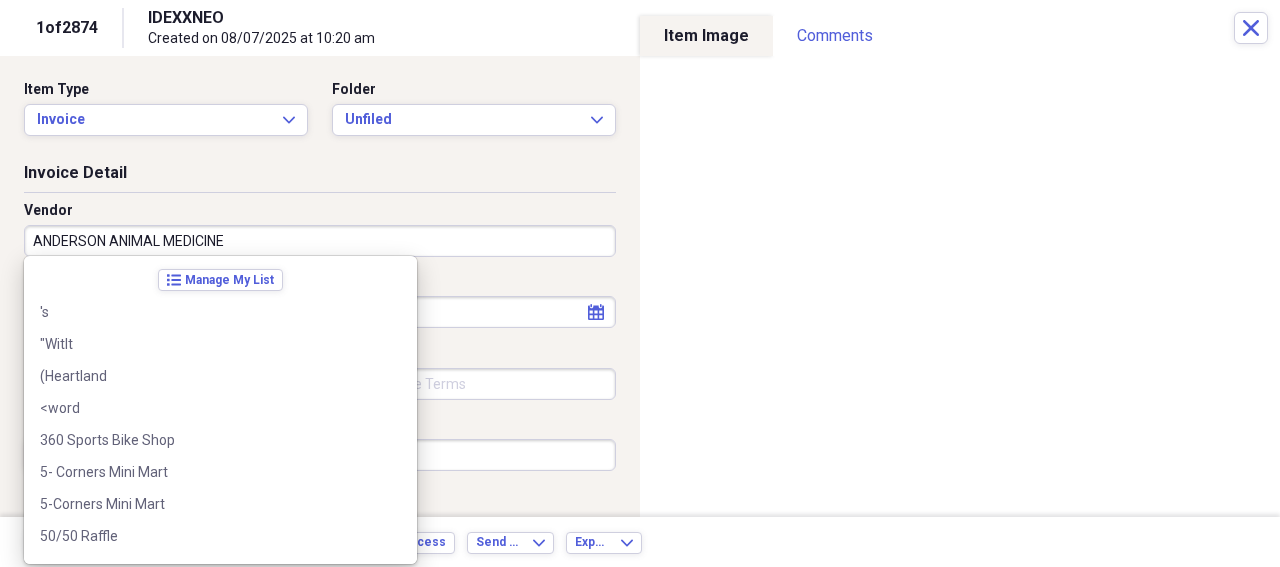 scroll, scrollTop: 1244, scrollLeft: 0, axis: vertical 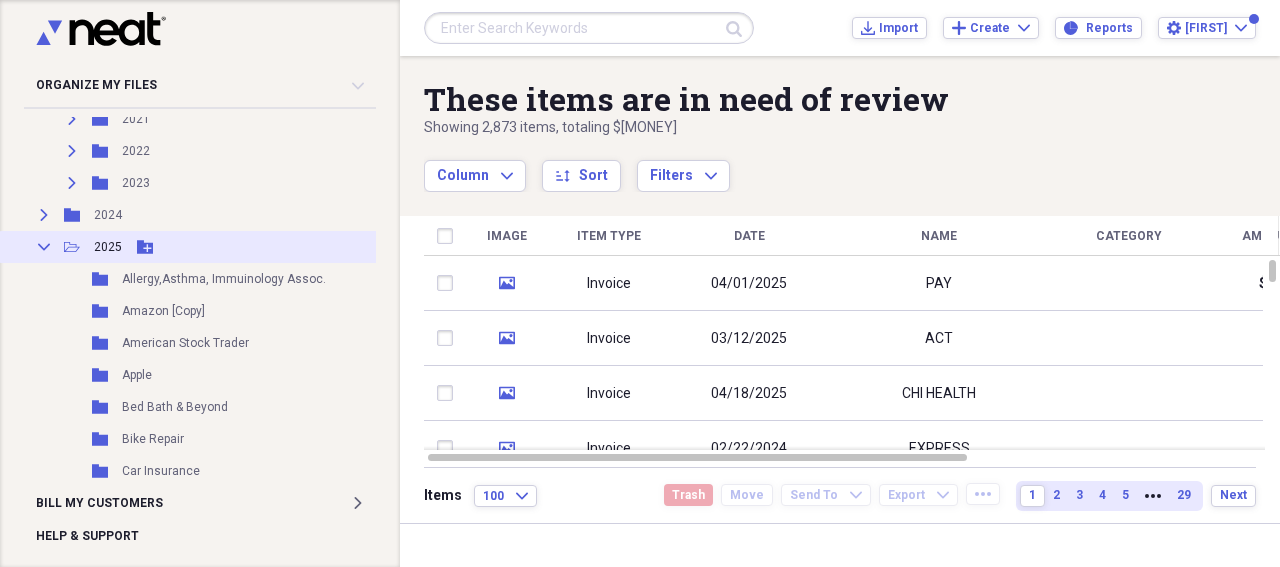 click 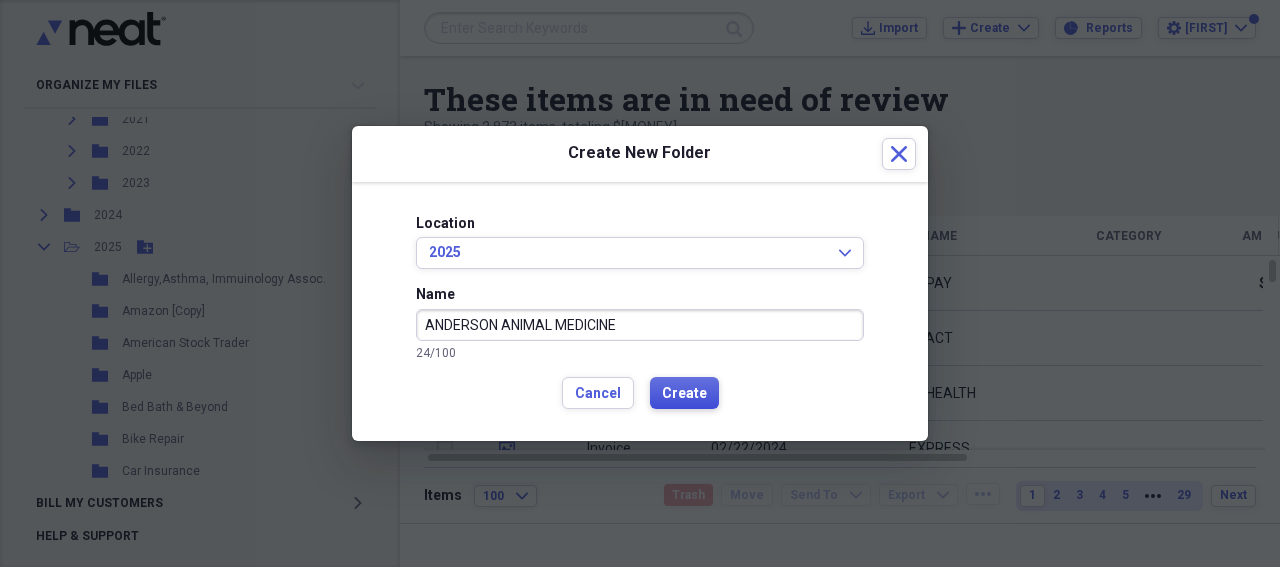 type on "ANDERSON ANIMAL MEDICINE" 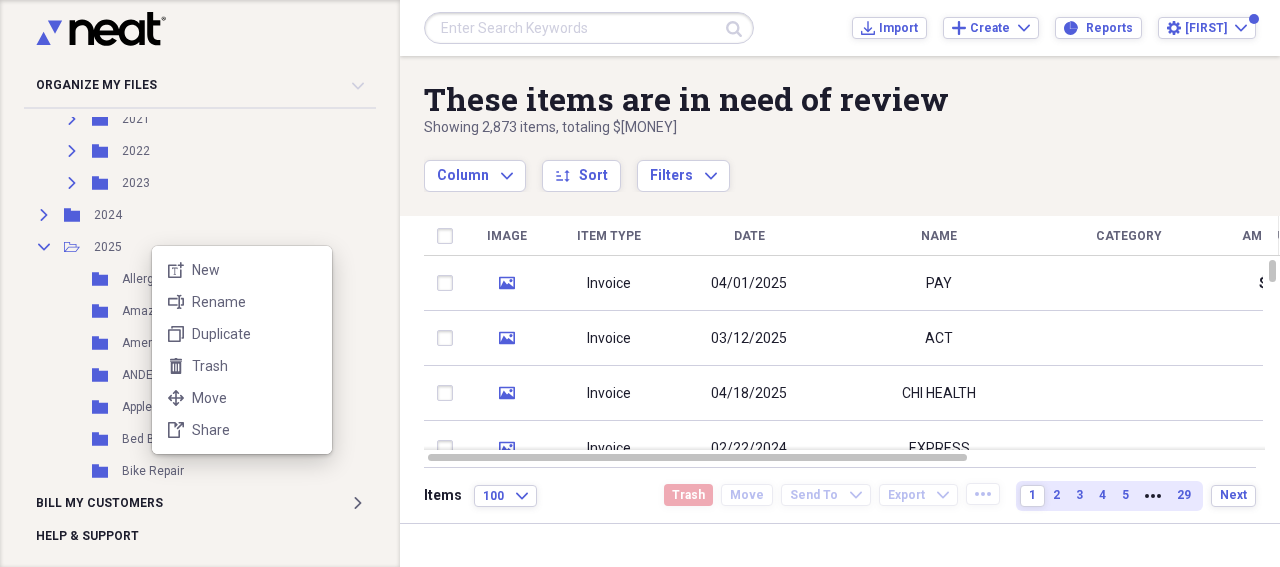 click on "Organize My Files 99+ Collapse Unfiled Needs Review 99+ Unfiled All Files Unfiled Unfiled Unfiled Saved Reports Collapse My Cabinet My Cabinet Add Folder Collapse Open Folder 2005-2023 Add Folder Expand Folder 2005 Add Folder Expand Folder 2006 Add Folder Expand Folder 2007 Add Folder Expand Folder 2008 Add Folder Expand Folder 2009 Add Folder Expand Folder 2010 Add Folder Expand Folder 2011 Add Folder Expand Folder 2012 Add Folder Expand Folder 2013 Add Folder Expand Folder 2014 Add Folder Expand Folder 2015 Add Folder Expand Folder 2016 Add Folder Expand Folder 2017 Add Folder Expand Folder 2018 Add Folder Expand Folder 2019 Add Folder Expand Folder 2020 Add Folder Expand Folder 2021 Add Folder Expand Folder 2022 Add Folder Expand Folder 2023 Add Folder Expand Folder 2024 Add Folder Collapse Open Folder 2025 Add Folder Folder Allergy,Asthma, Immuinology Assoc. Add Folder Folder Amazon [Copy] Add Folder Folder American Stock Trader Add Folder Folder ANDERSON ANIMAL MEDICINE Add Folder Folder Apple Add Folder" at bounding box center (640, 283) 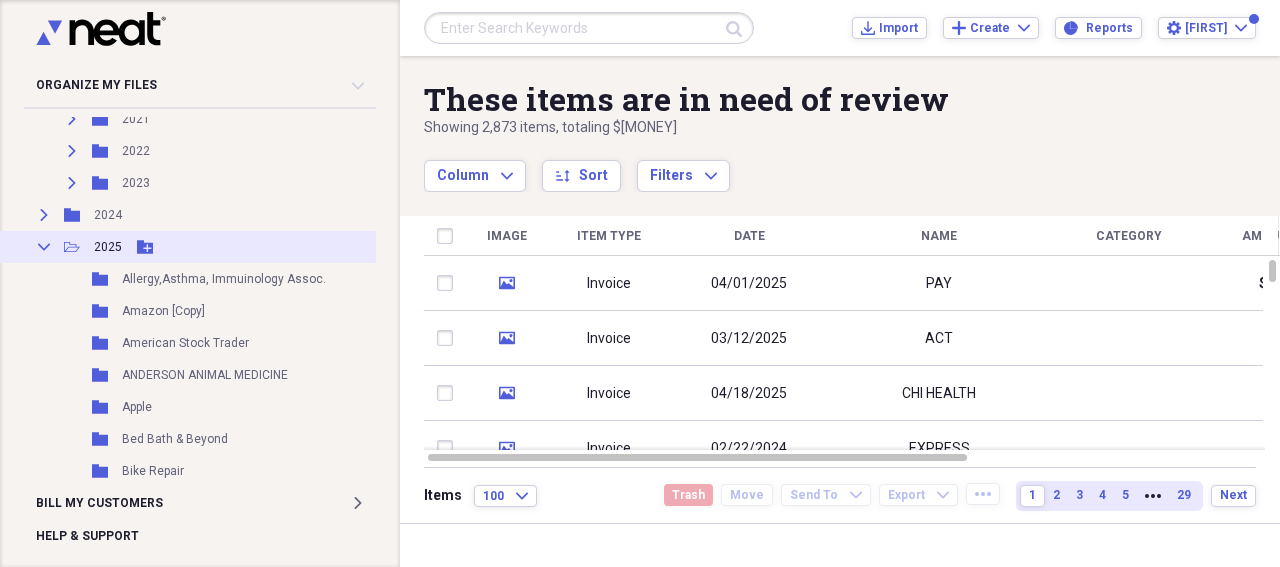 click on "Add Folder" at bounding box center [145, 247] 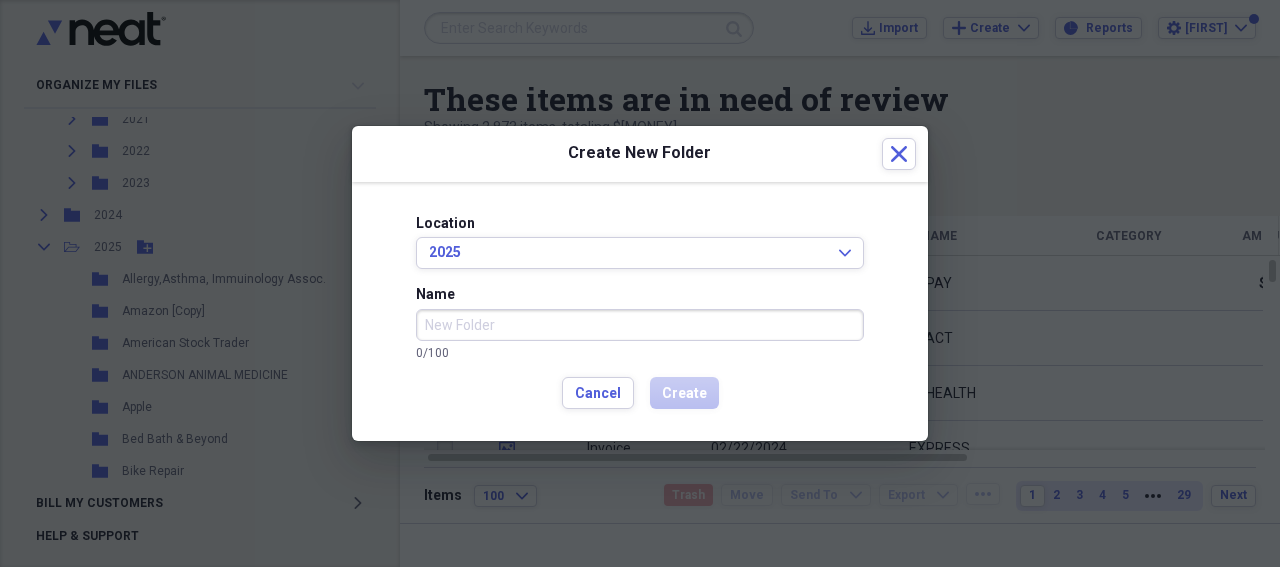 click on "Name" at bounding box center (640, 325) 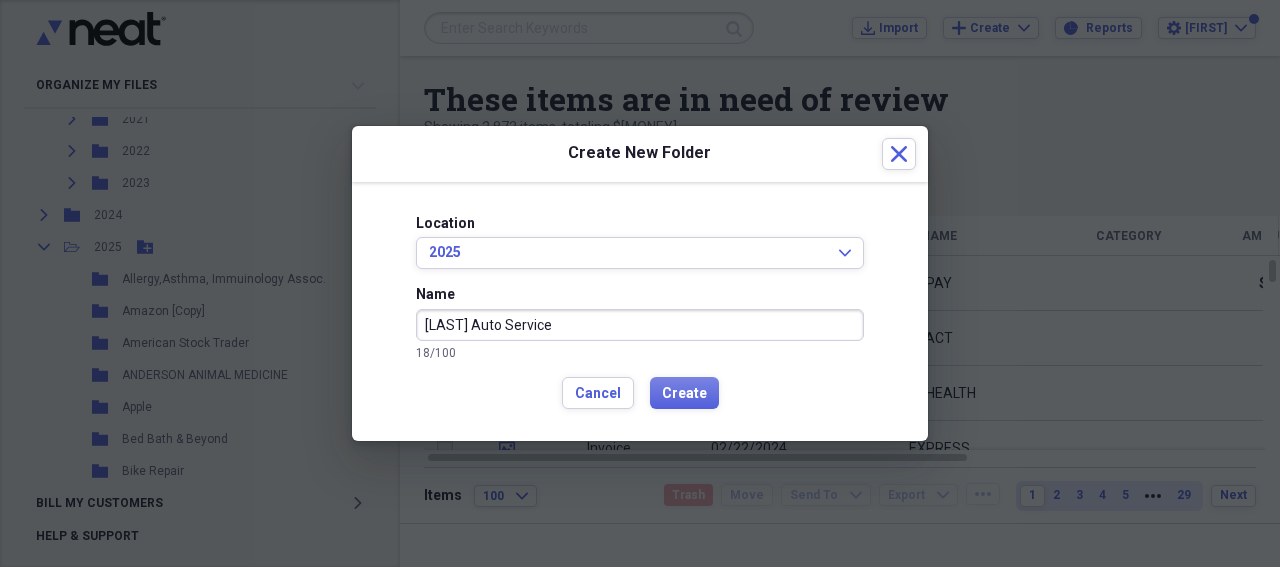 type on "Vogel Auto Service" 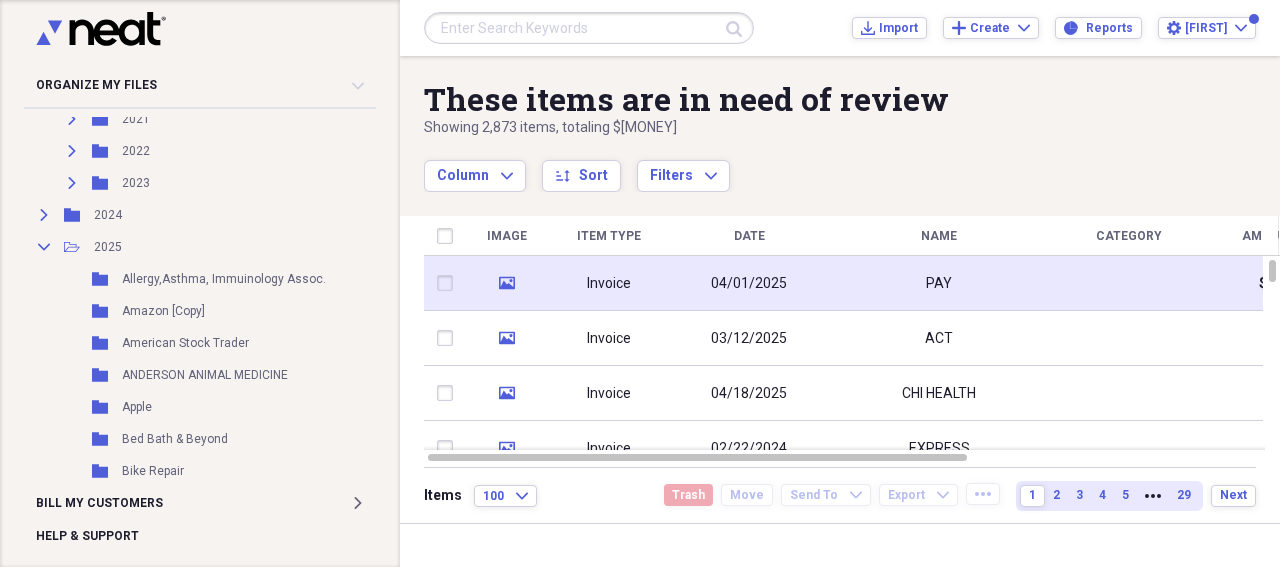 click on "Invoice" at bounding box center (609, 283) 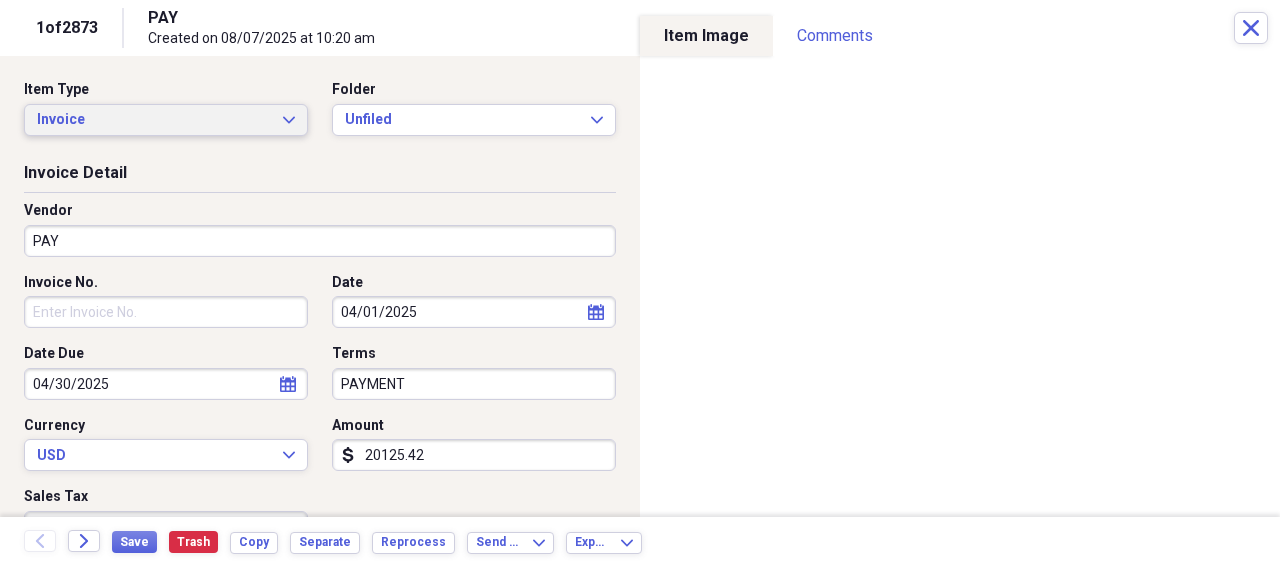 click on "Invoice" at bounding box center (154, 120) 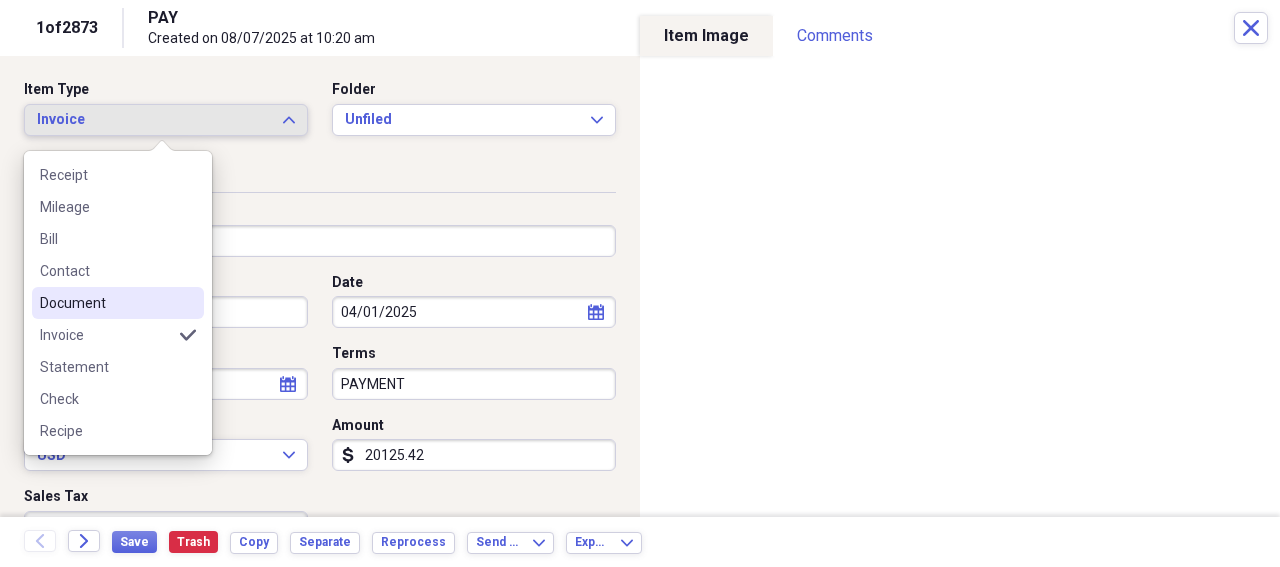 click on "Document" at bounding box center (118, 303) 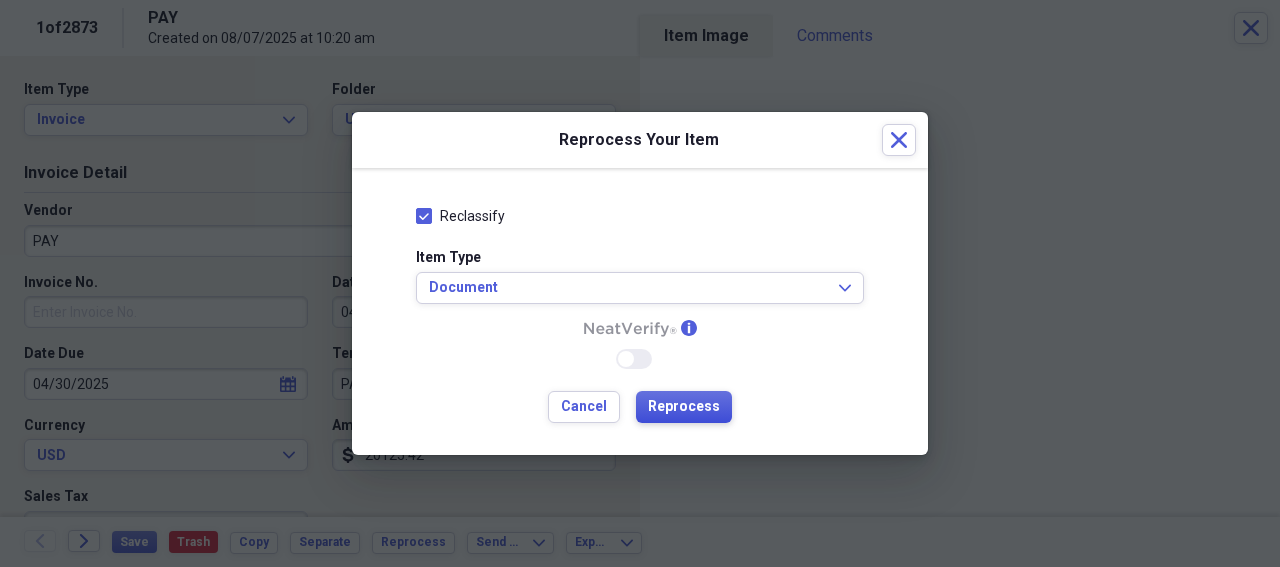 click on "Reprocess" at bounding box center [684, 407] 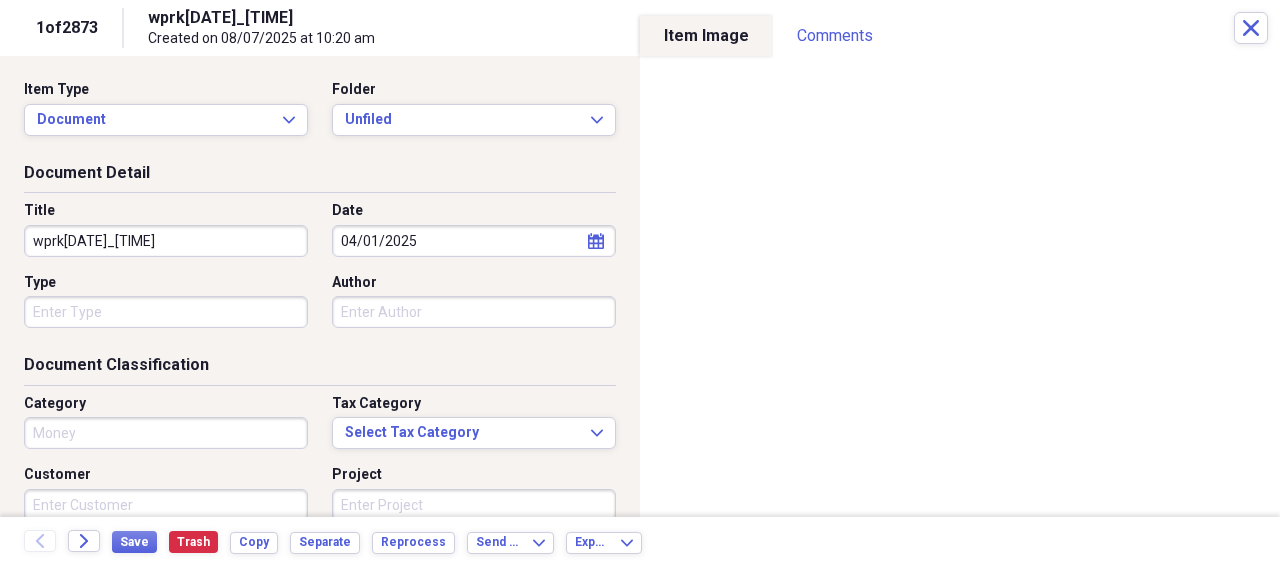 type on "Money" 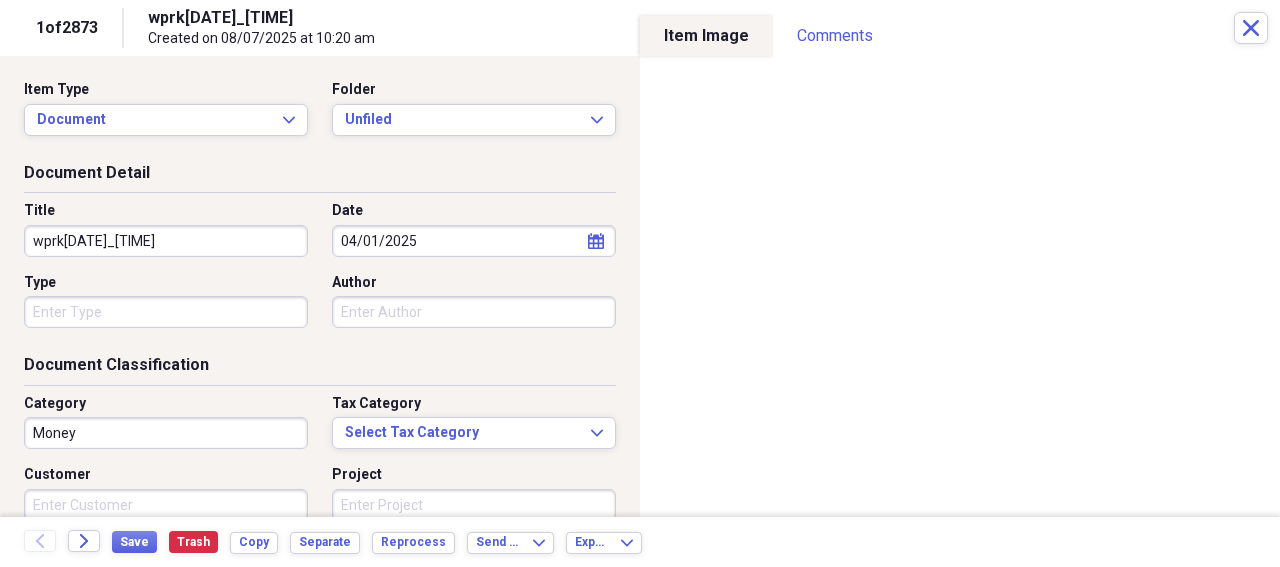 click on "wprk2025-08-07_100316" at bounding box center [166, 241] 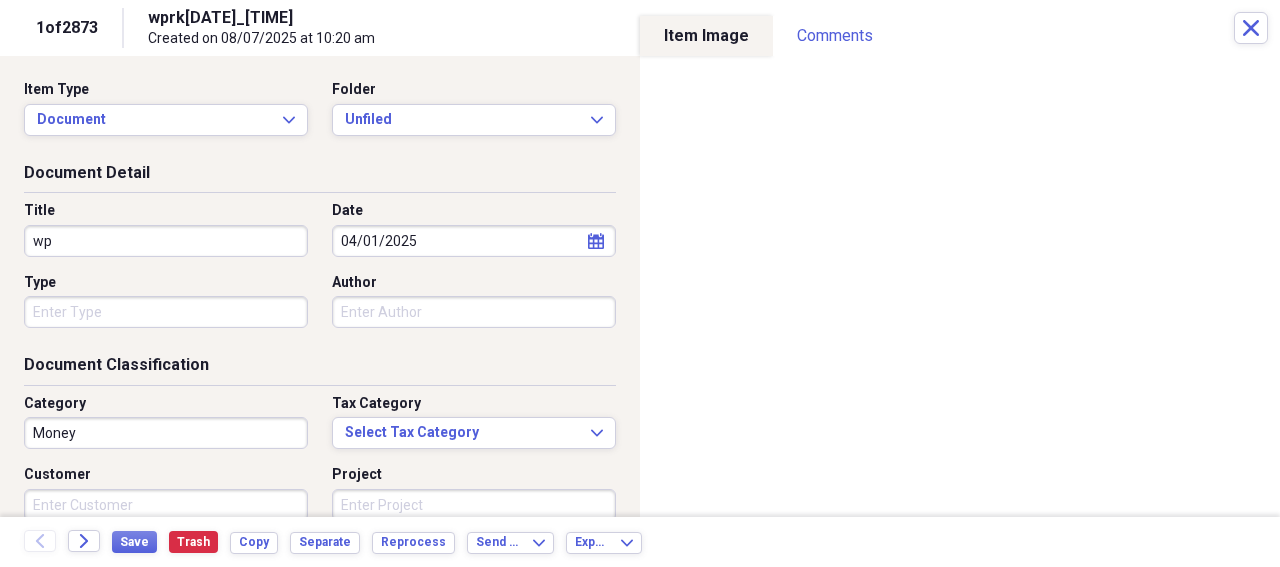 type on "w" 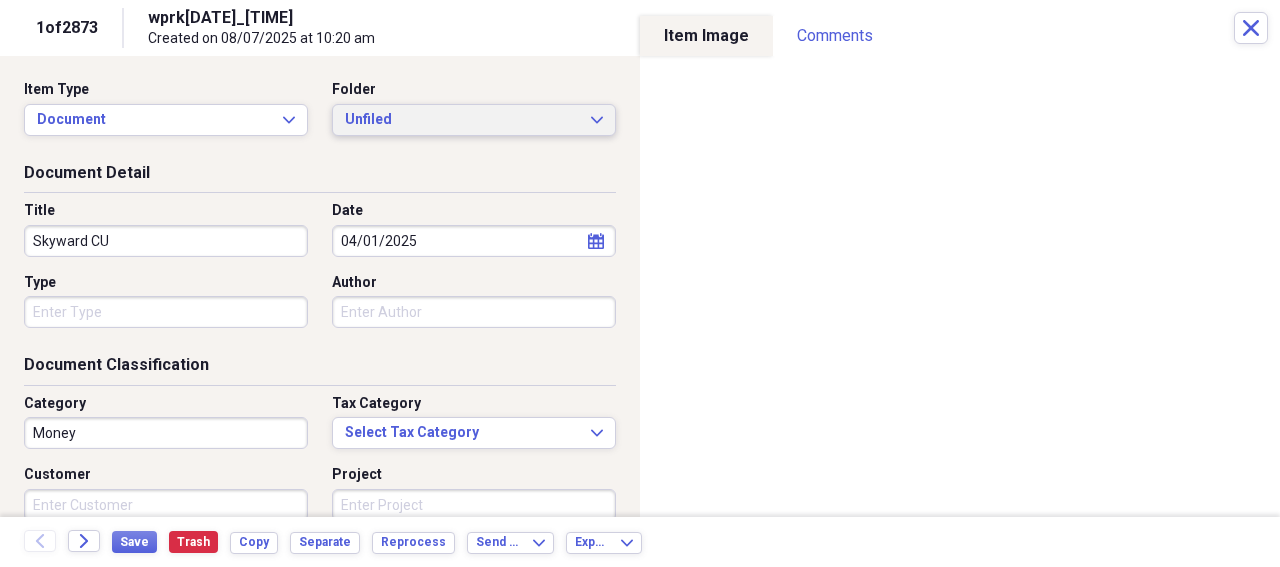 type on "Skyward CU" 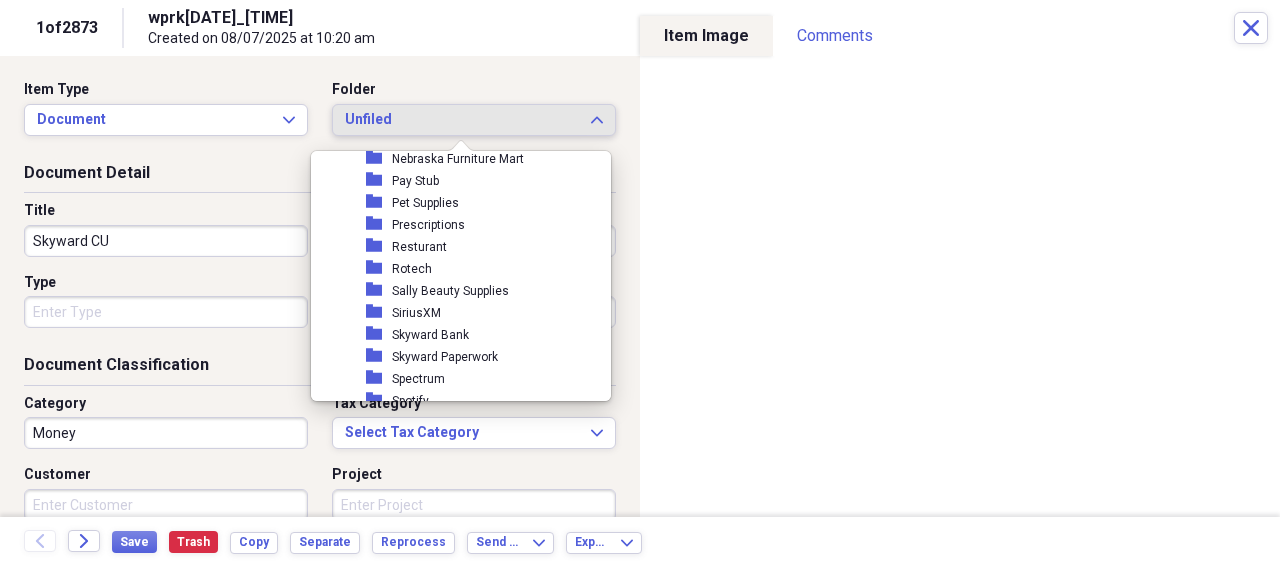scroll, scrollTop: 975, scrollLeft: 0, axis: vertical 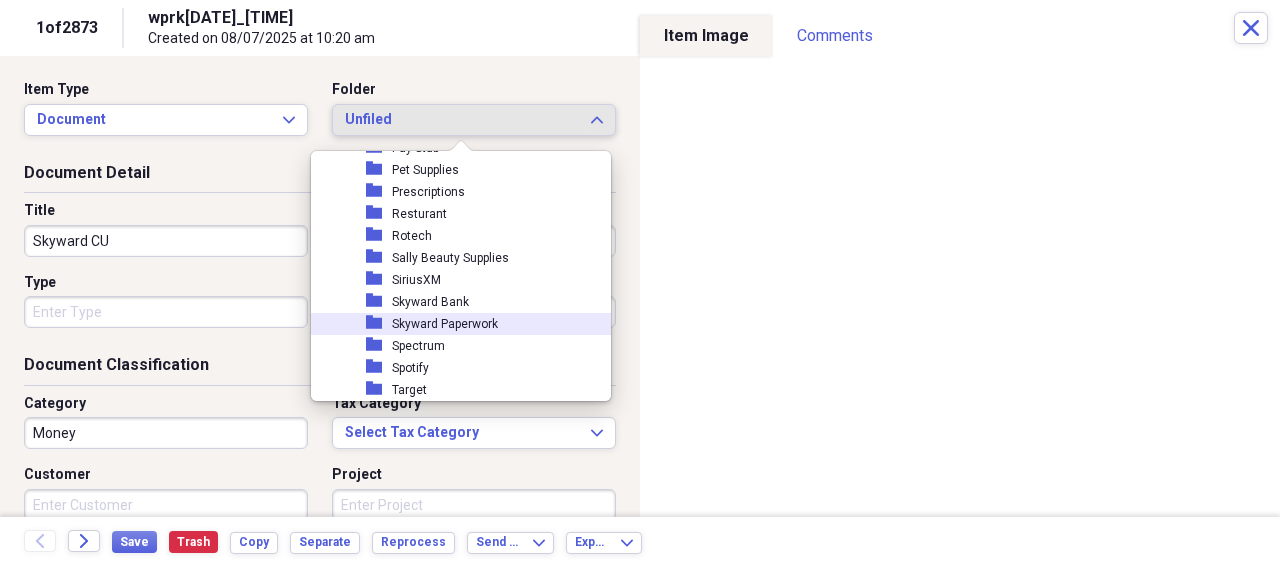 click on "folder Skyward Paperwork" at bounding box center [453, 324] 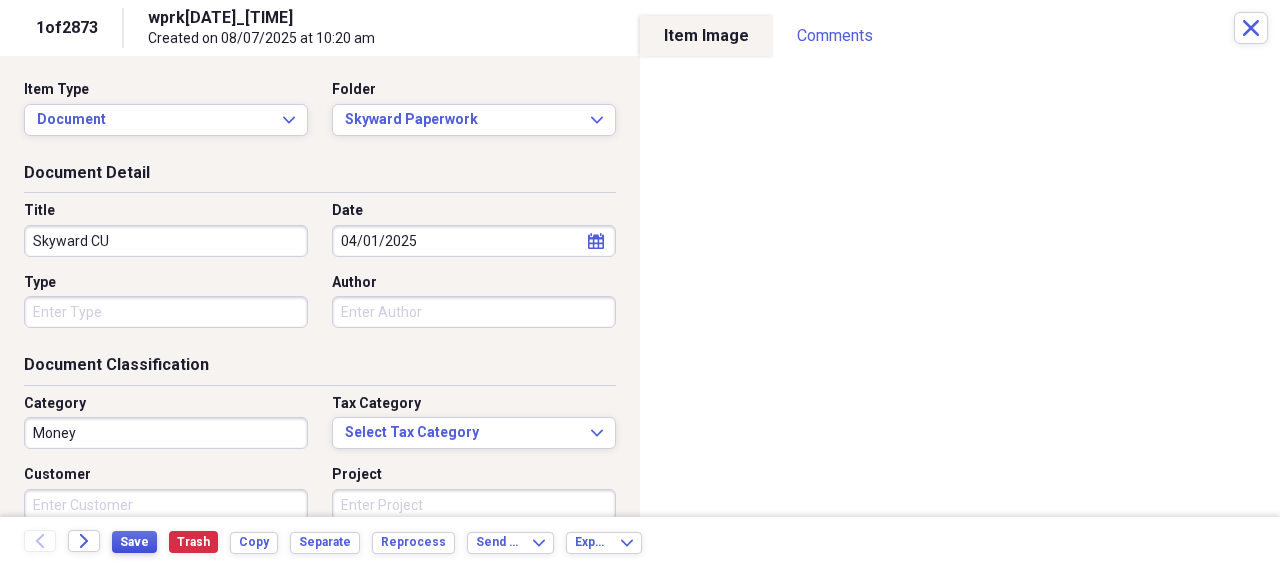 click on "Save" at bounding box center [134, 542] 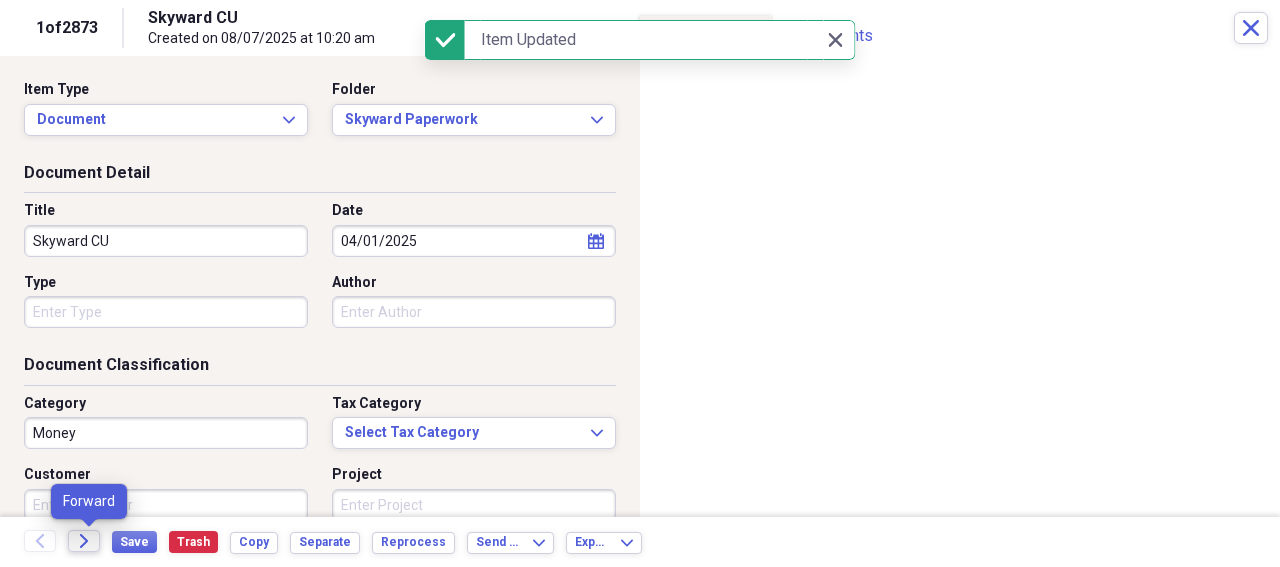 click on "Forward" at bounding box center [84, 541] 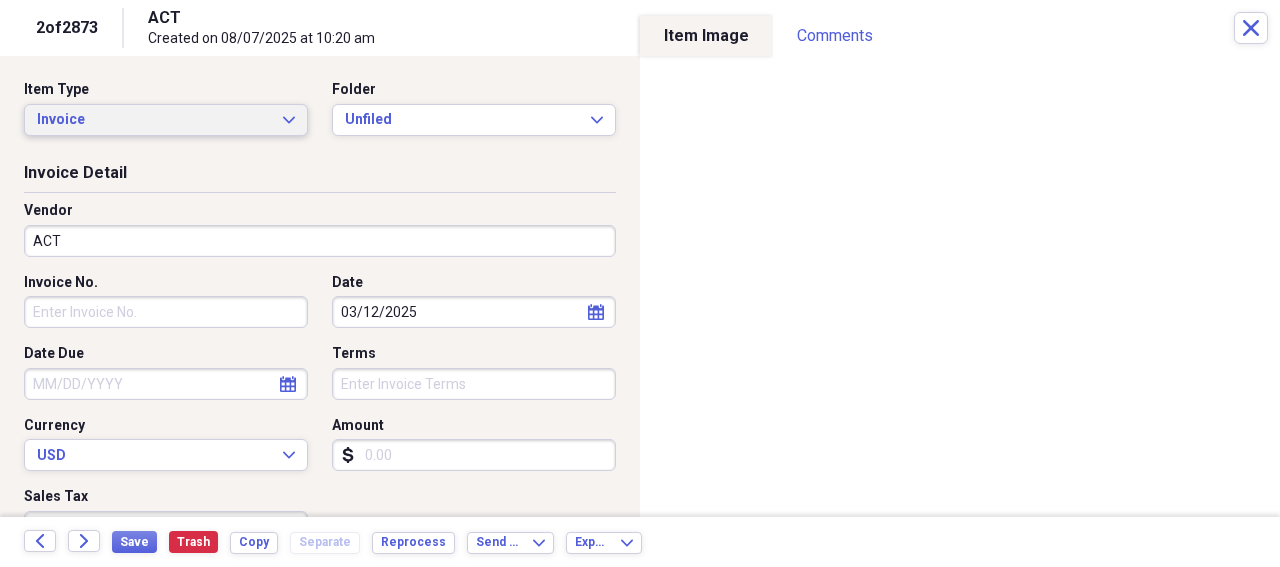 click on "Invoice" at bounding box center (154, 120) 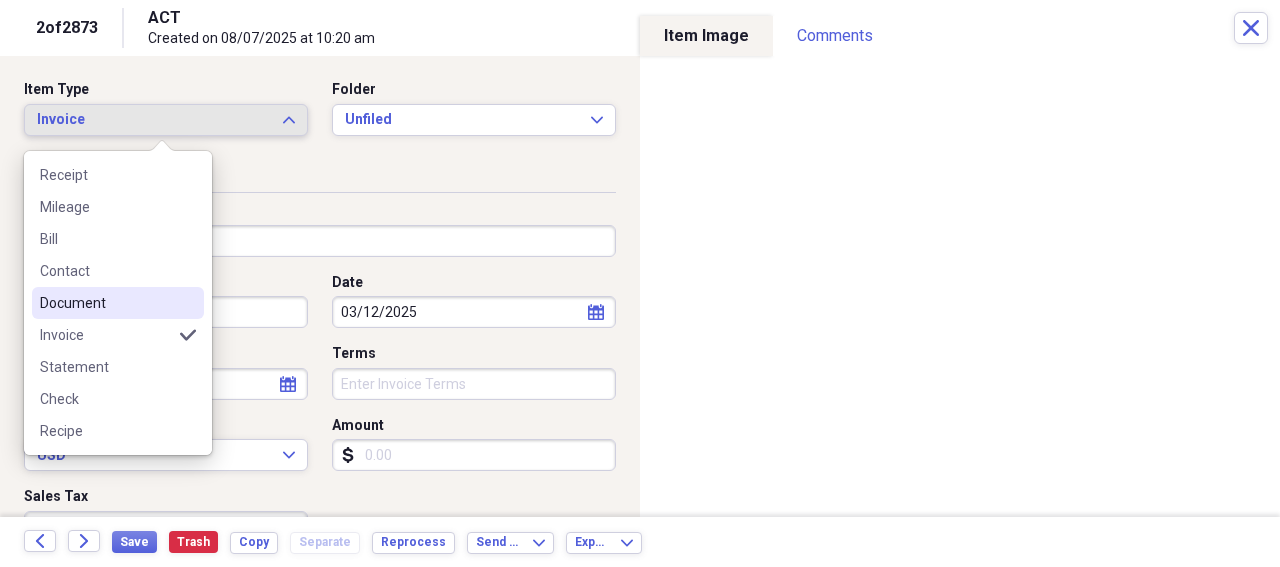 click on "Document" at bounding box center [106, 303] 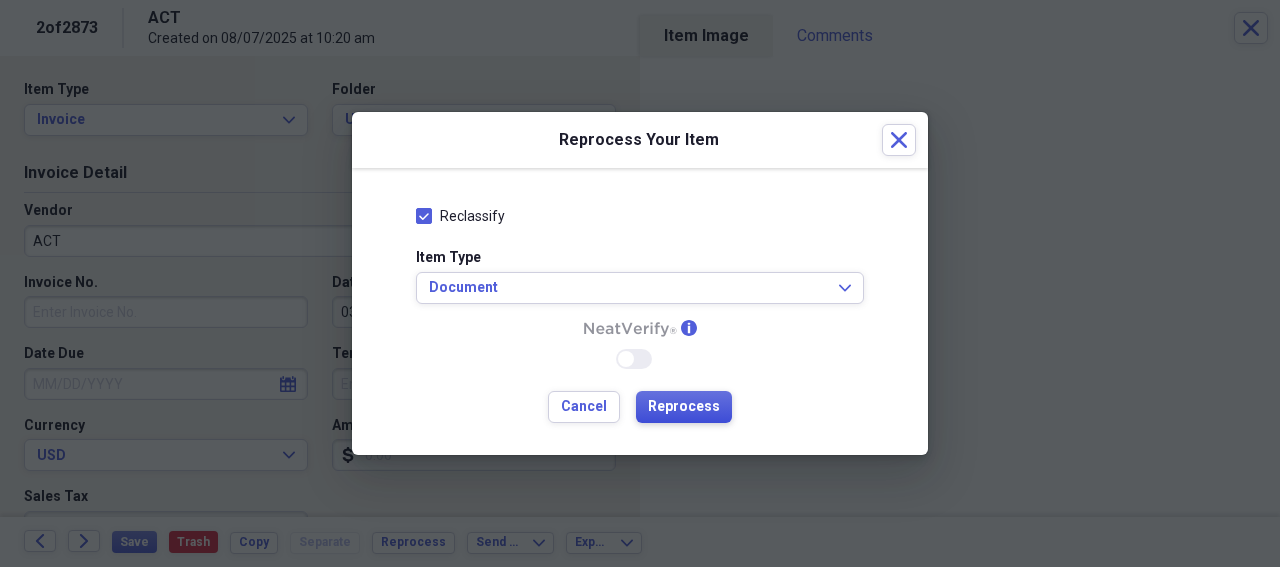click on "Reprocess" at bounding box center [684, 407] 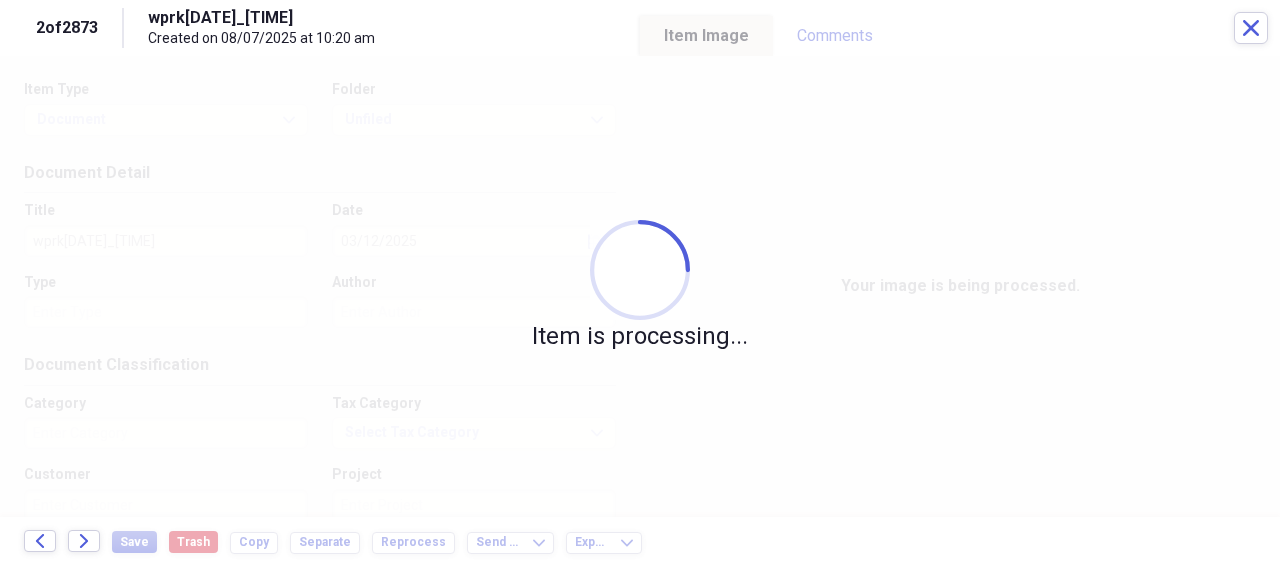 type on "Technology" 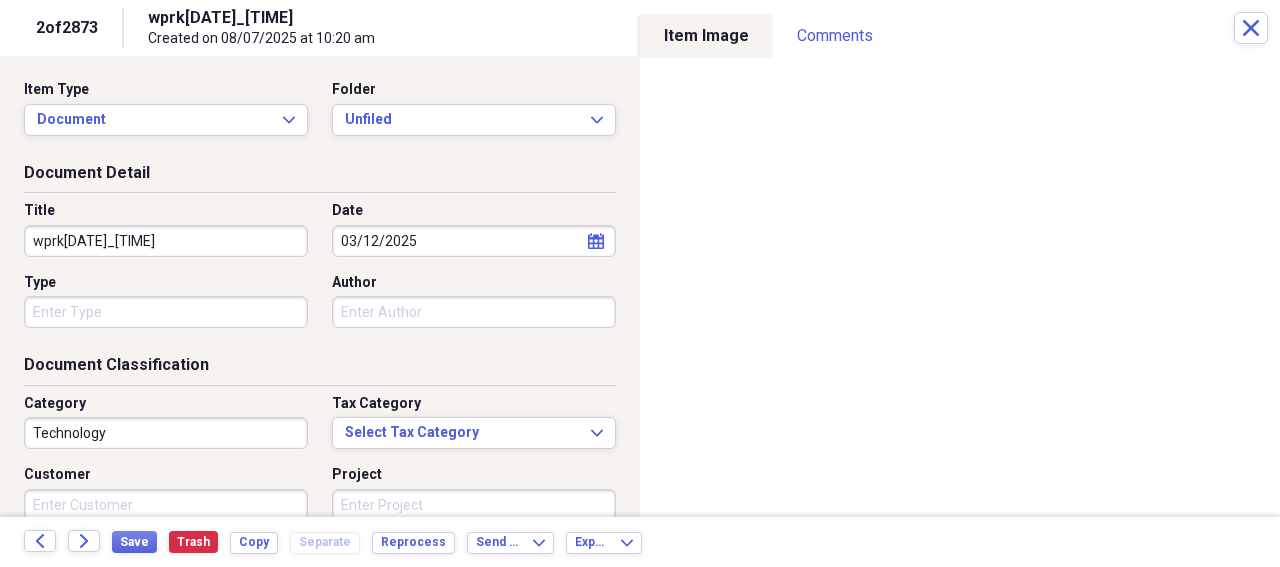 click on "wprk[YEAR]-[MONTH]-[DAY]_[TIME]" at bounding box center (166, 241) 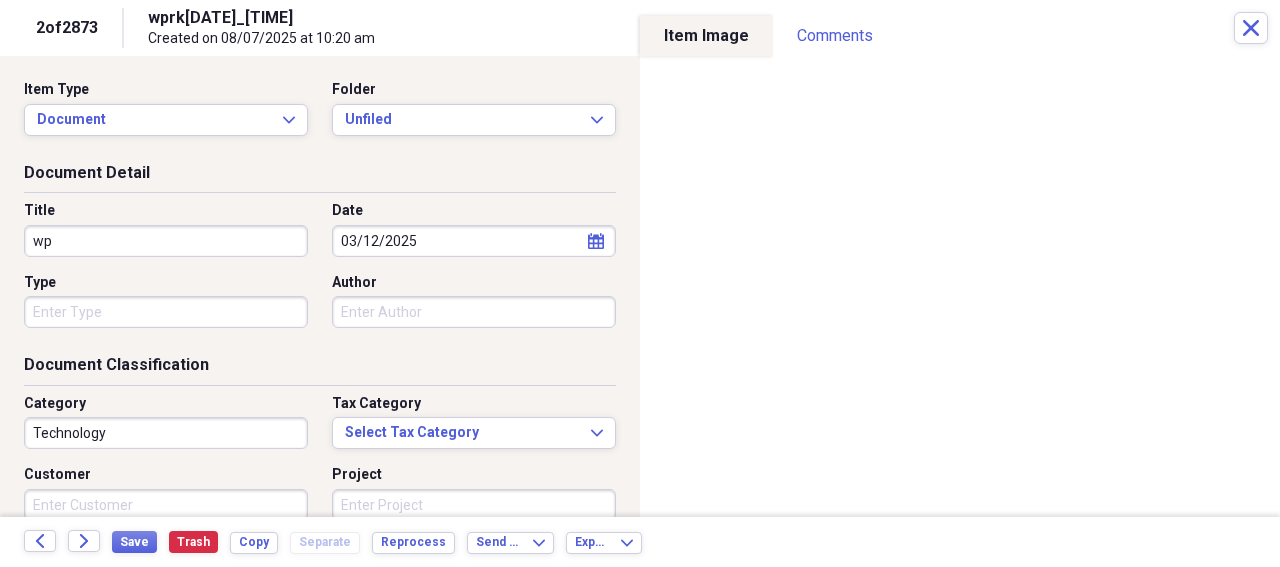 type on "w" 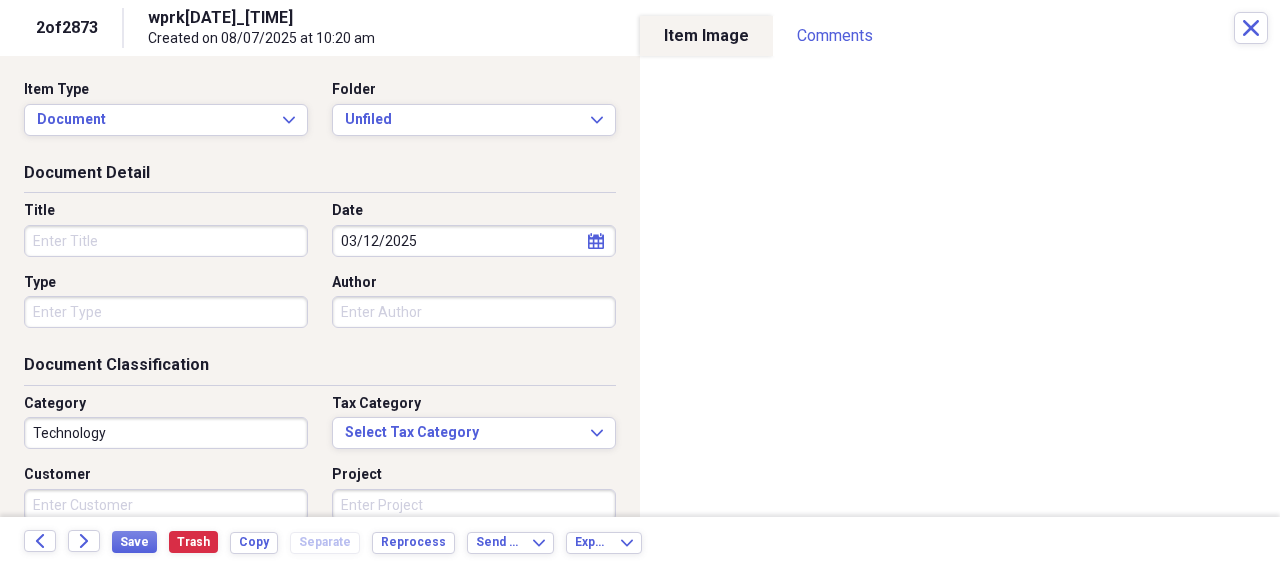 type 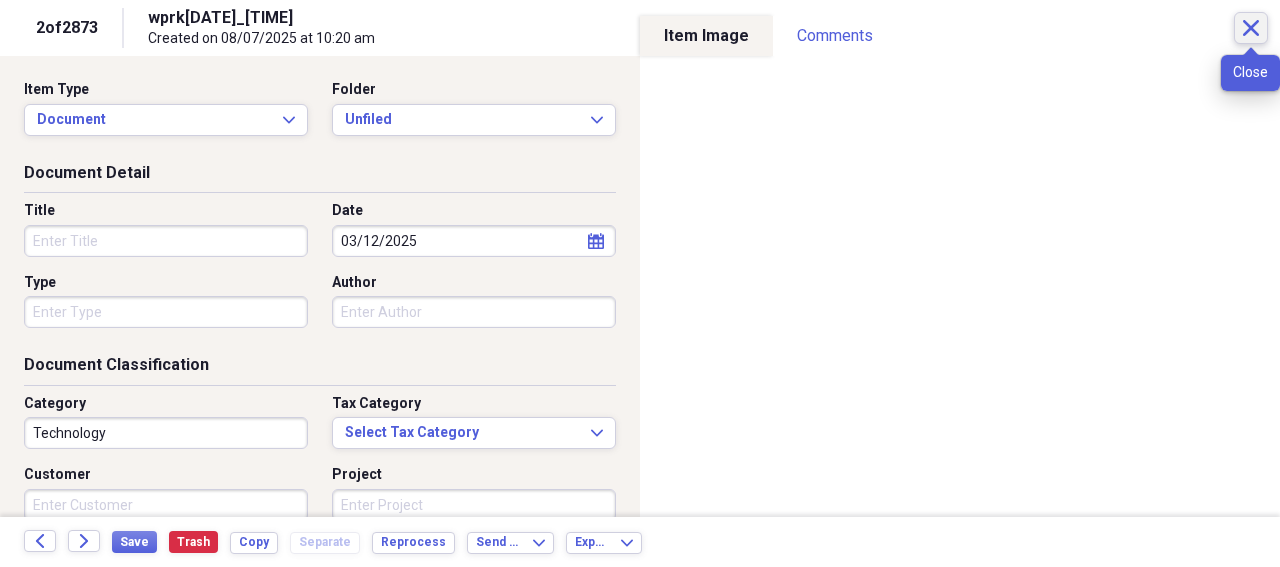 click on "Close" at bounding box center [1251, 28] 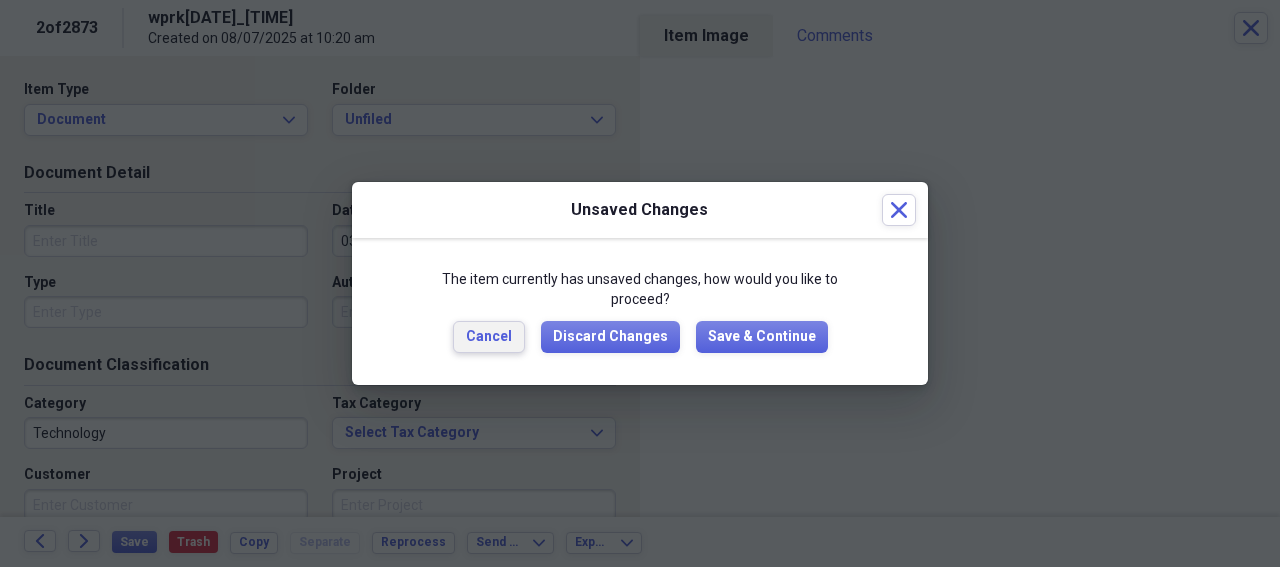 click on "Cancel" at bounding box center [489, 337] 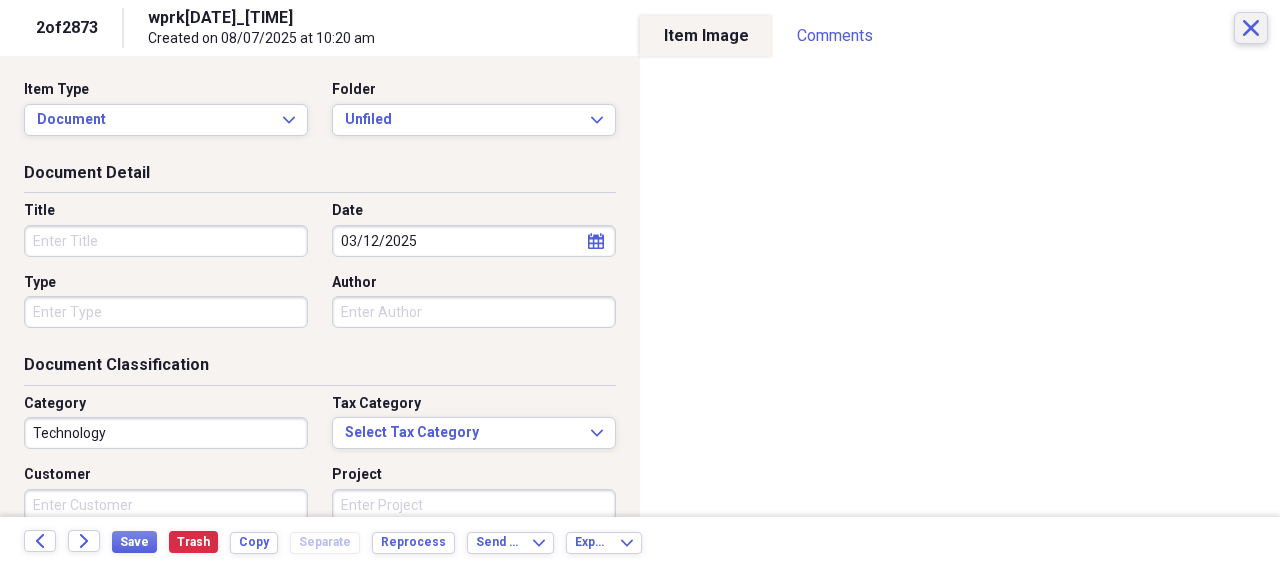 click on "Close" at bounding box center [1251, 28] 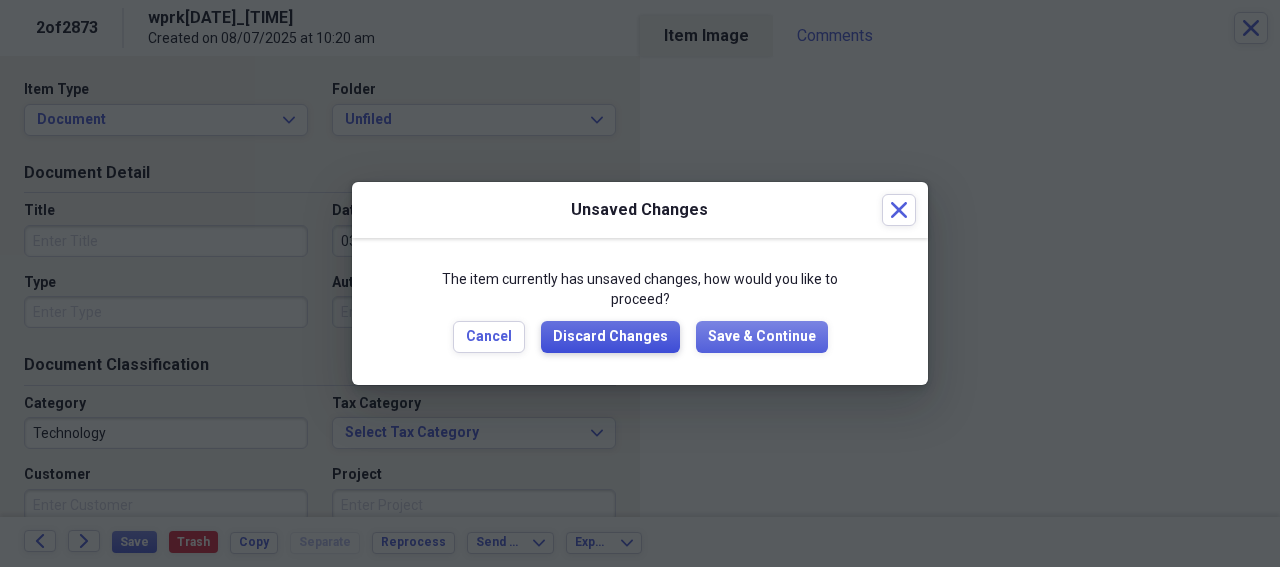 click on "Discard Changes" at bounding box center [610, 337] 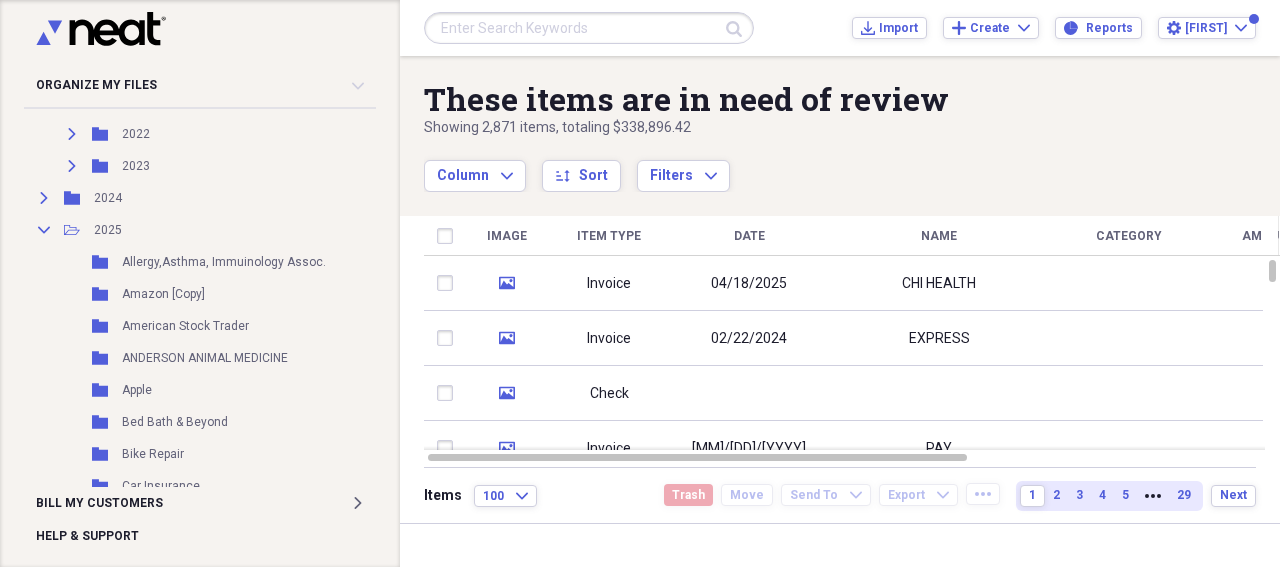 scroll, scrollTop: 726, scrollLeft: 0, axis: vertical 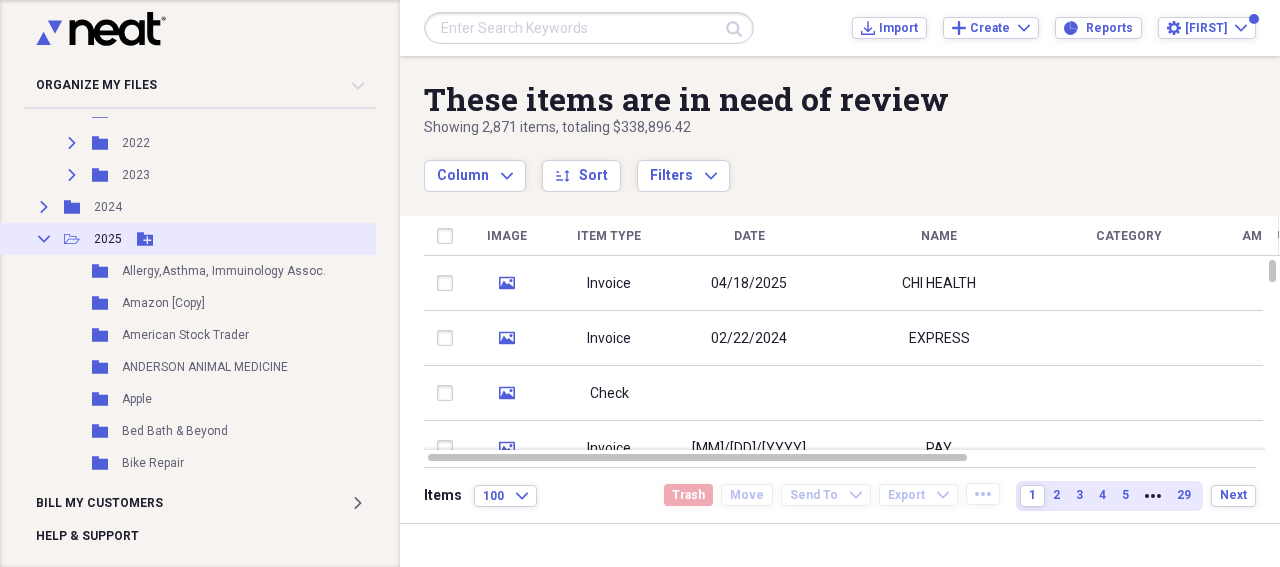 click on "Add Folder" 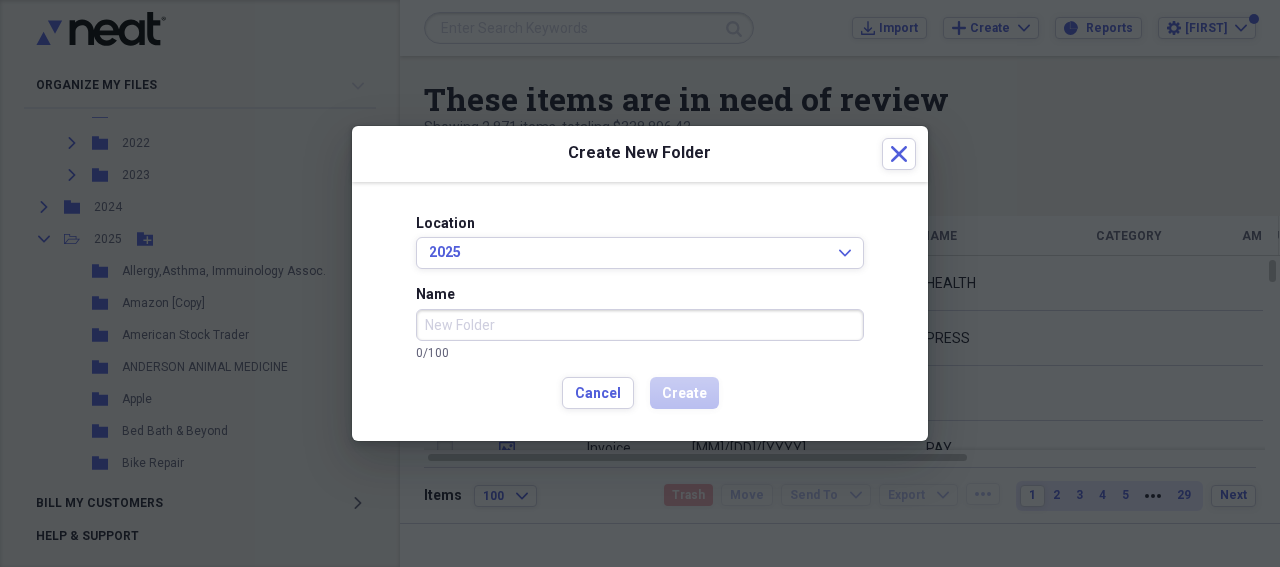 click on "Name" at bounding box center [640, 325] 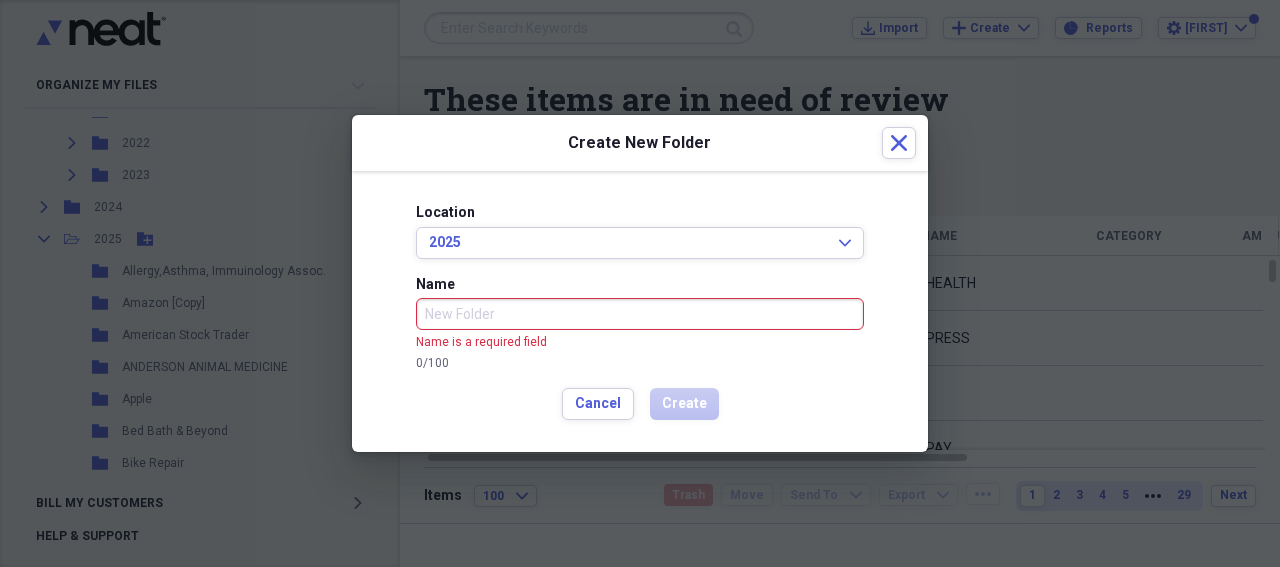 paste on "Credit One Bank" 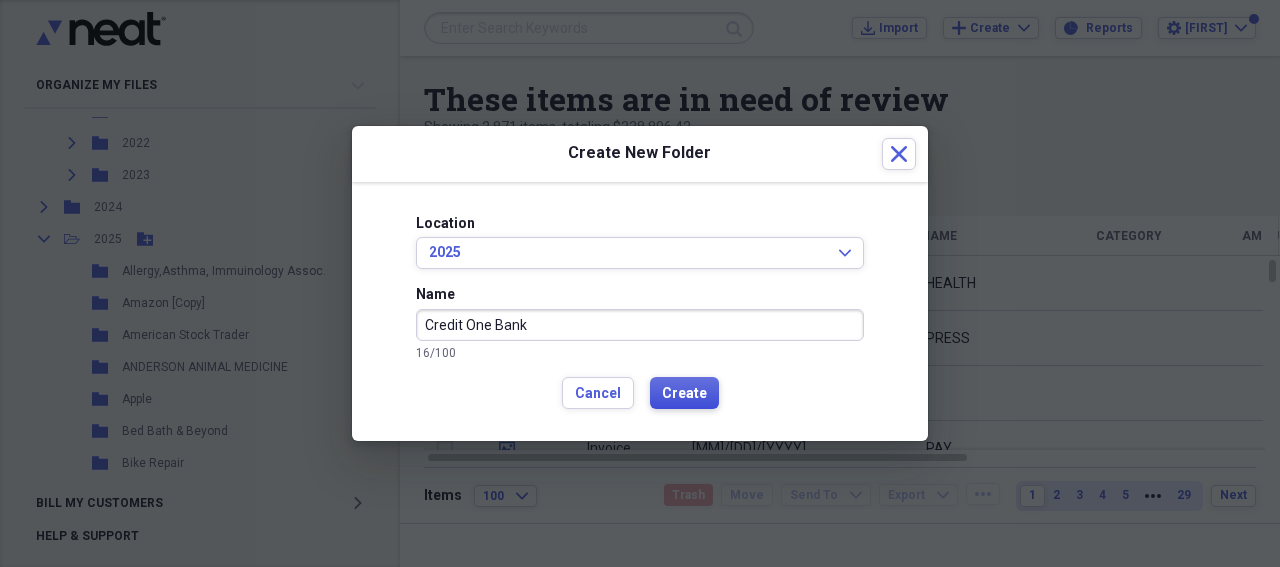 type on "Credit One Bank" 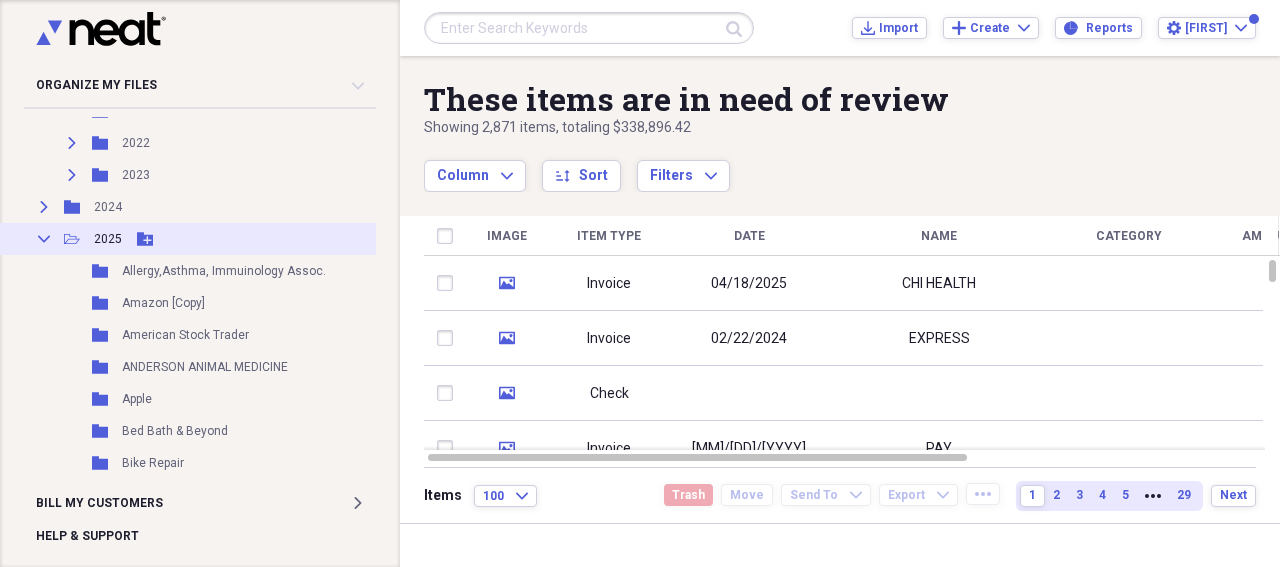 click 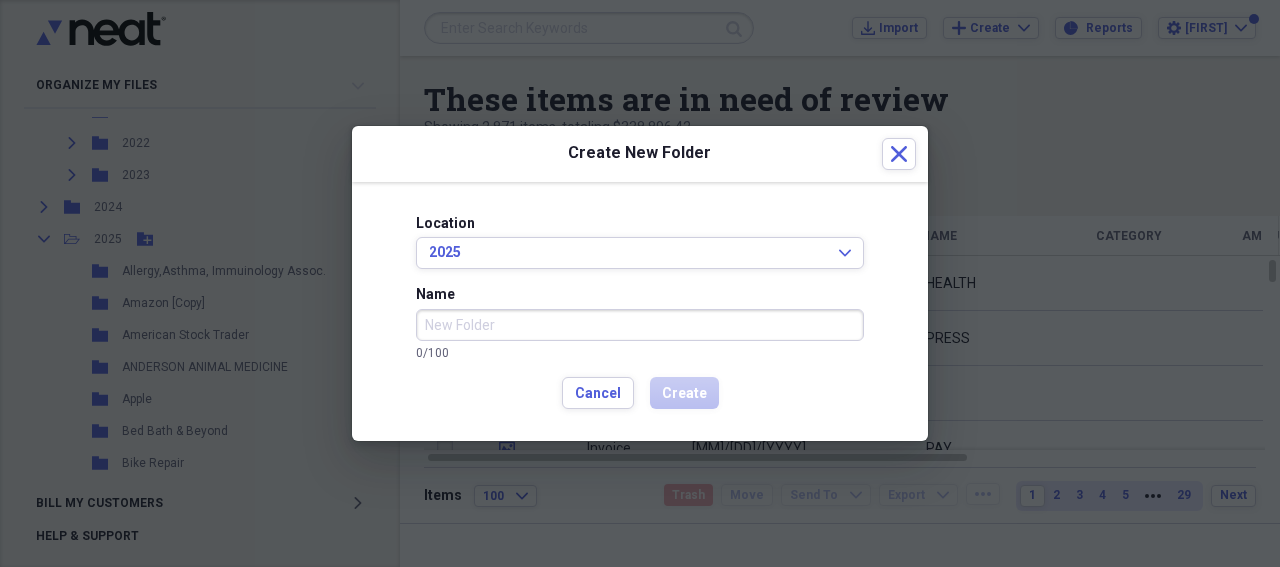 click on "Name" at bounding box center (640, 325) 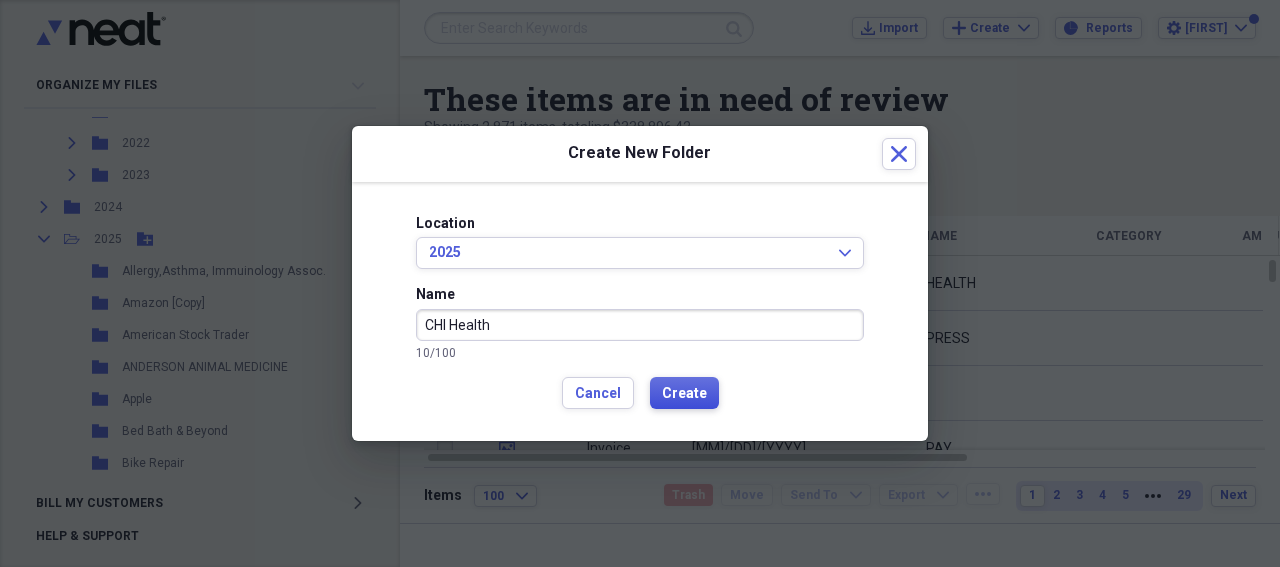 type on "CHI Health" 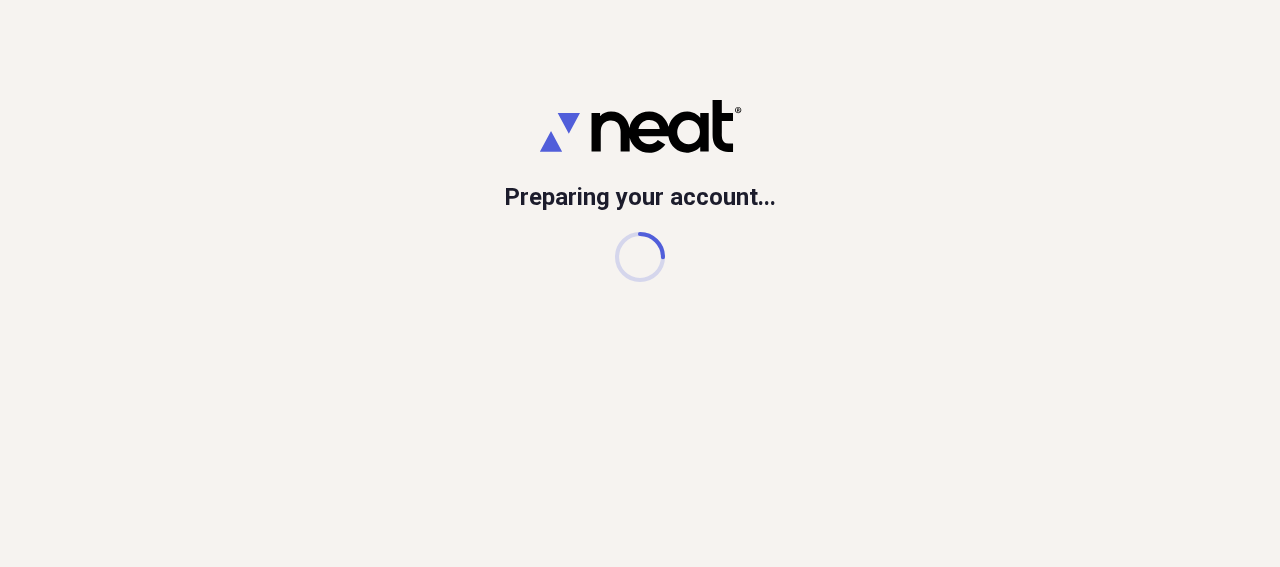 scroll, scrollTop: 0, scrollLeft: 0, axis: both 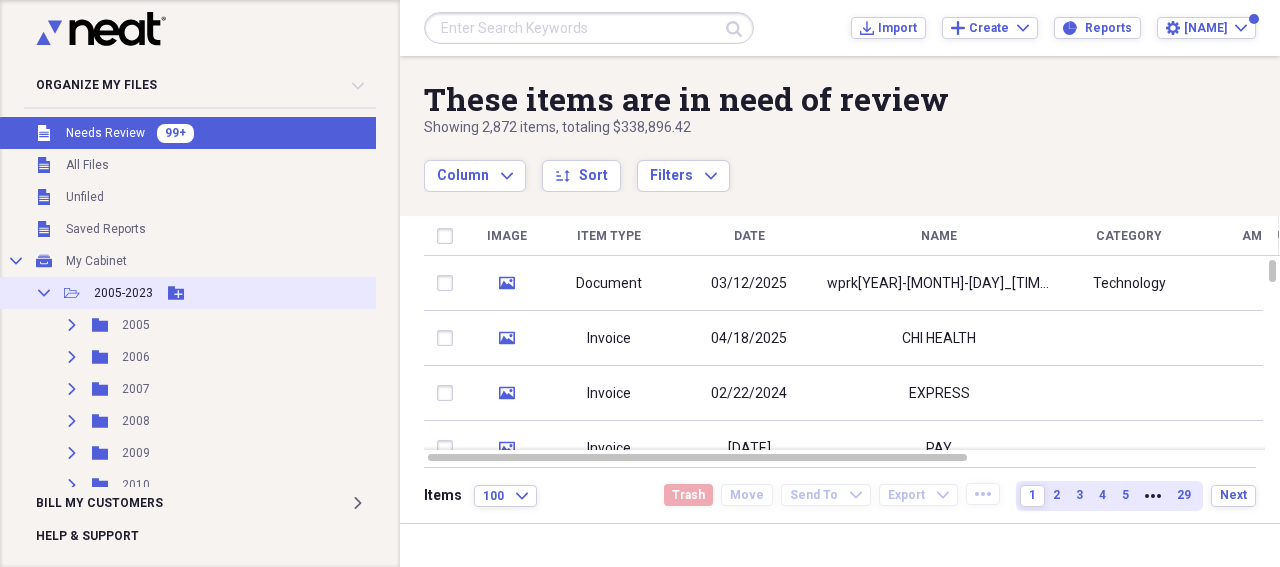 click on "2005-2023" at bounding box center (123, 293) 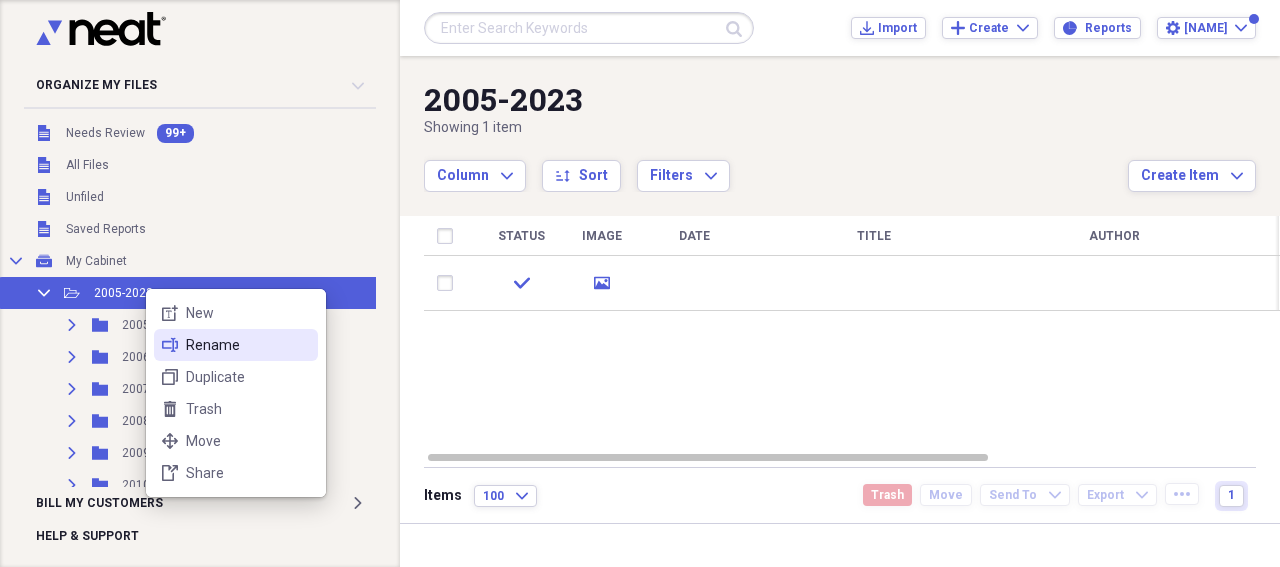 click on "rename" 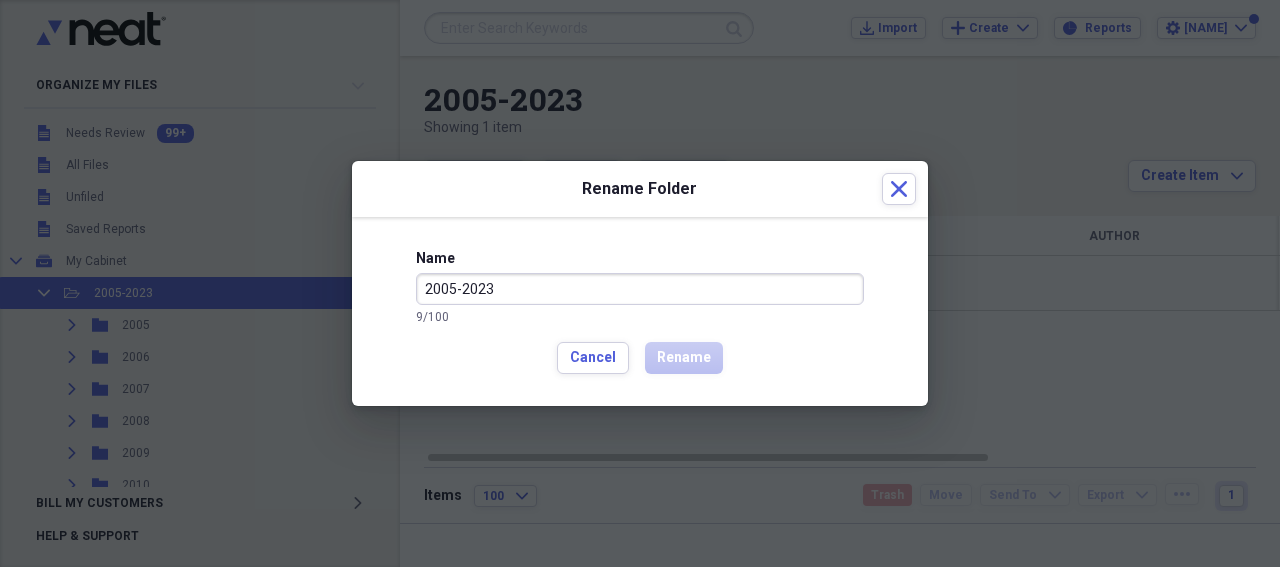 click on "2005-2023" at bounding box center (640, 289) 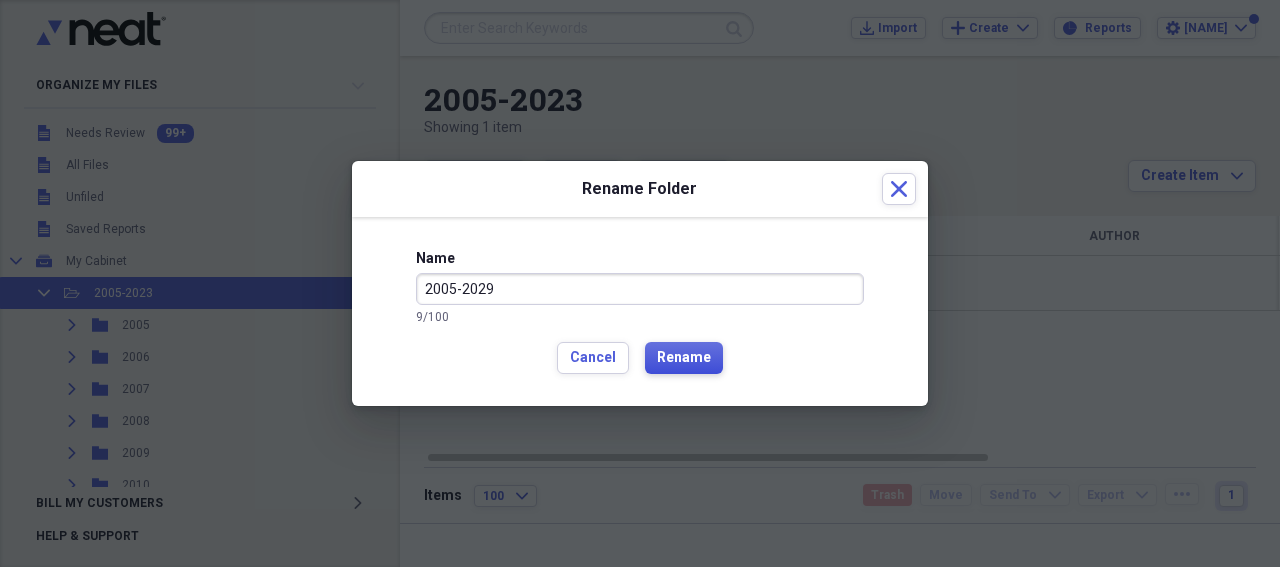 type on "2005-2029" 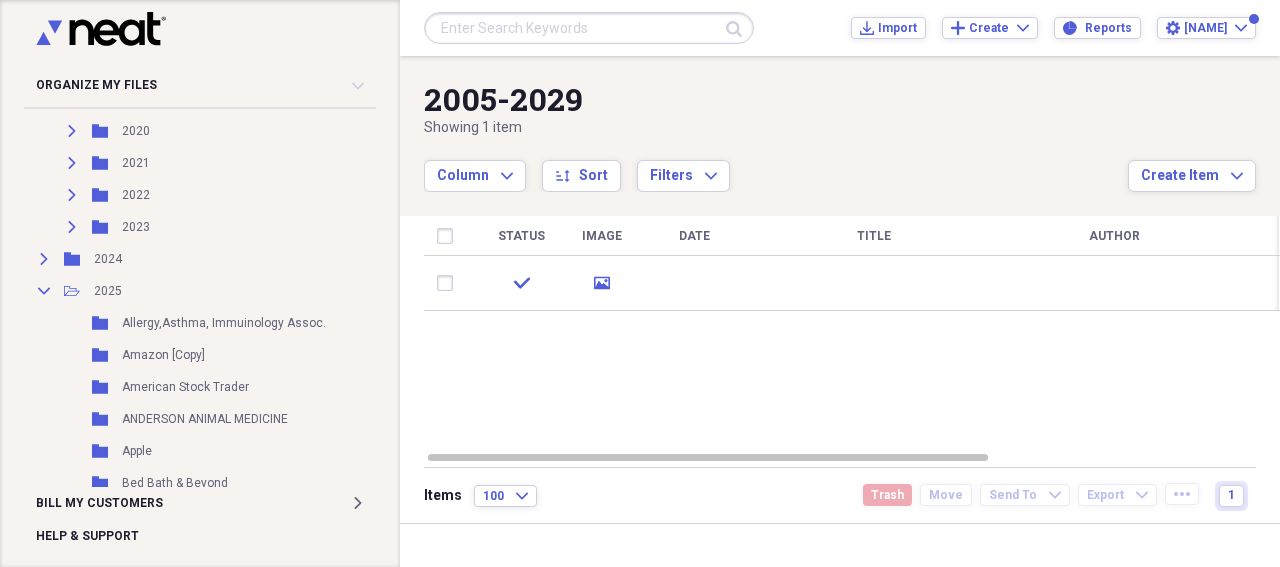scroll, scrollTop: 718, scrollLeft: 0, axis: vertical 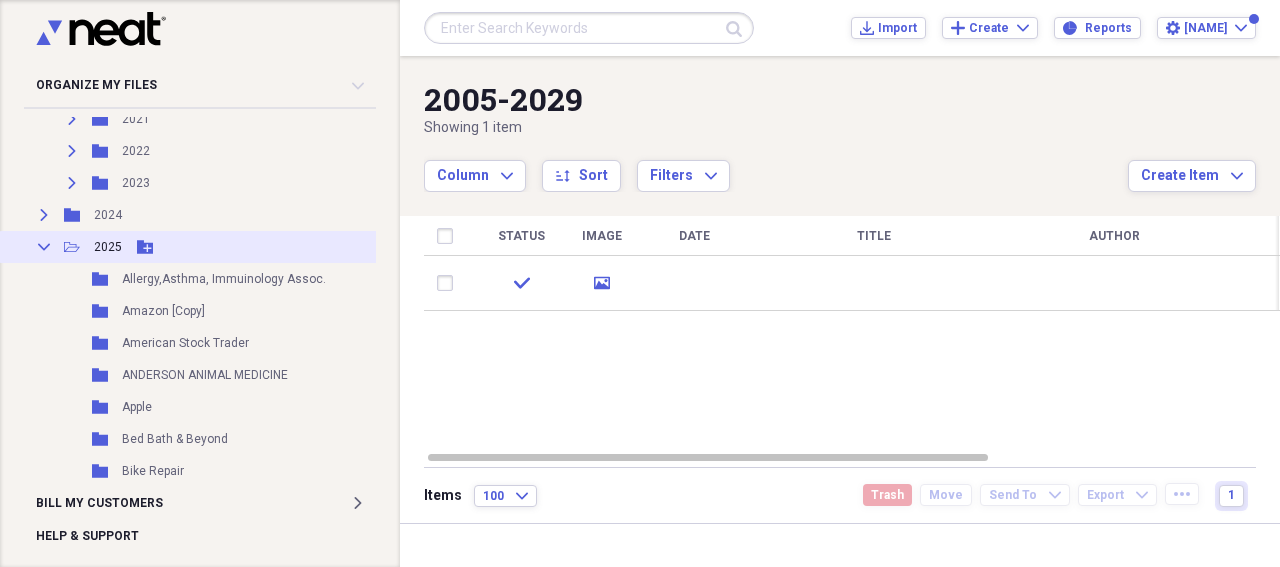 click 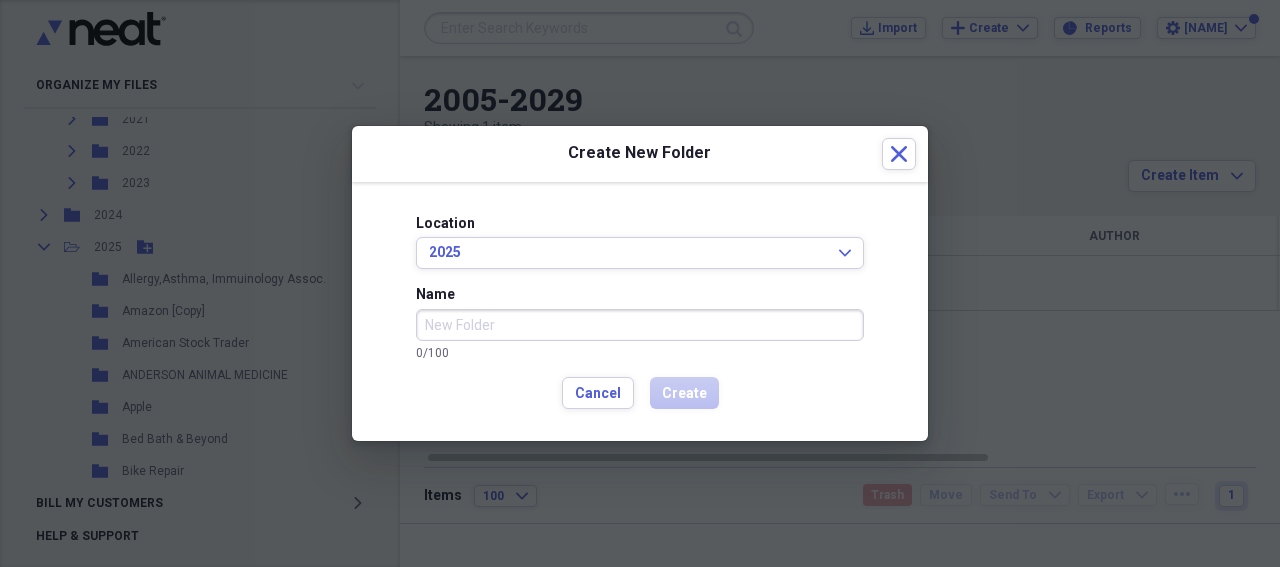 click on "Name" at bounding box center [640, 325] 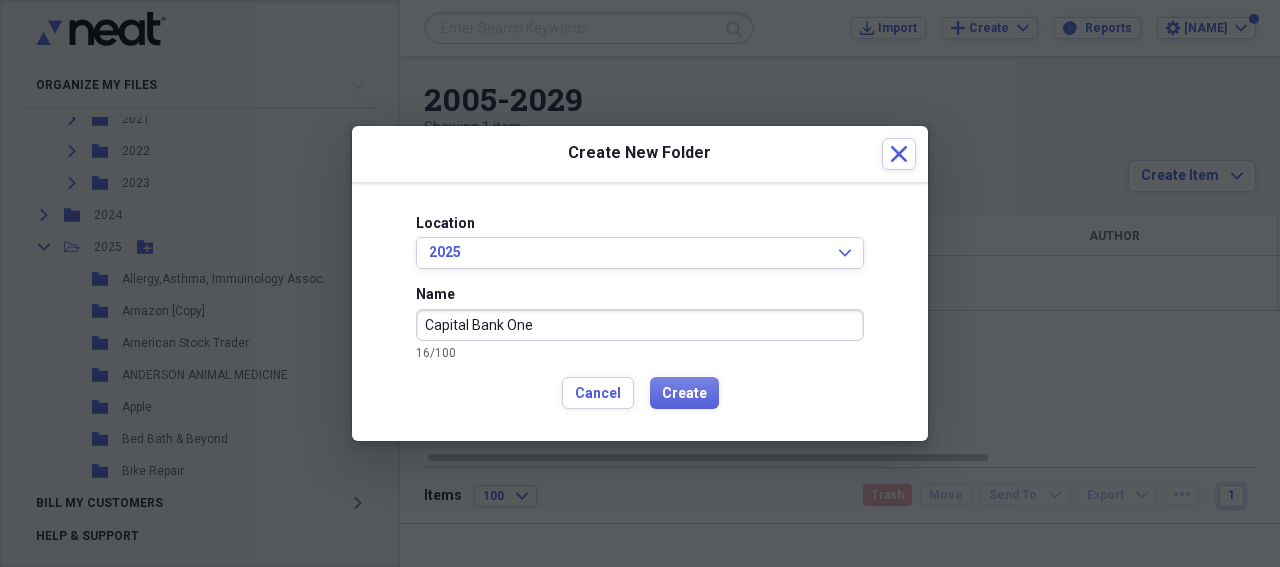 type on "Capital Bank One" 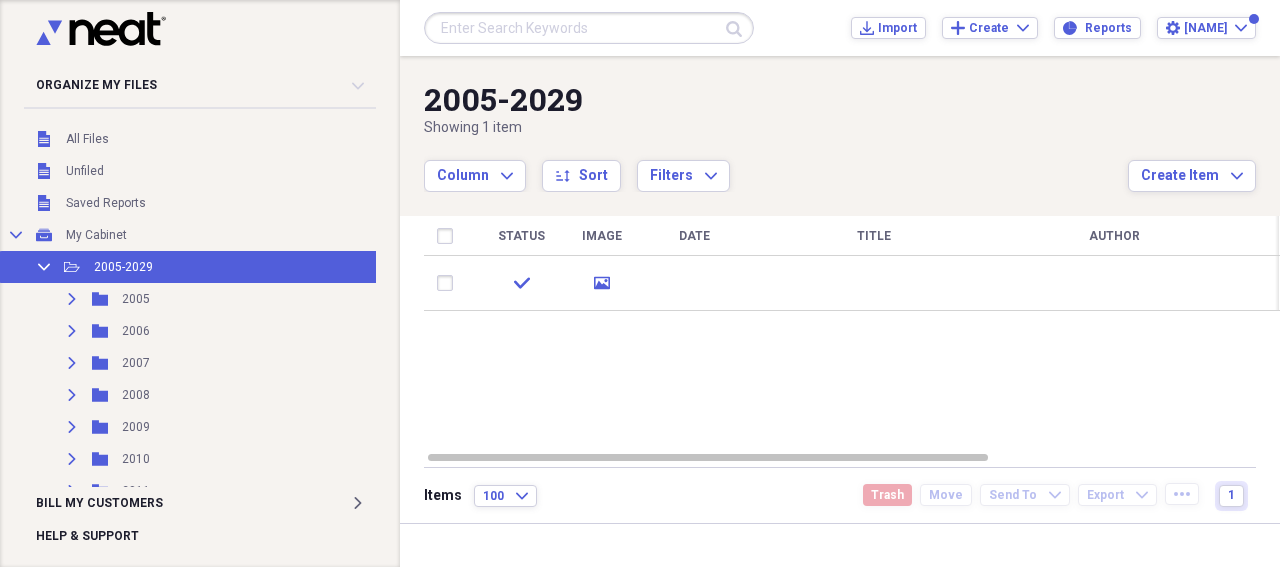 scroll, scrollTop: 0, scrollLeft: 0, axis: both 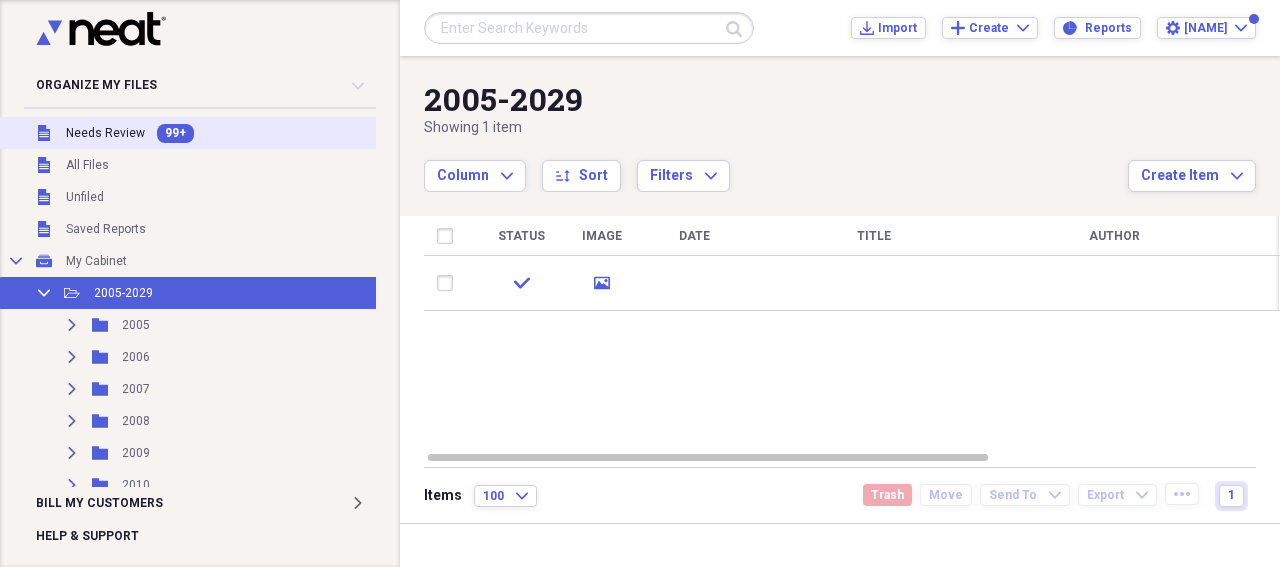 click on "Unfiled Needs Review 99+" at bounding box center [193, 133] 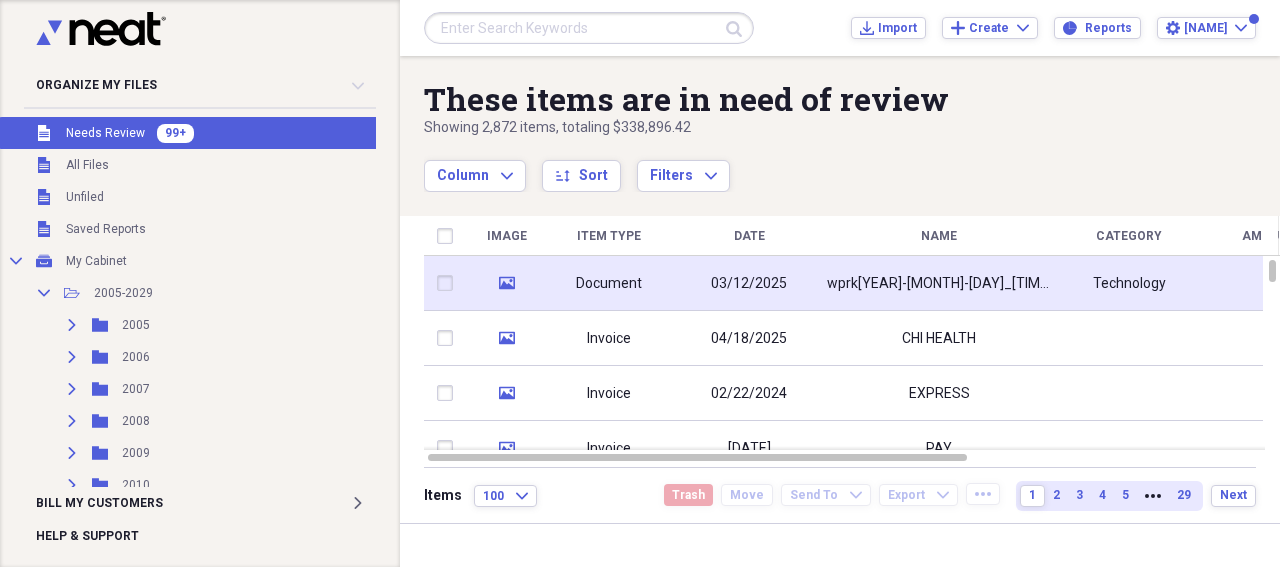 click on "wprk[YEAR]-[MONTH]-[DAY]_[TIME]" at bounding box center (939, 284) 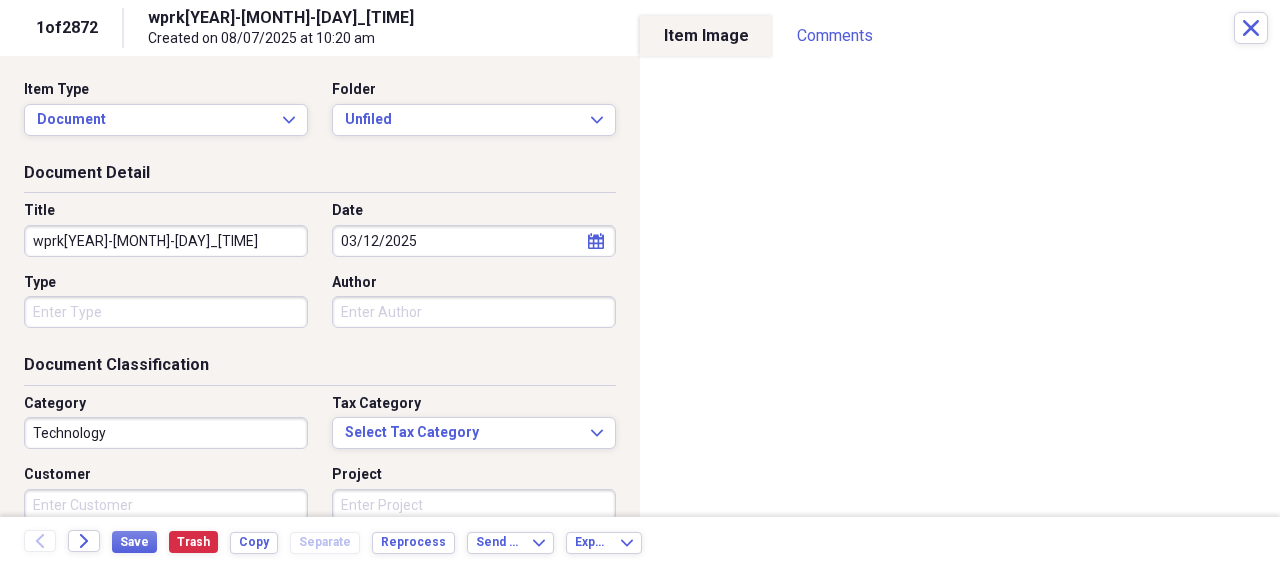 click on "wprk[YEAR]-[MONTH]-[DAY]_[TIME]" at bounding box center [166, 241] 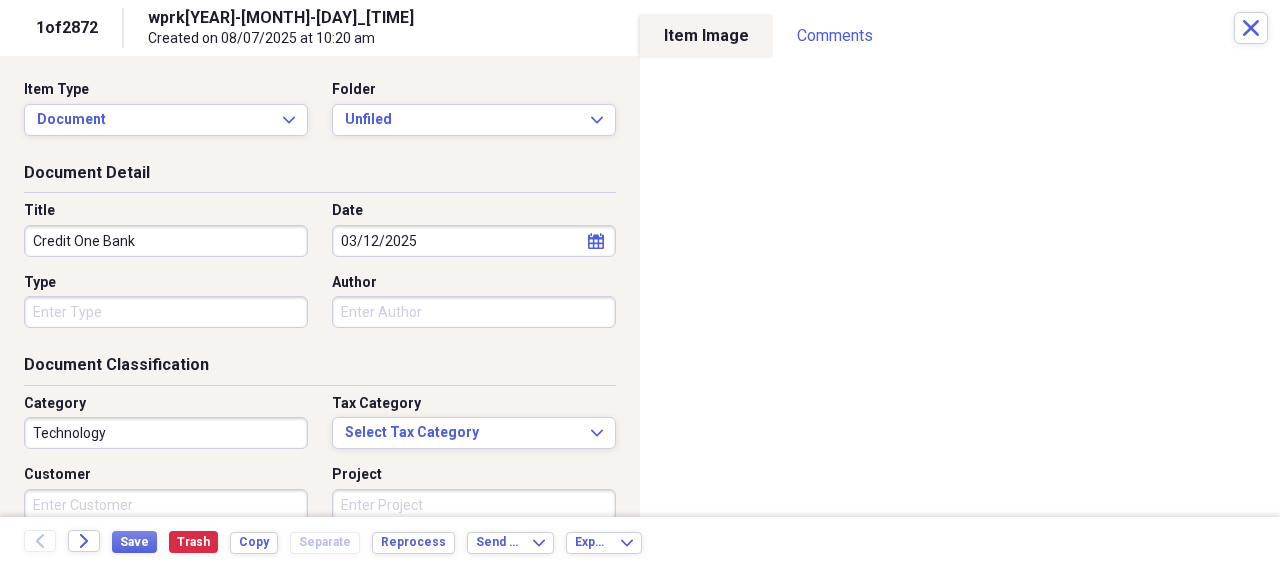 type on "Credit One Bank" 